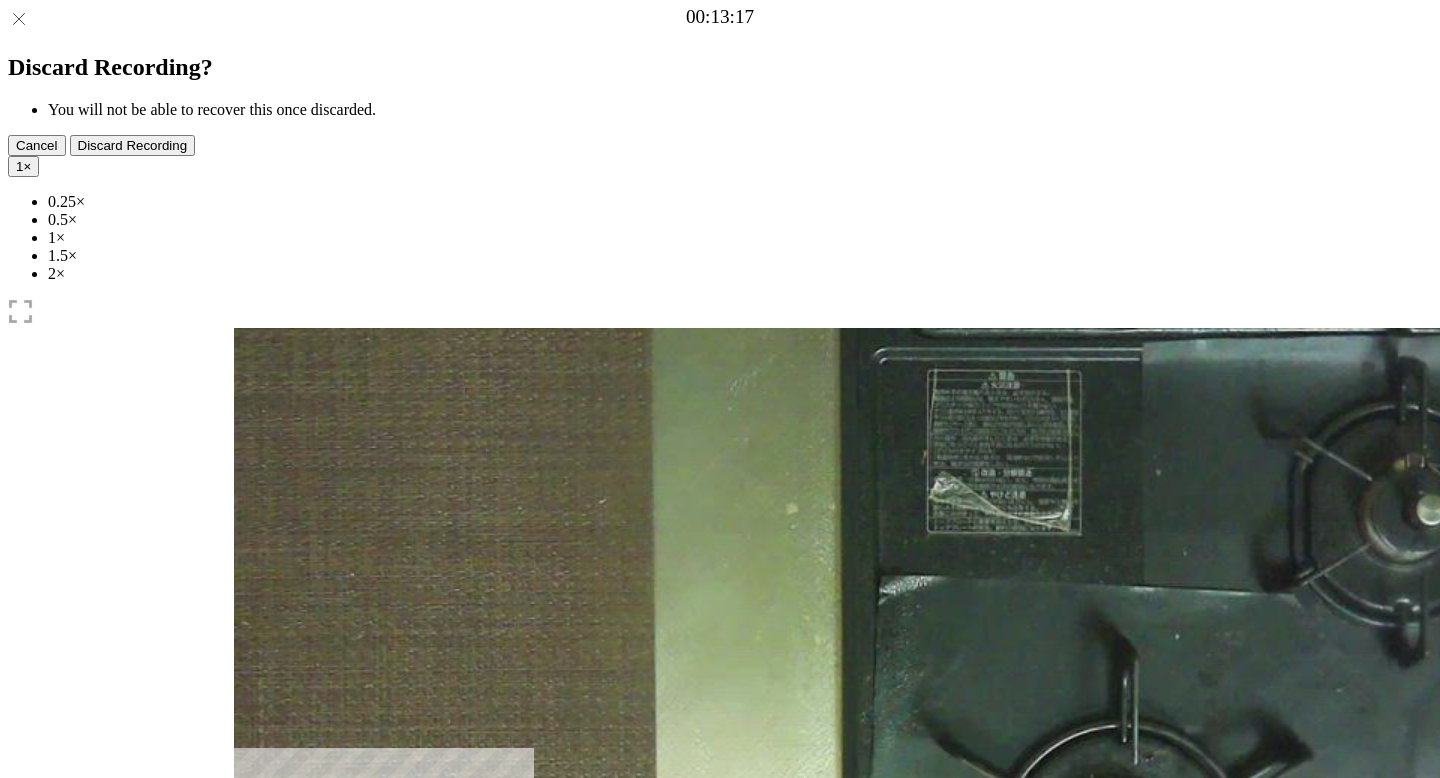 scroll, scrollTop: 0, scrollLeft: 0, axis: both 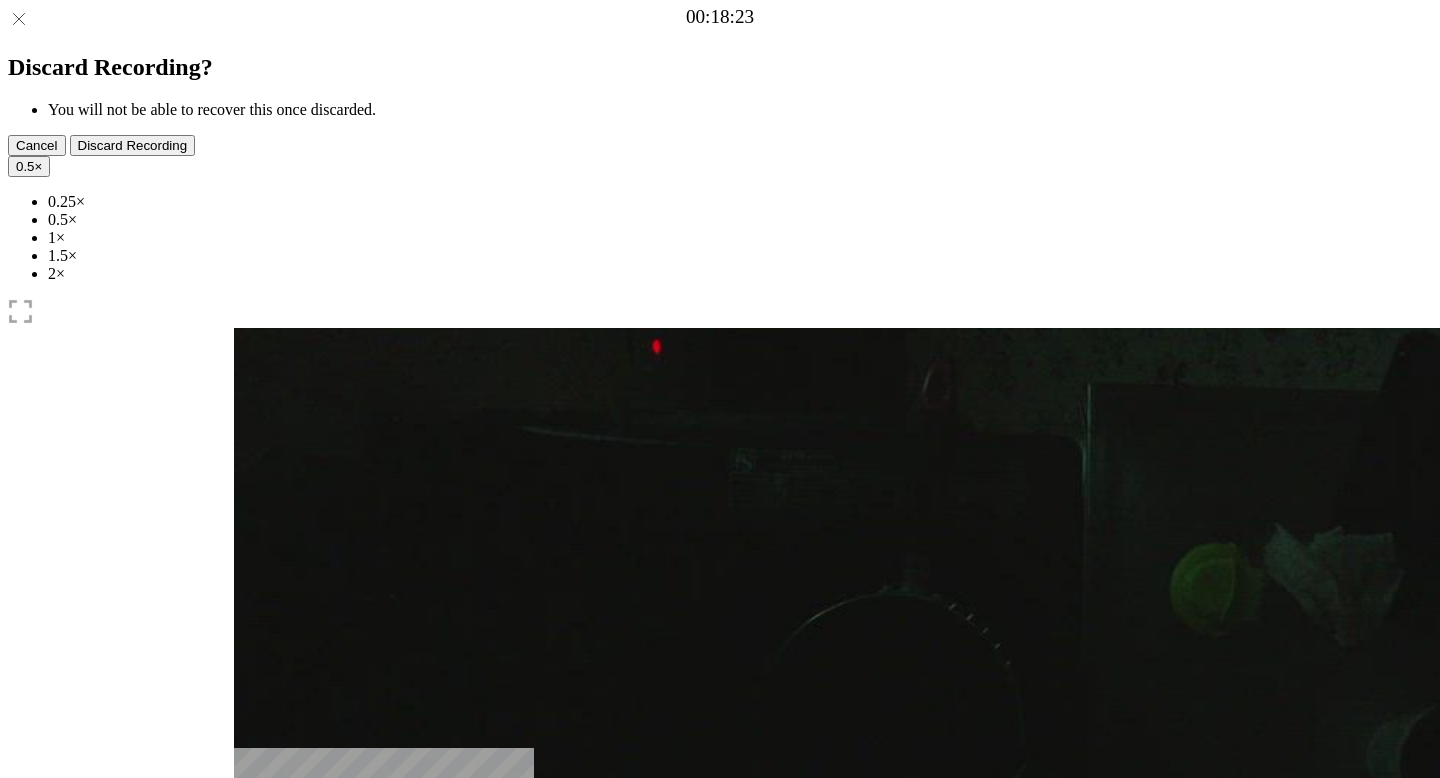 click at bounding box center [346, 1041] 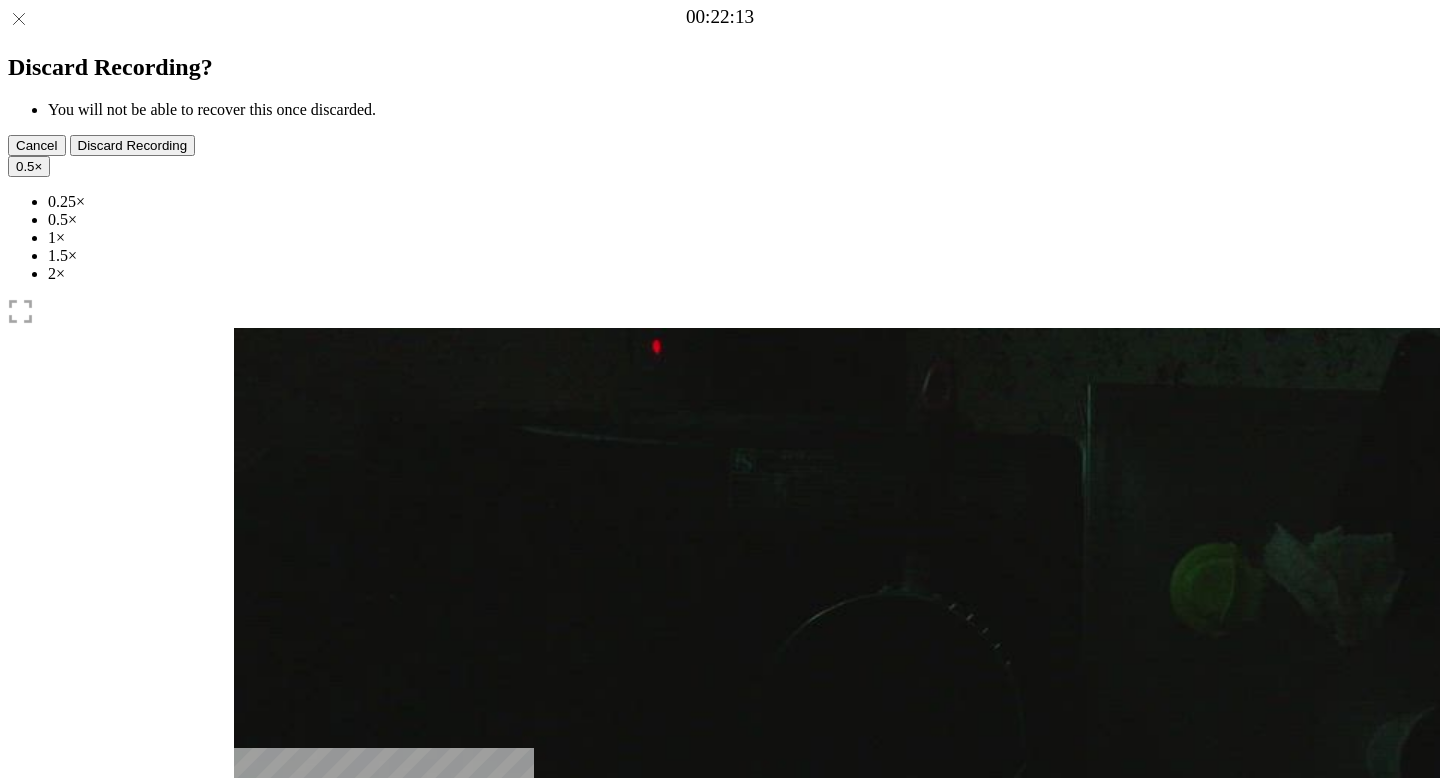 drag, startPoint x: 750, startPoint y: 601, endPoint x: 855, endPoint y: 611, distance: 105.47511 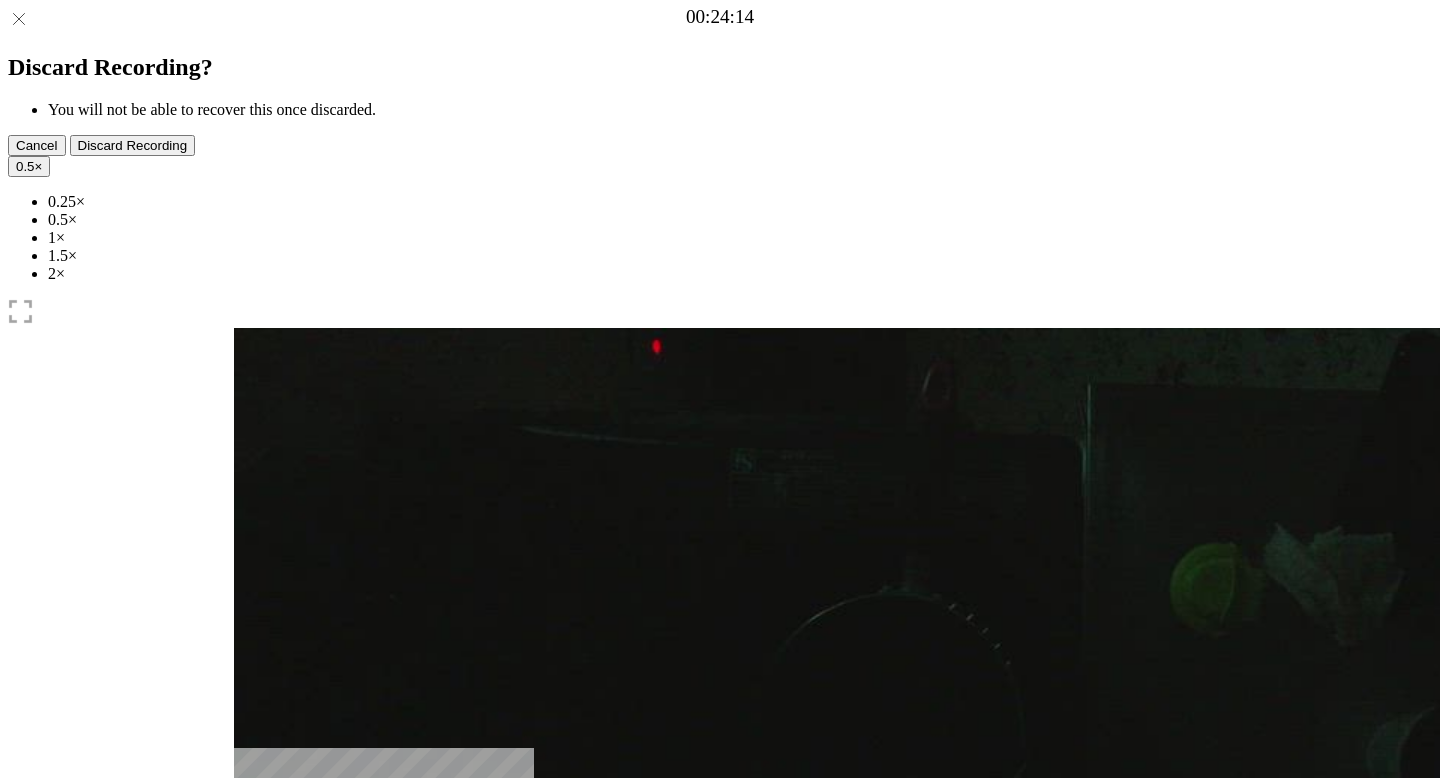 drag, startPoint x: 855, startPoint y: 611, endPoint x: 930, endPoint y: 605, distance: 75.23962 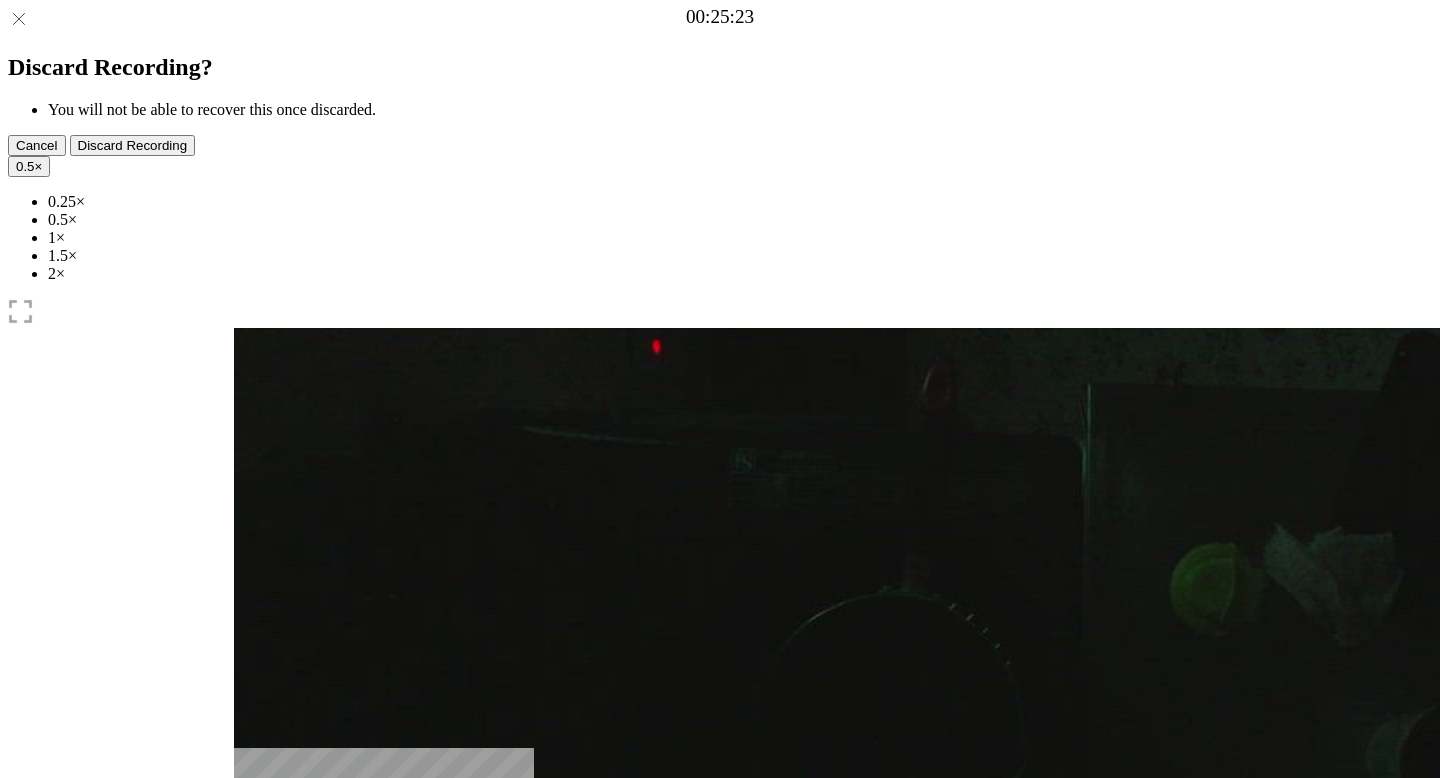 click at bounding box center [720, 902] 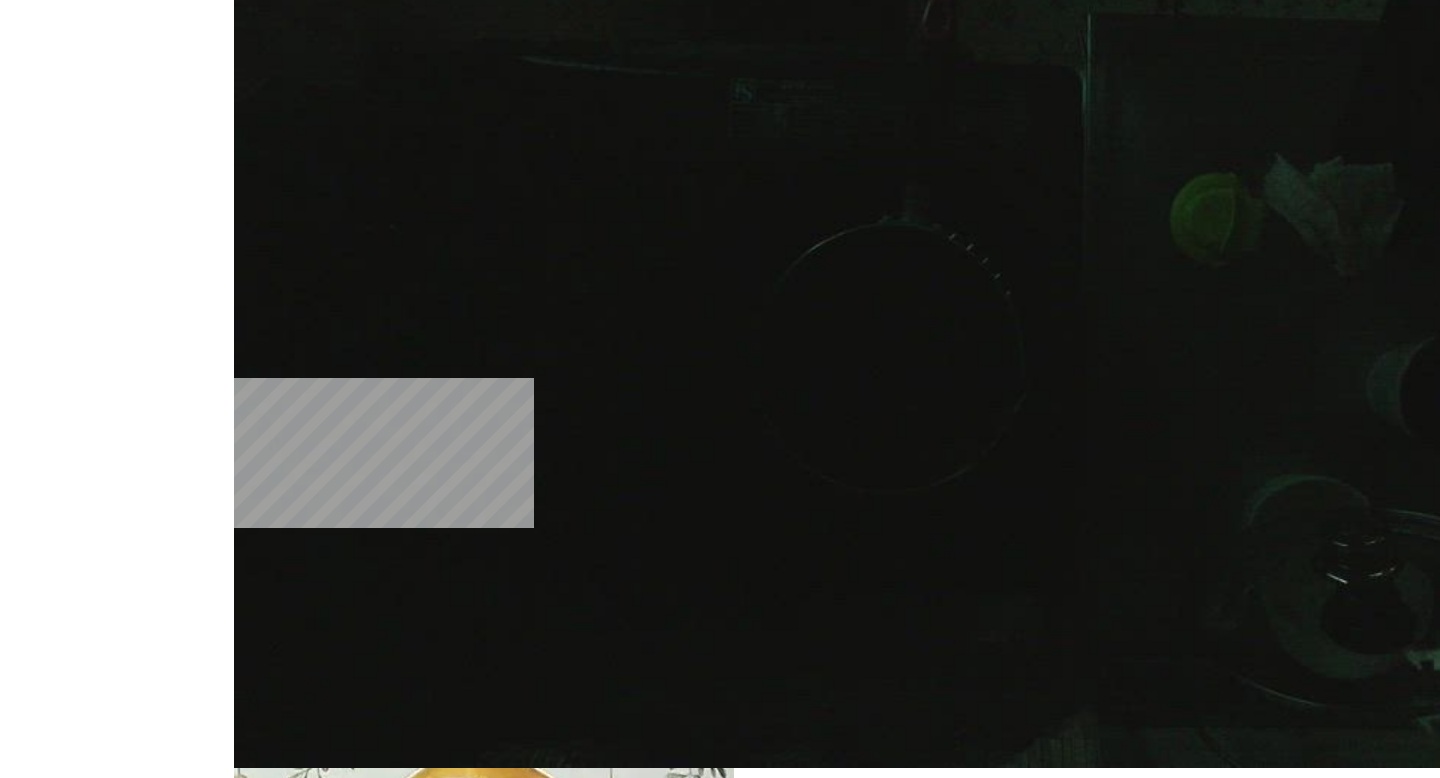 scroll, scrollTop: 385, scrollLeft: 0, axis: vertical 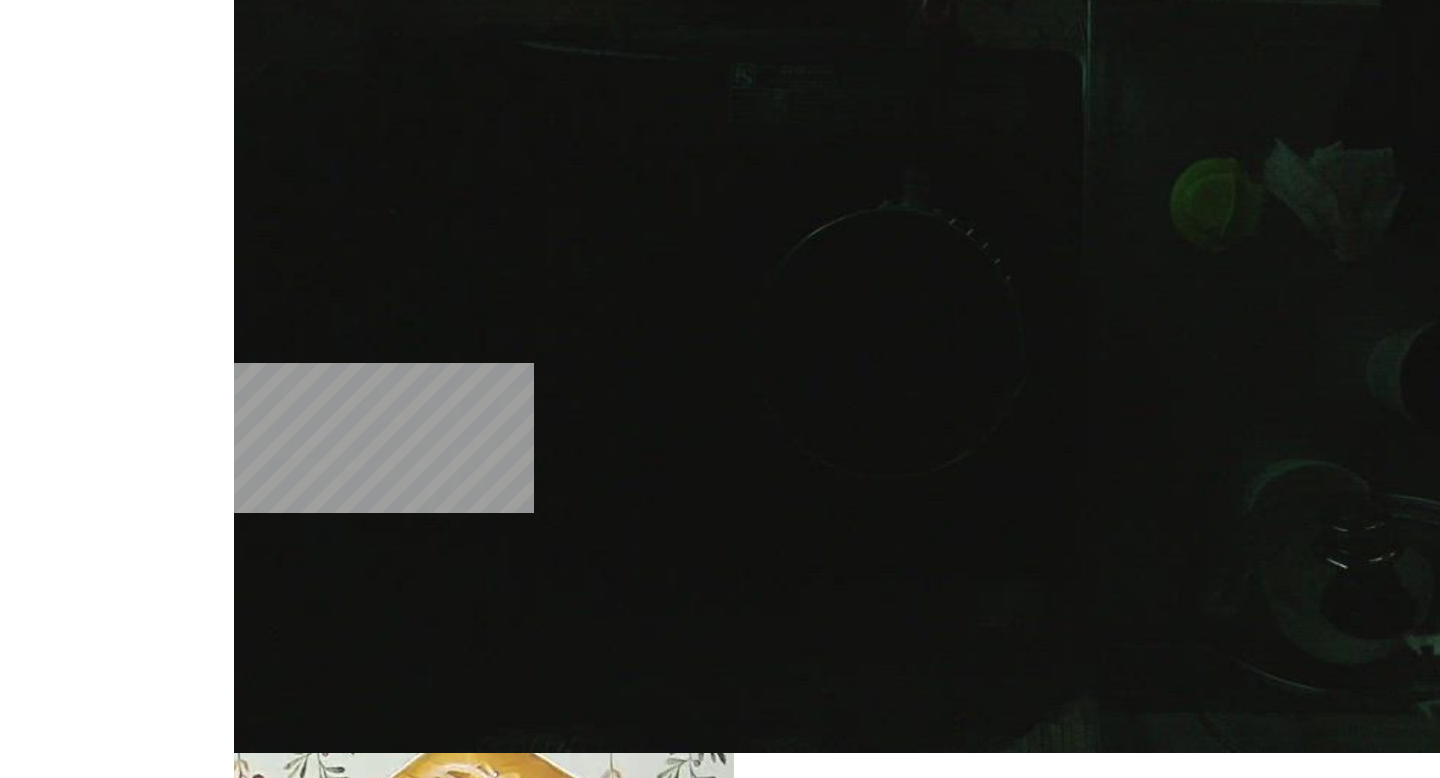 click on "**********" at bounding box center [327, 1505] 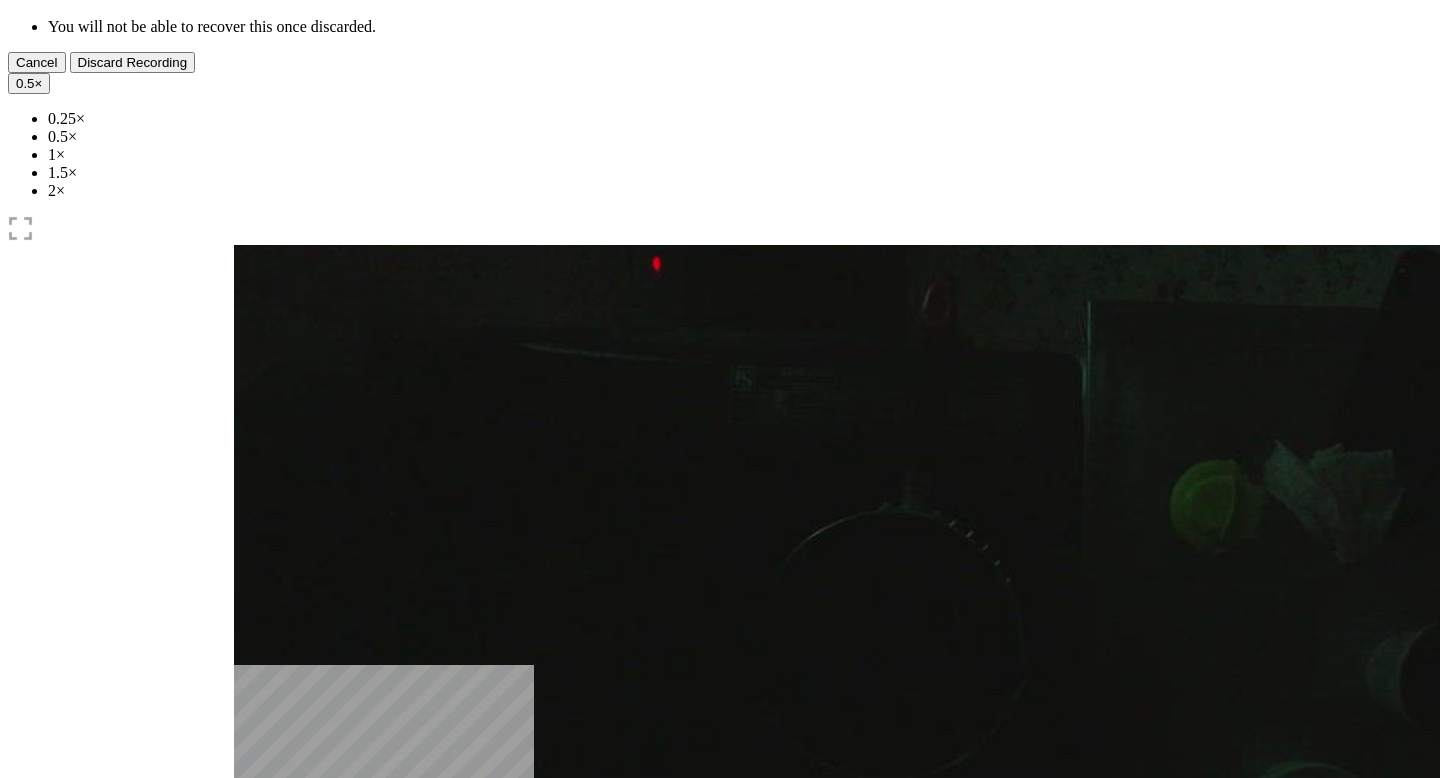scroll, scrollTop: 0, scrollLeft: 0, axis: both 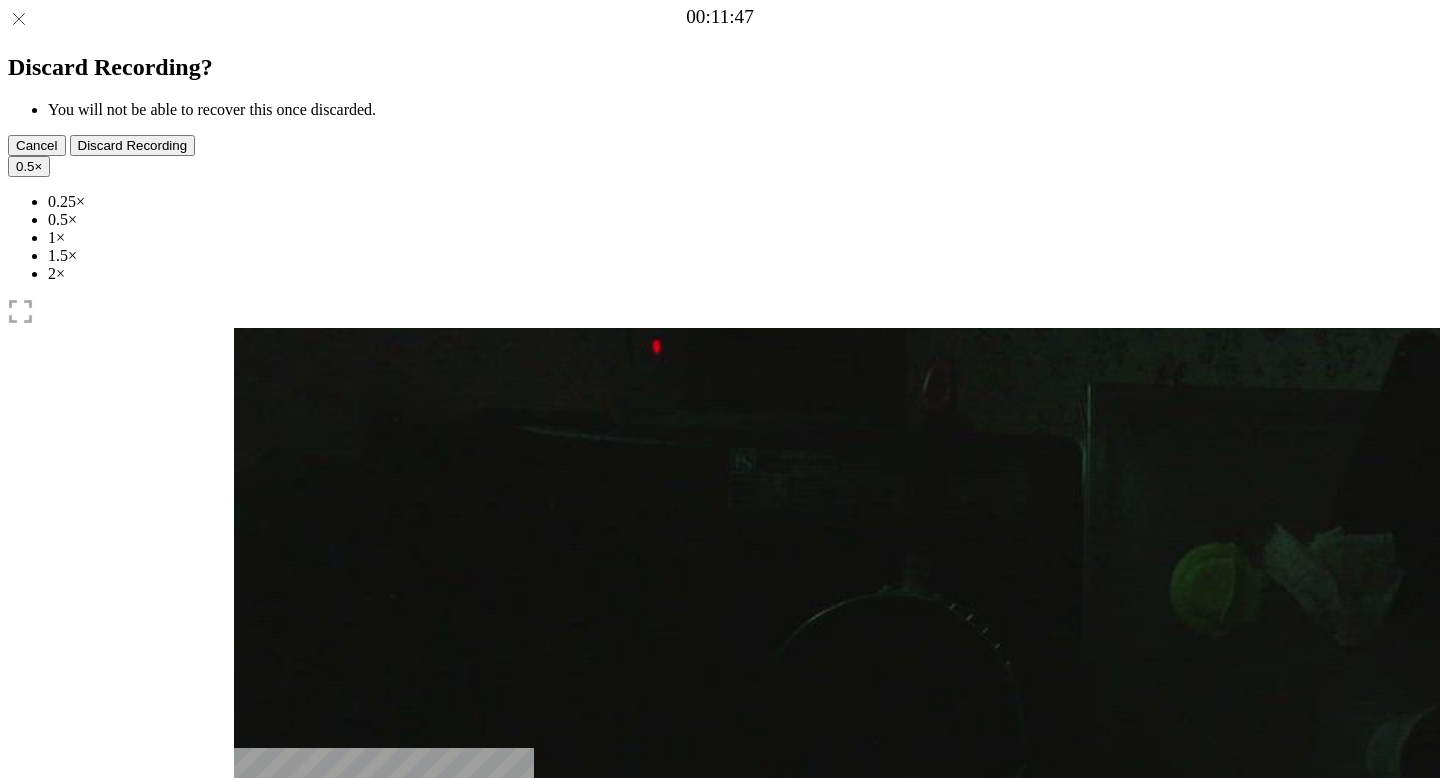 drag, startPoint x: 945, startPoint y: 603, endPoint x: 594, endPoint y: 599, distance: 351.0228 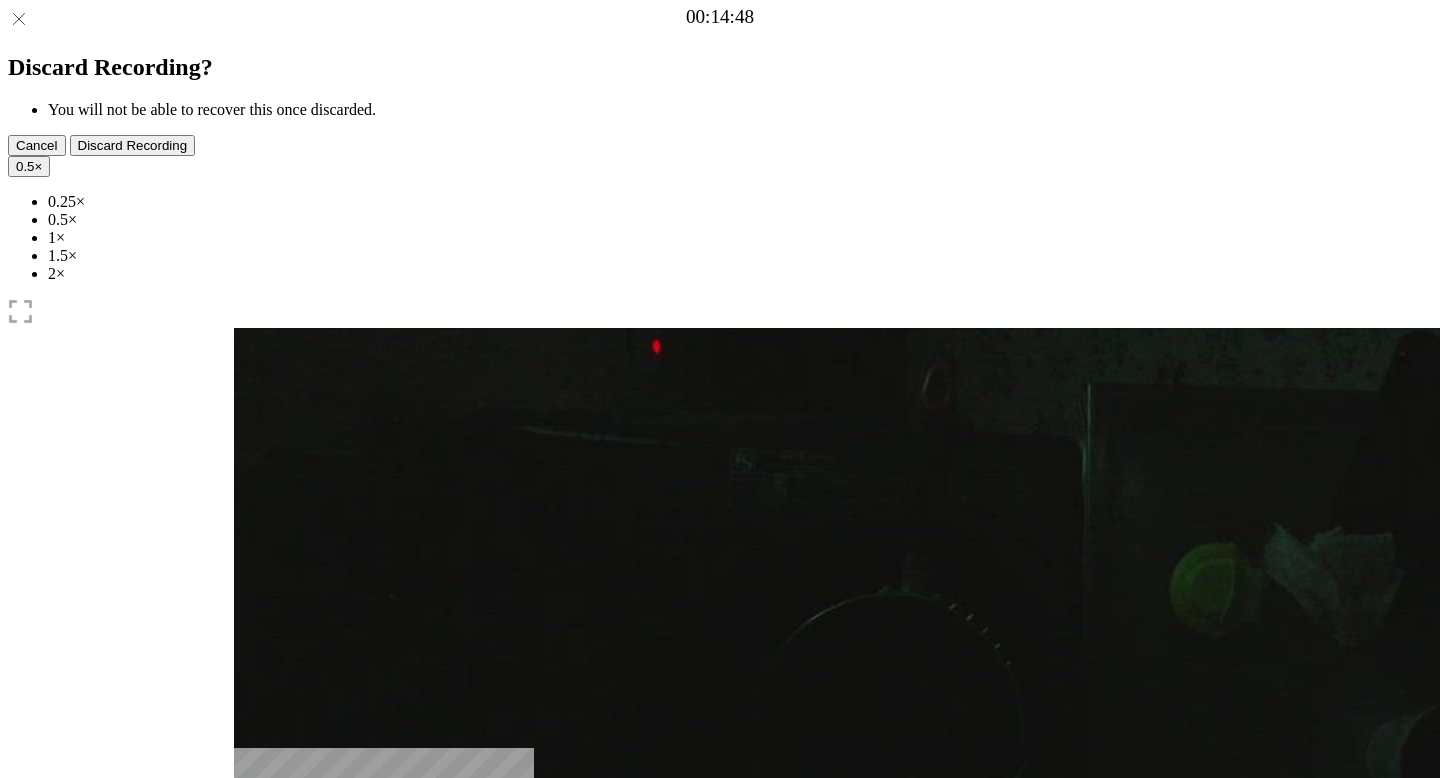 drag, startPoint x: 595, startPoint y: 599, endPoint x: 652, endPoint y: 599, distance: 57 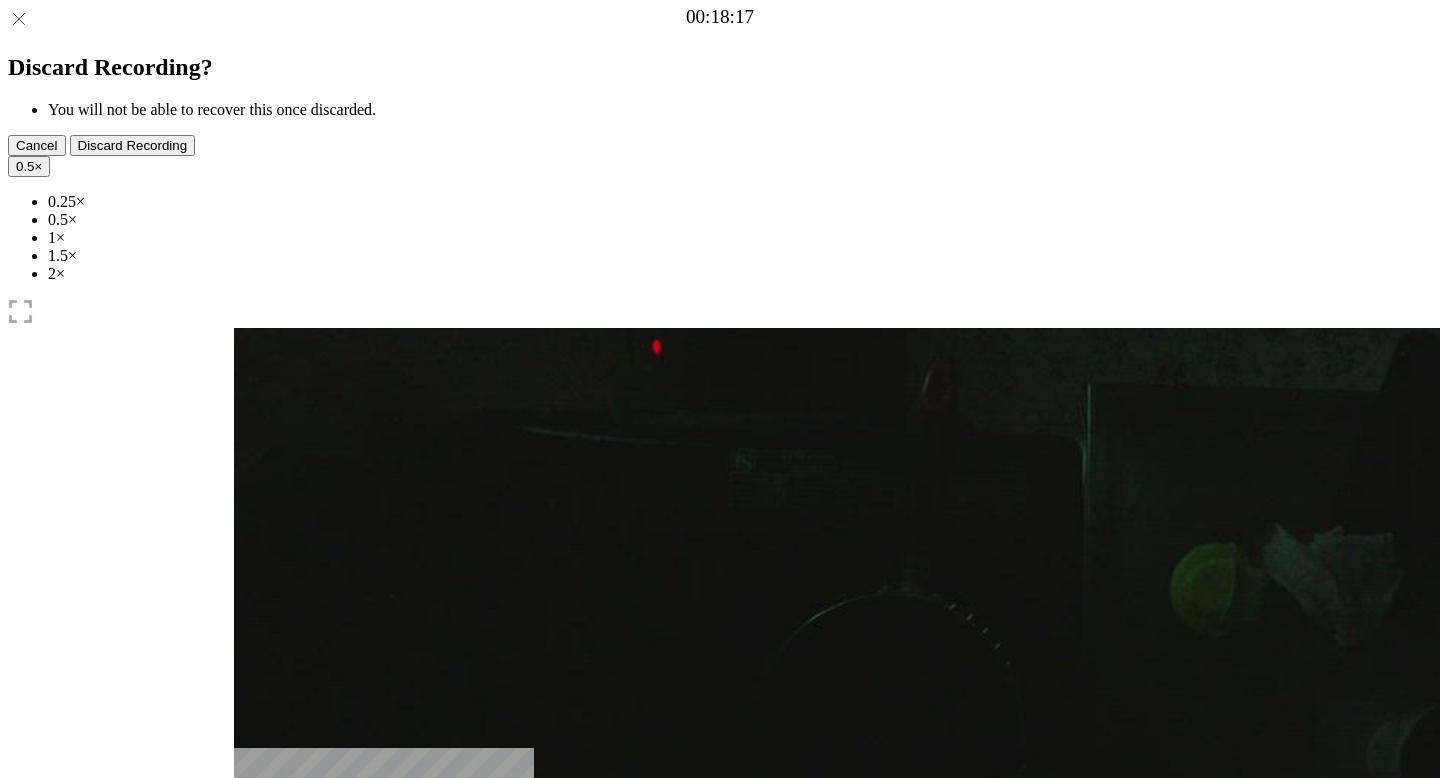 drag, startPoint x: 652, startPoint y: 599, endPoint x: 746, endPoint y: 594, distance: 94.13288 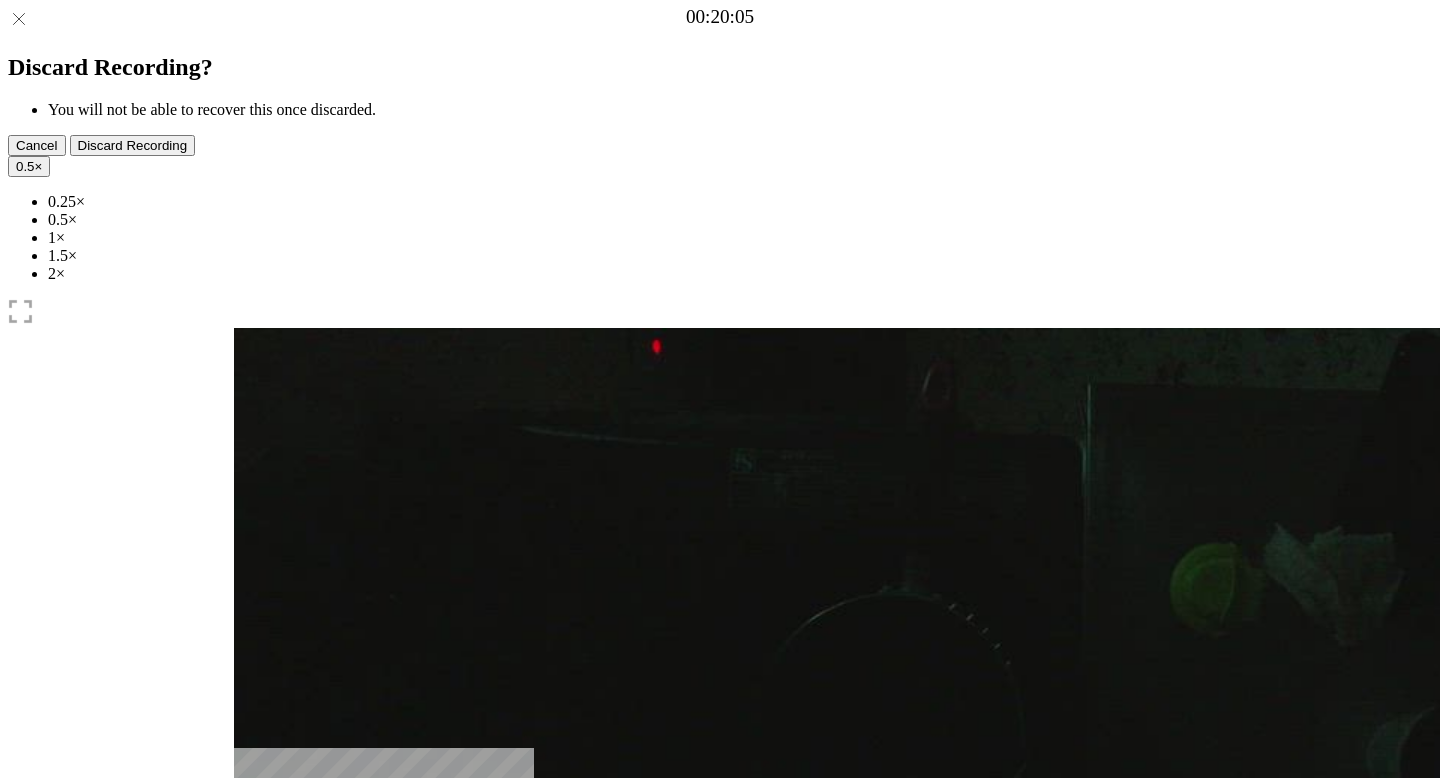drag, startPoint x: 756, startPoint y: 598, endPoint x: 795, endPoint y: 598, distance: 39 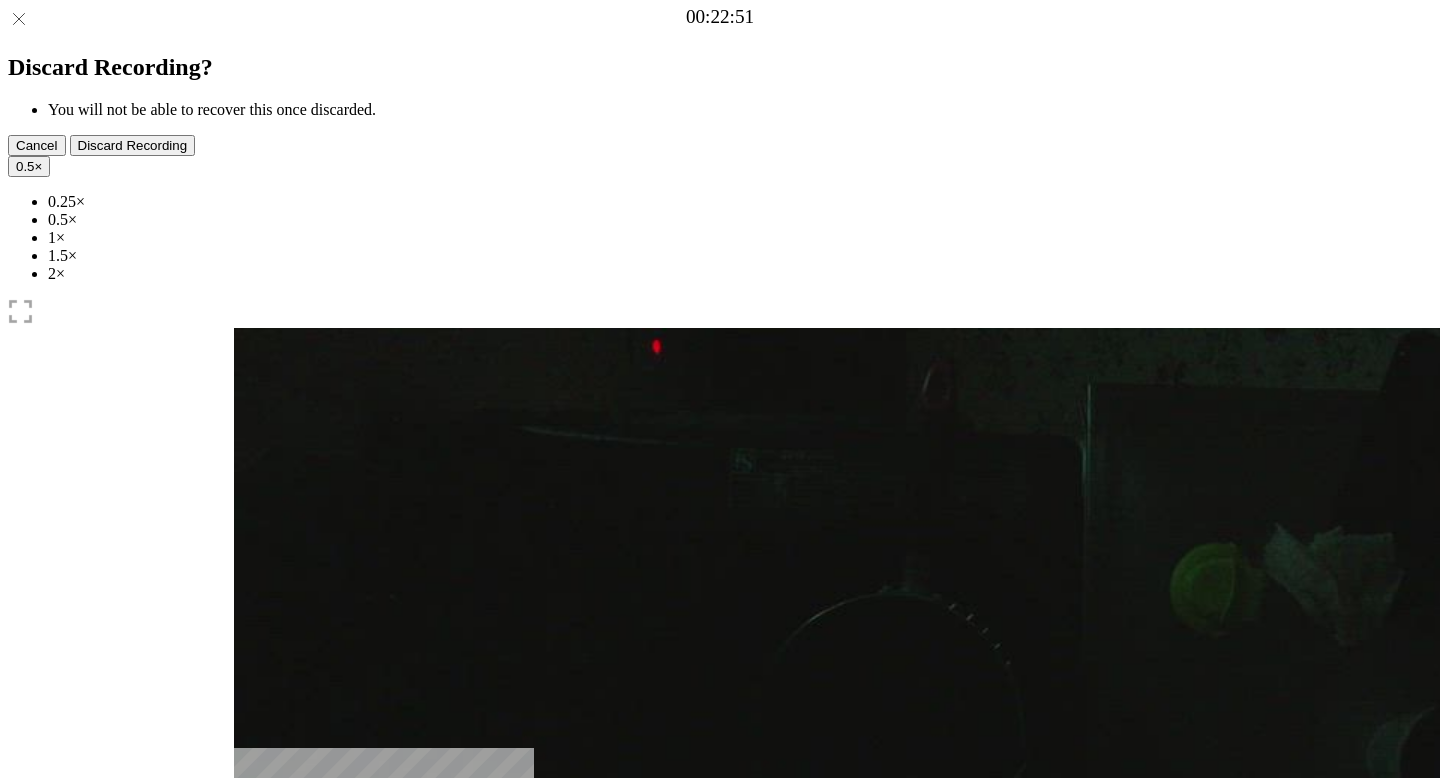 drag, startPoint x: 795, startPoint y: 598, endPoint x: 867, endPoint y: 596, distance: 72.02777 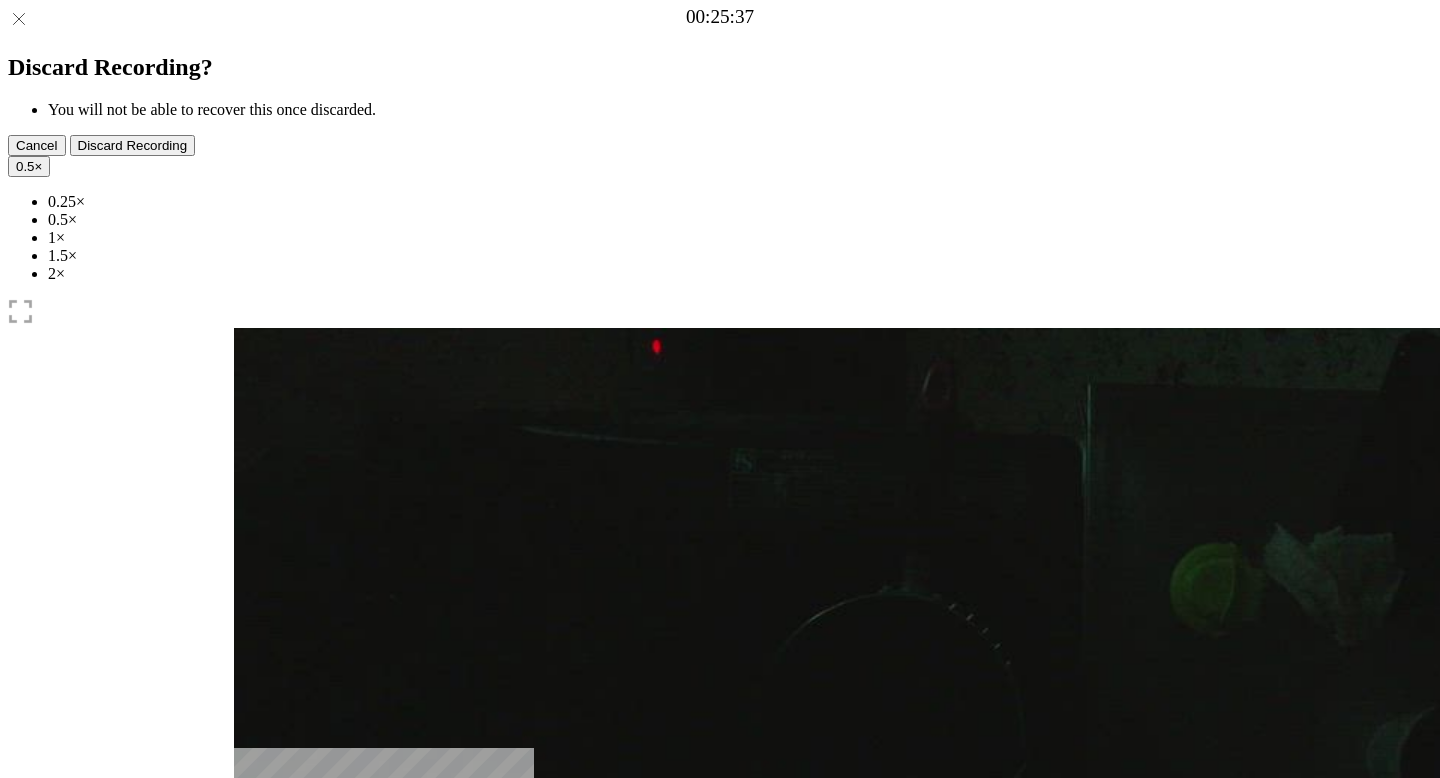 drag, startPoint x: 867, startPoint y: 596, endPoint x: 943, endPoint y: 596, distance: 76 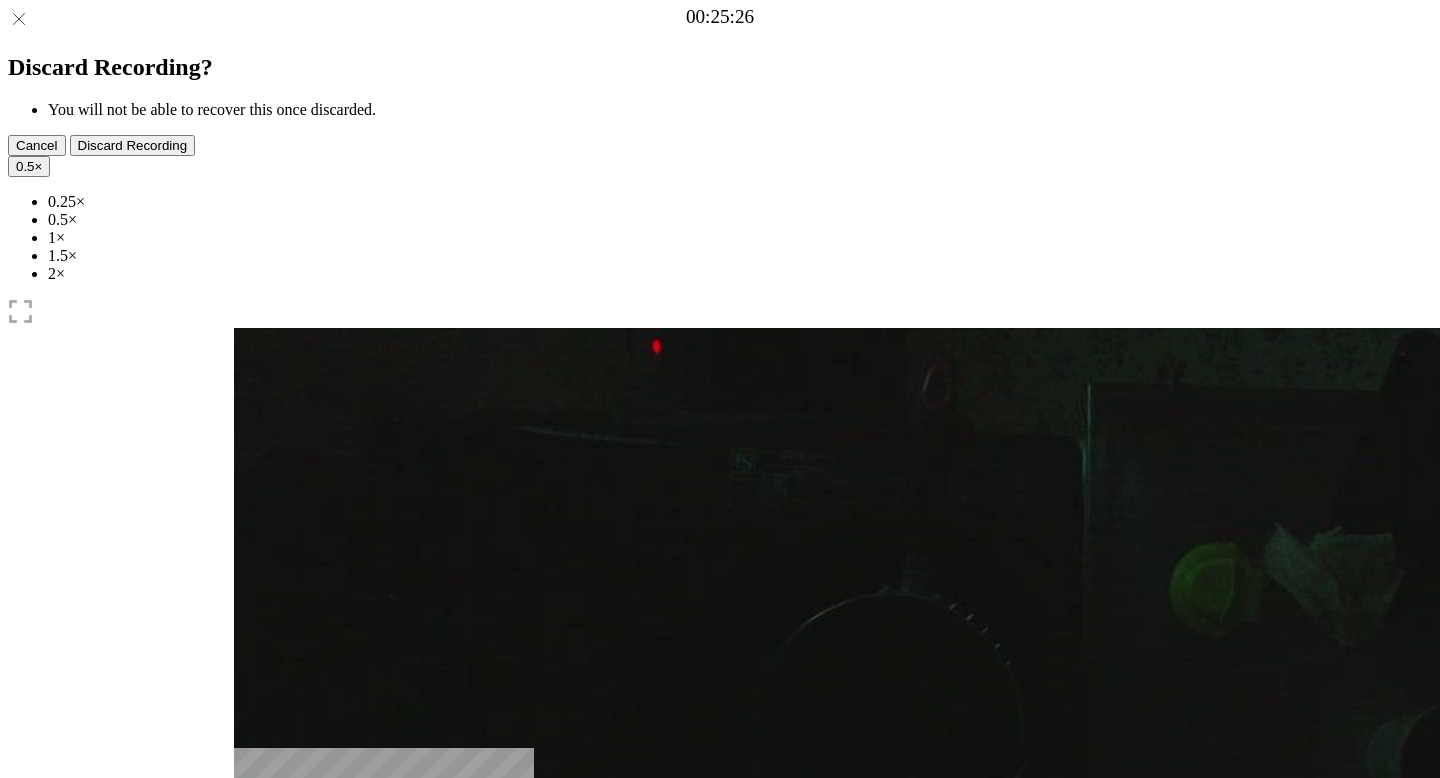 click at bounding box center (720, 902) 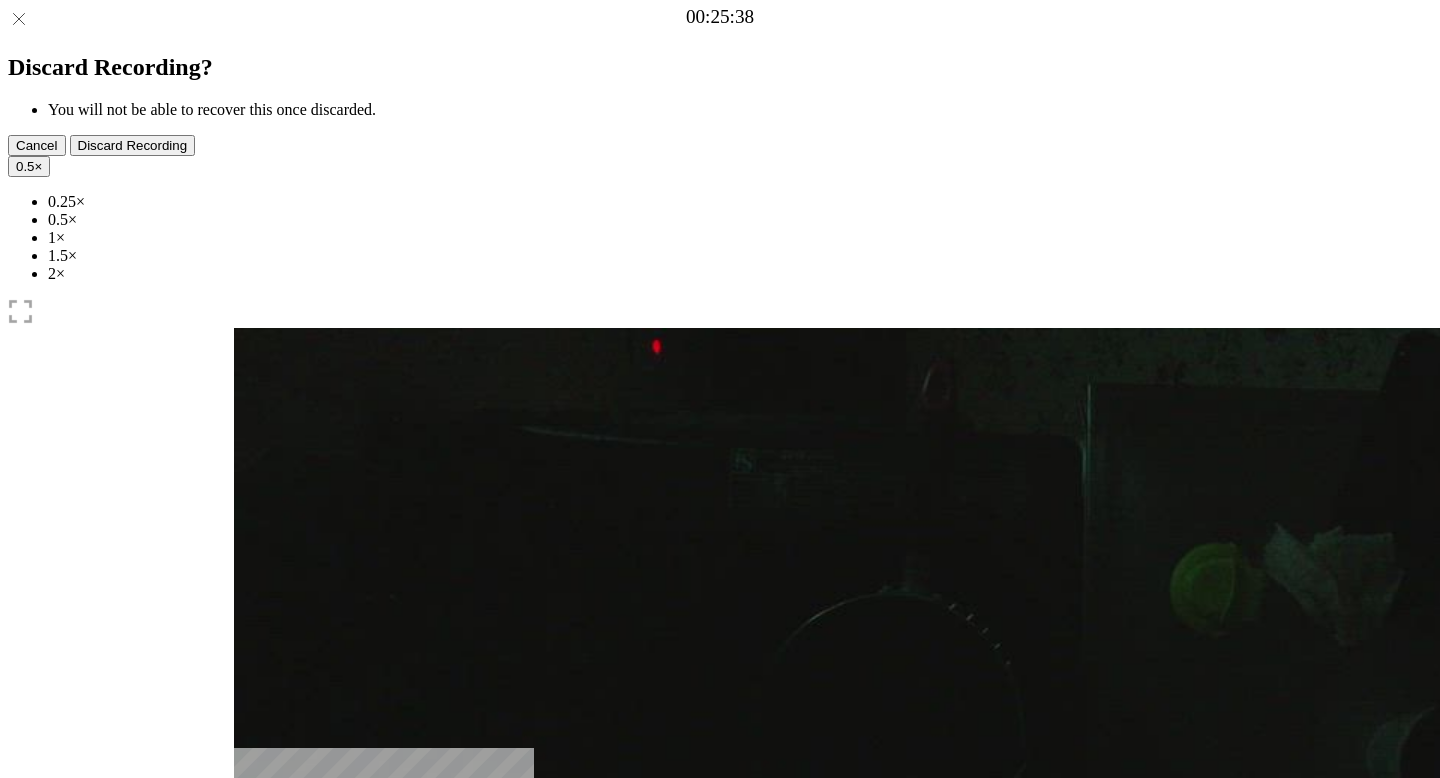 click on "Time elapsed:  00:48
Time remaining:  00:17" at bounding box center (720, 920) 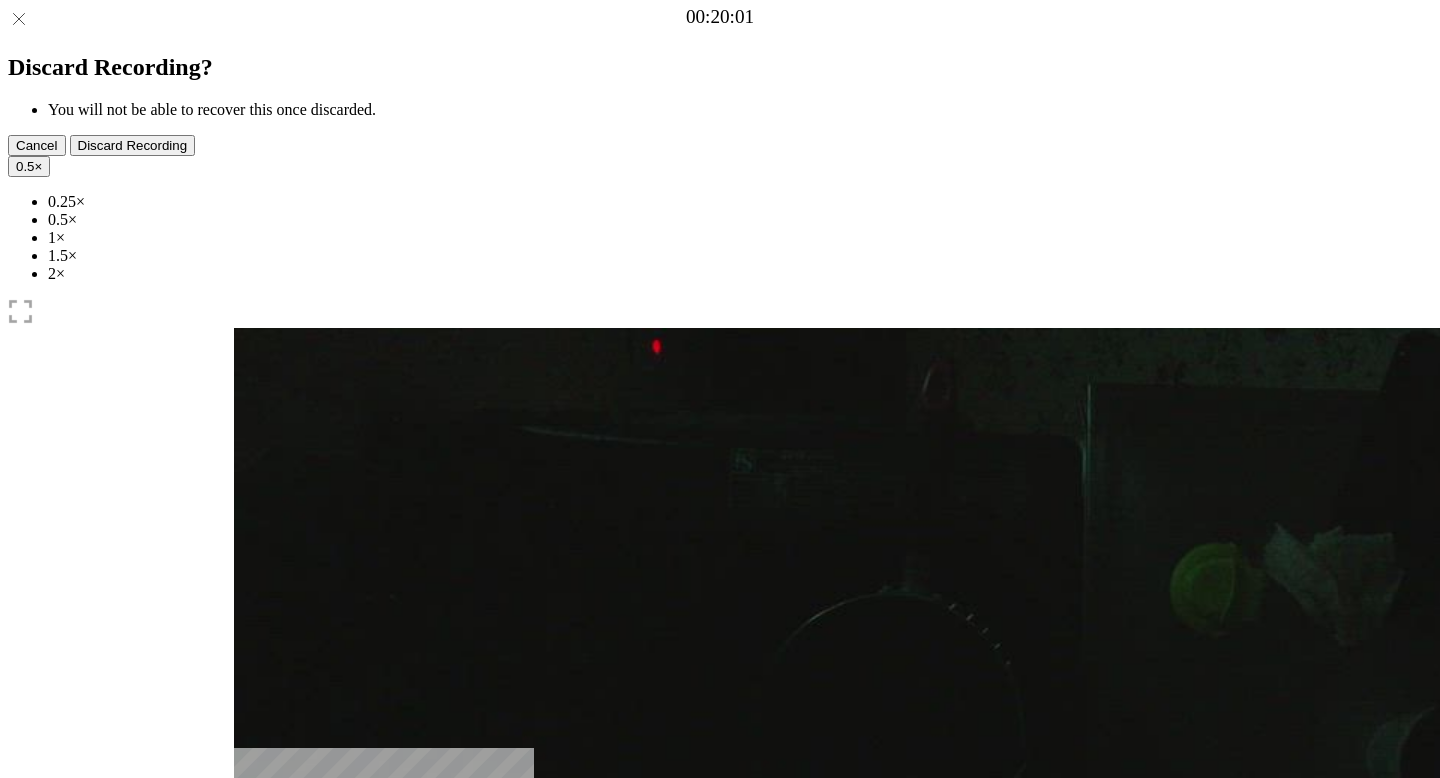 click at bounding box center [346, 1041] 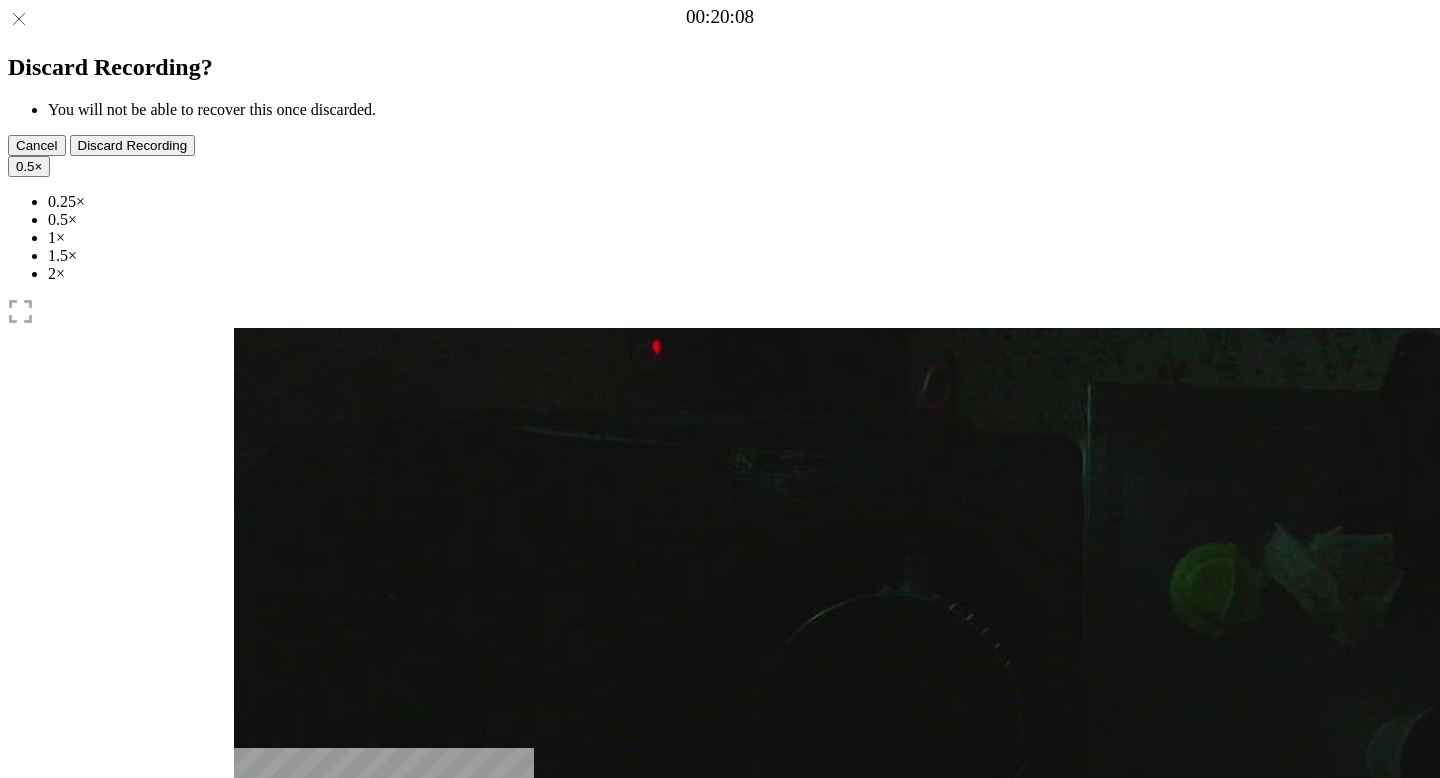 click at bounding box center (249, 954) 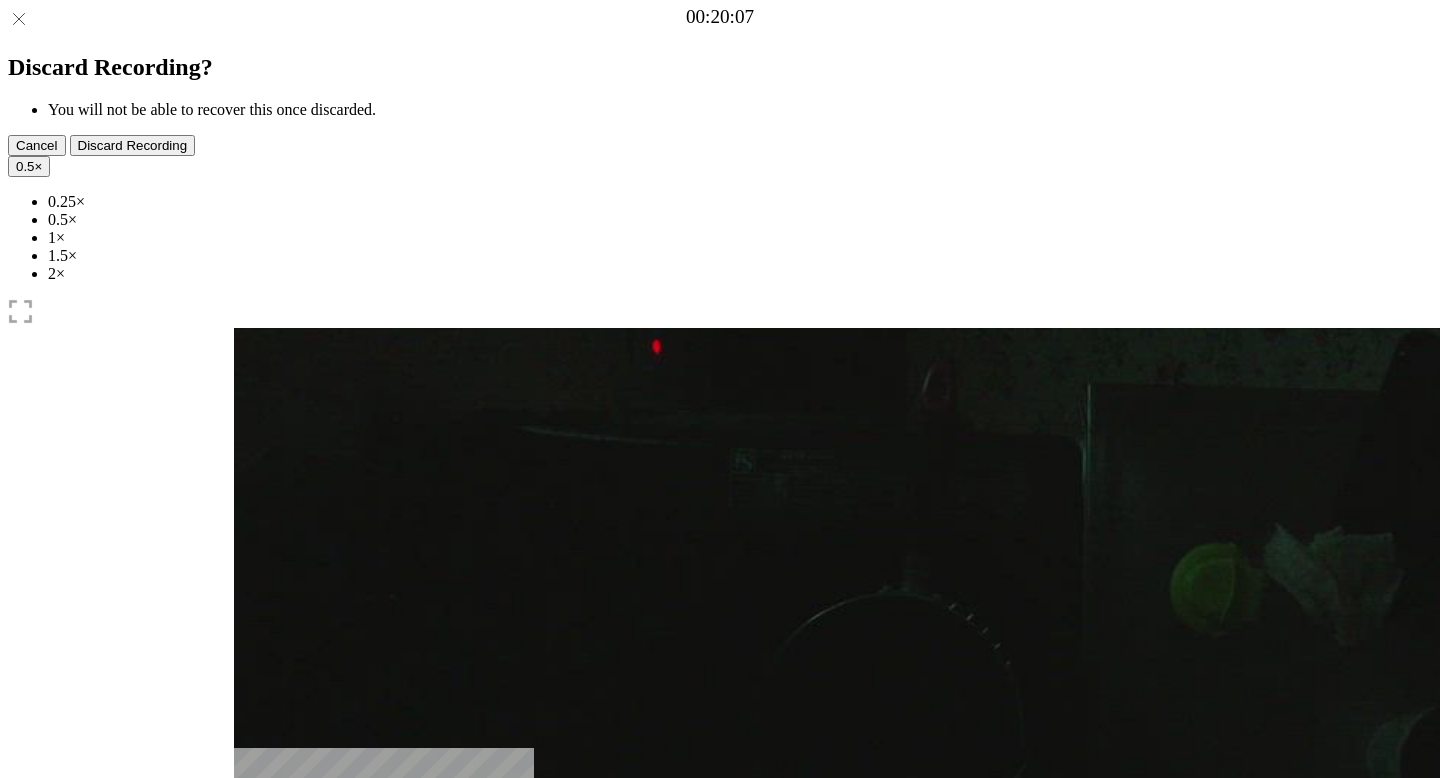 click at bounding box center [249, 954] 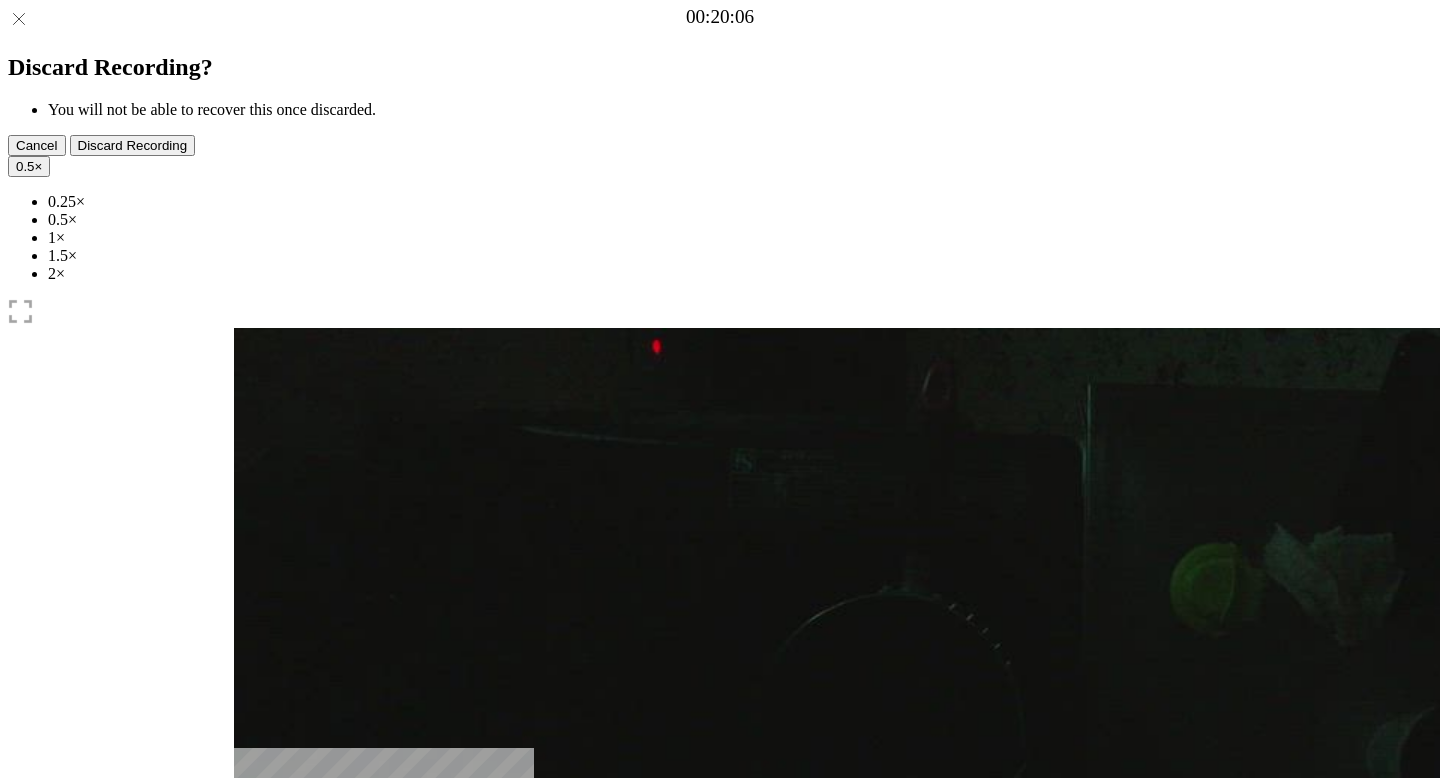 click at bounding box center [249, 954] 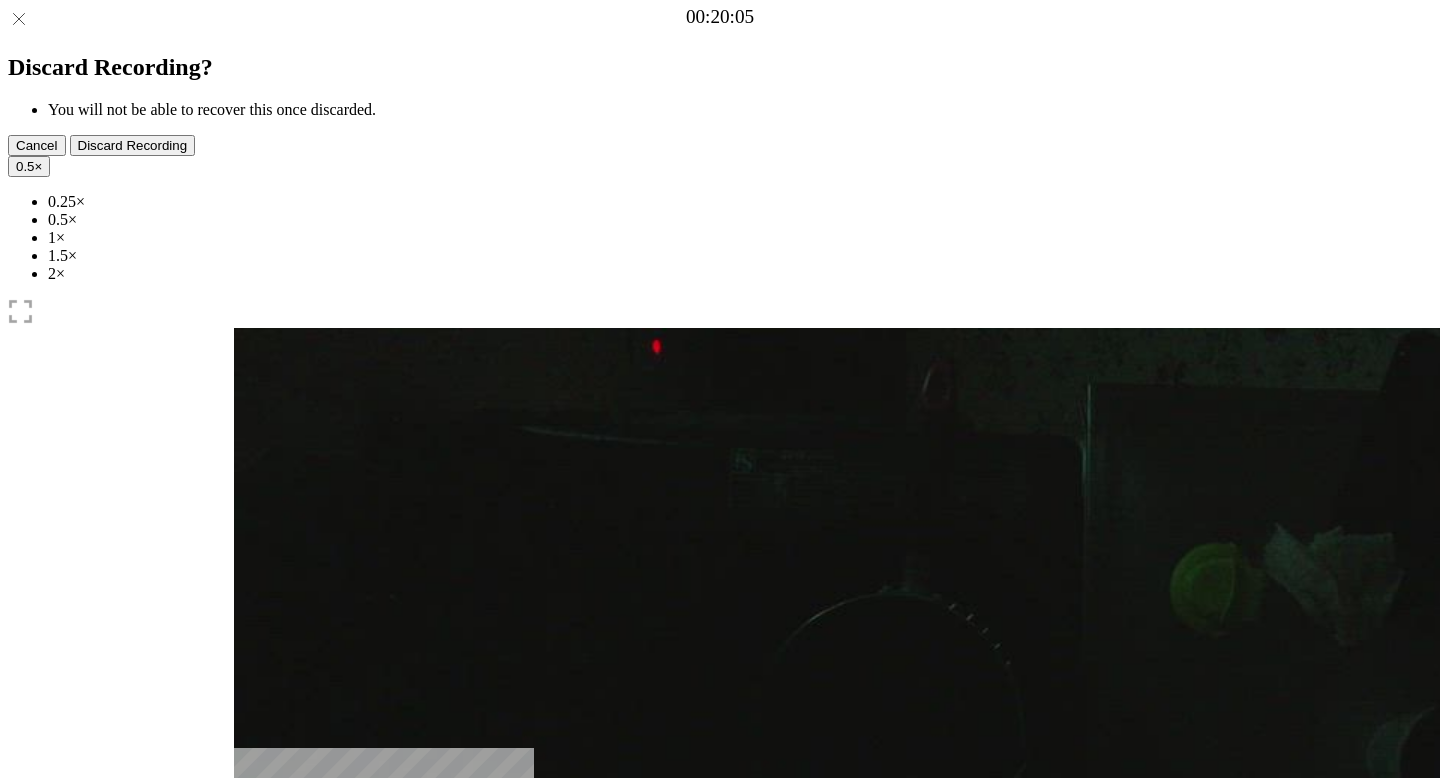 click at bounding box center (249, 954) 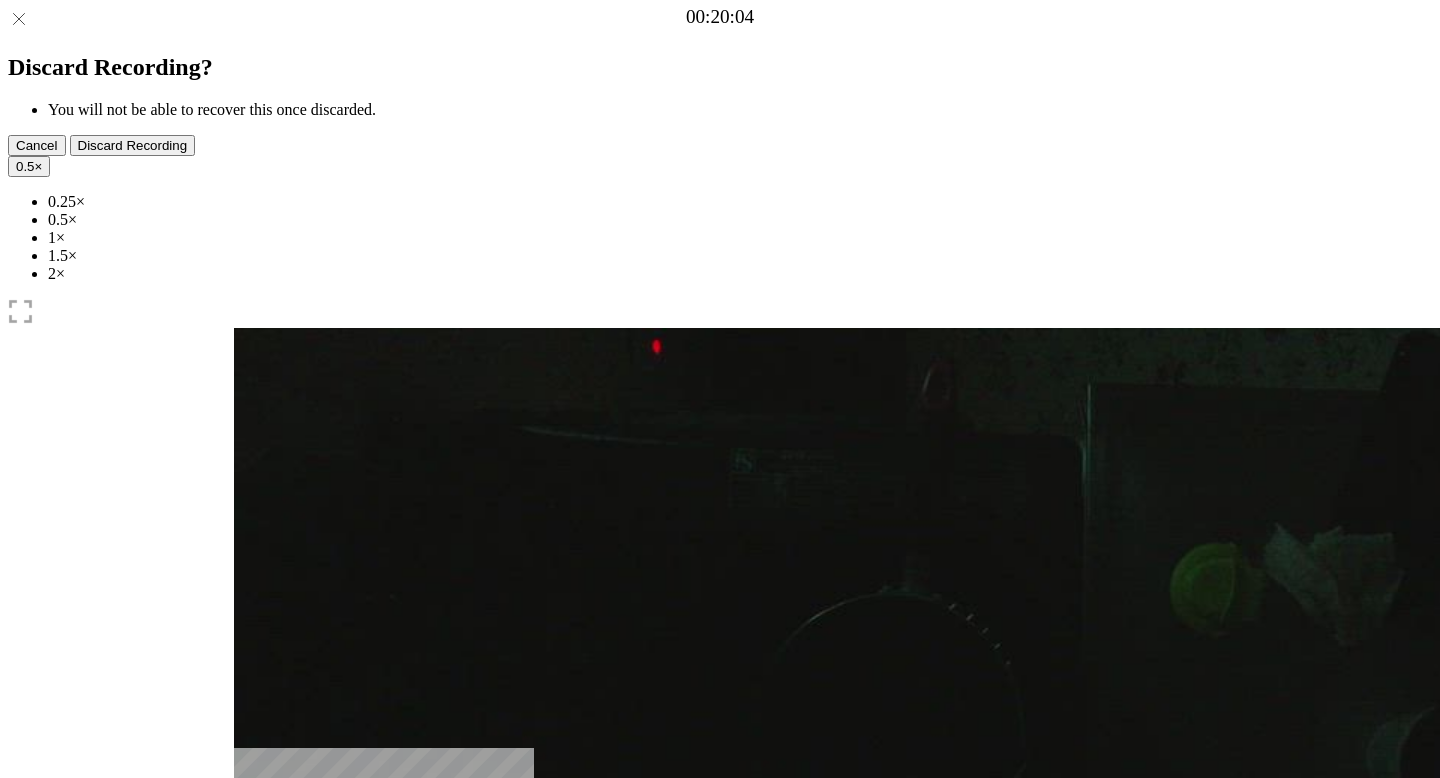 click at bounding box center (249, 954) 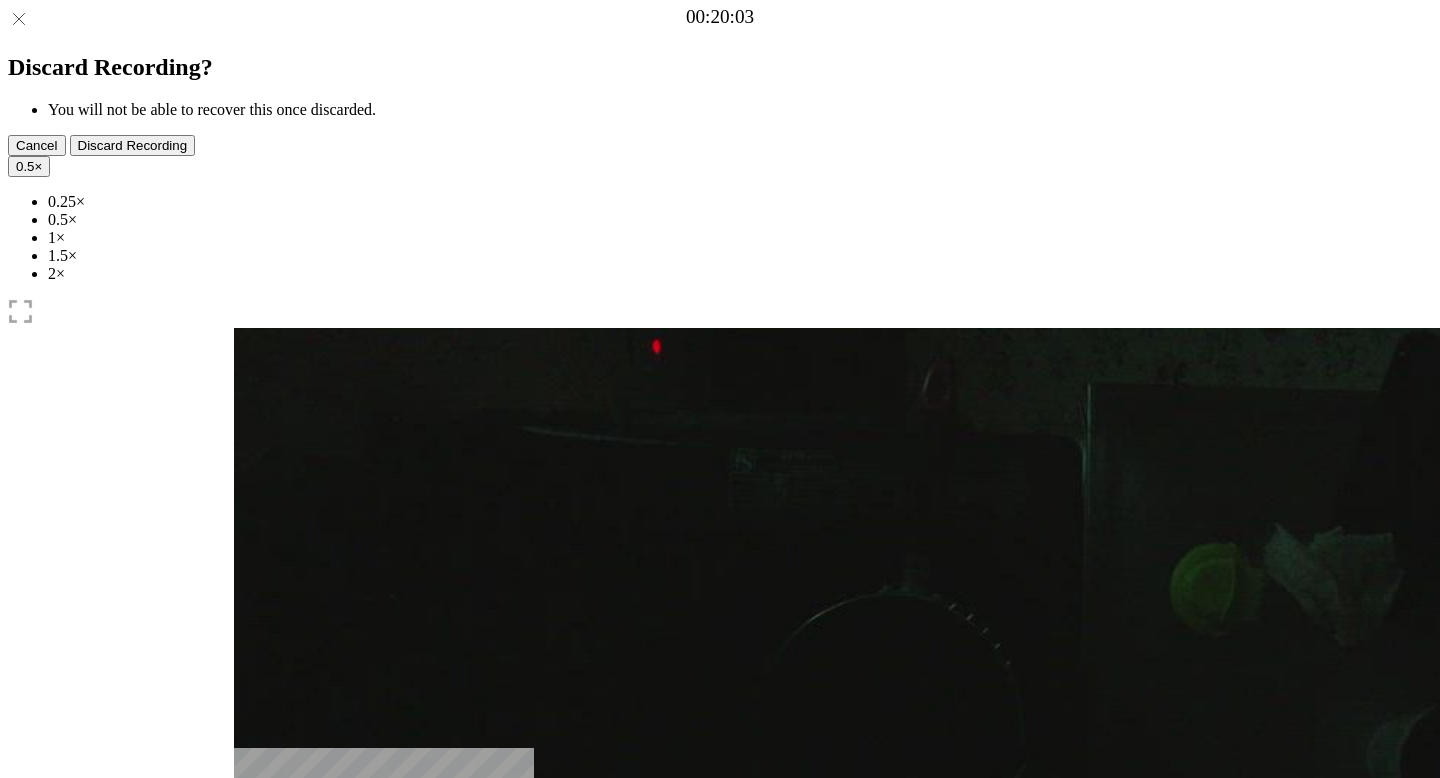 click at bounding box center [249, 954] 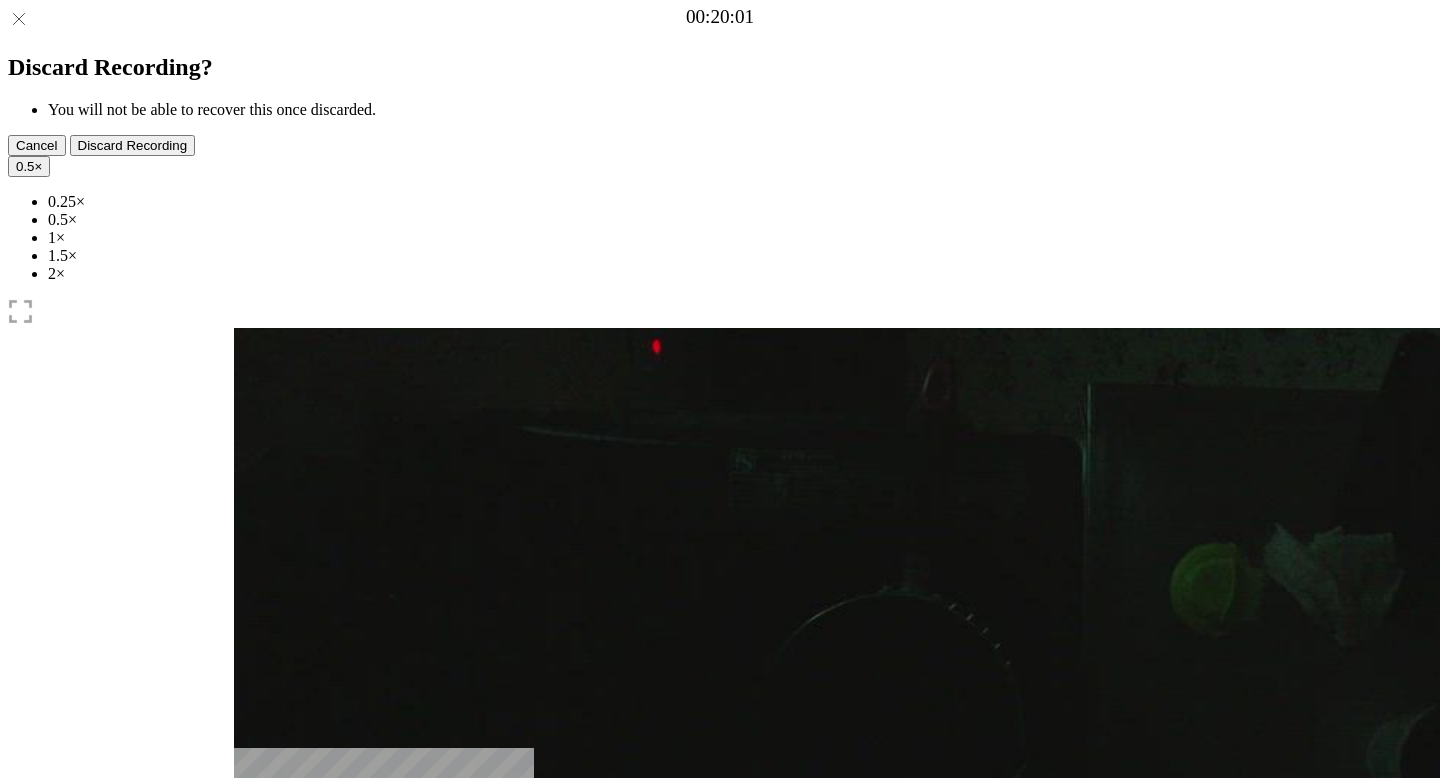 click at bounding box center [249, 954] 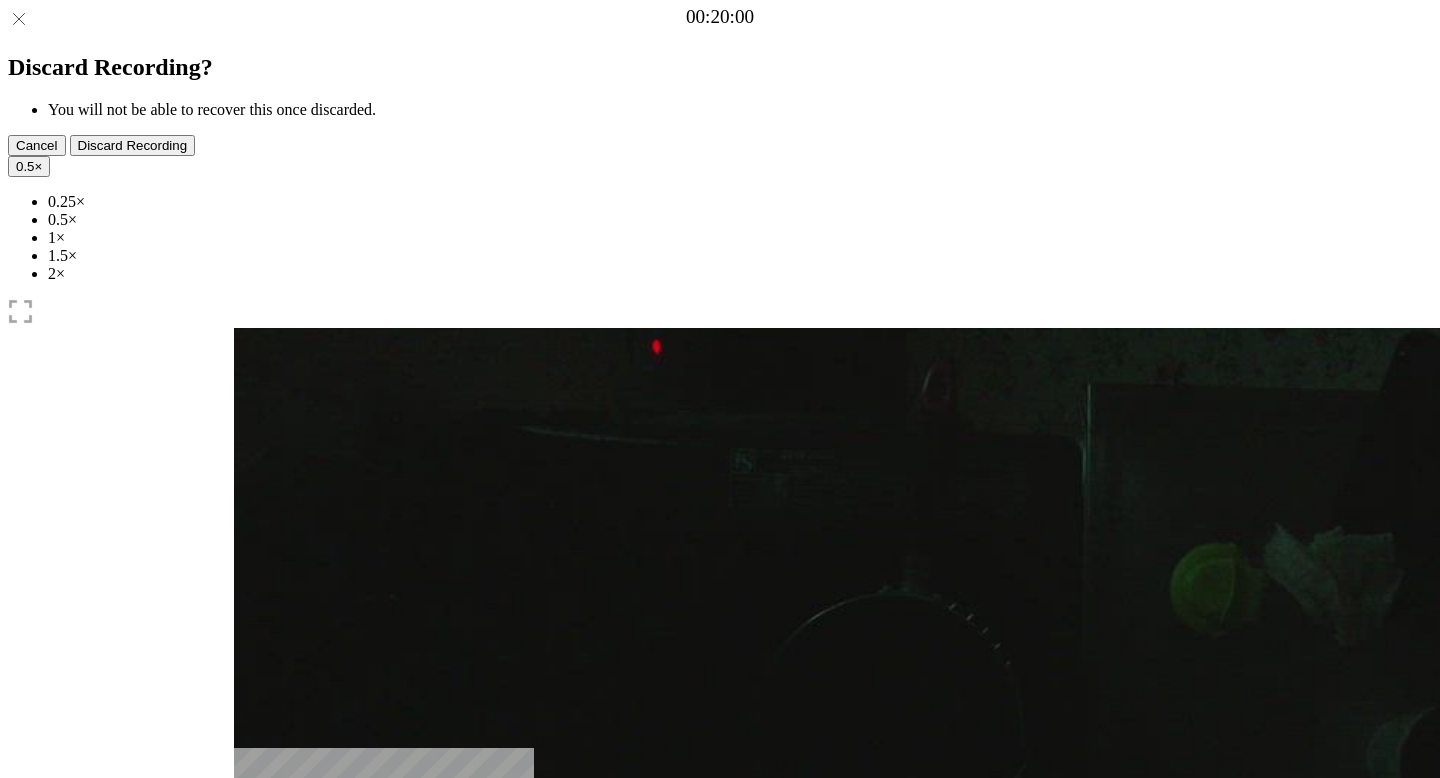 click at bounding box center (249, 954) 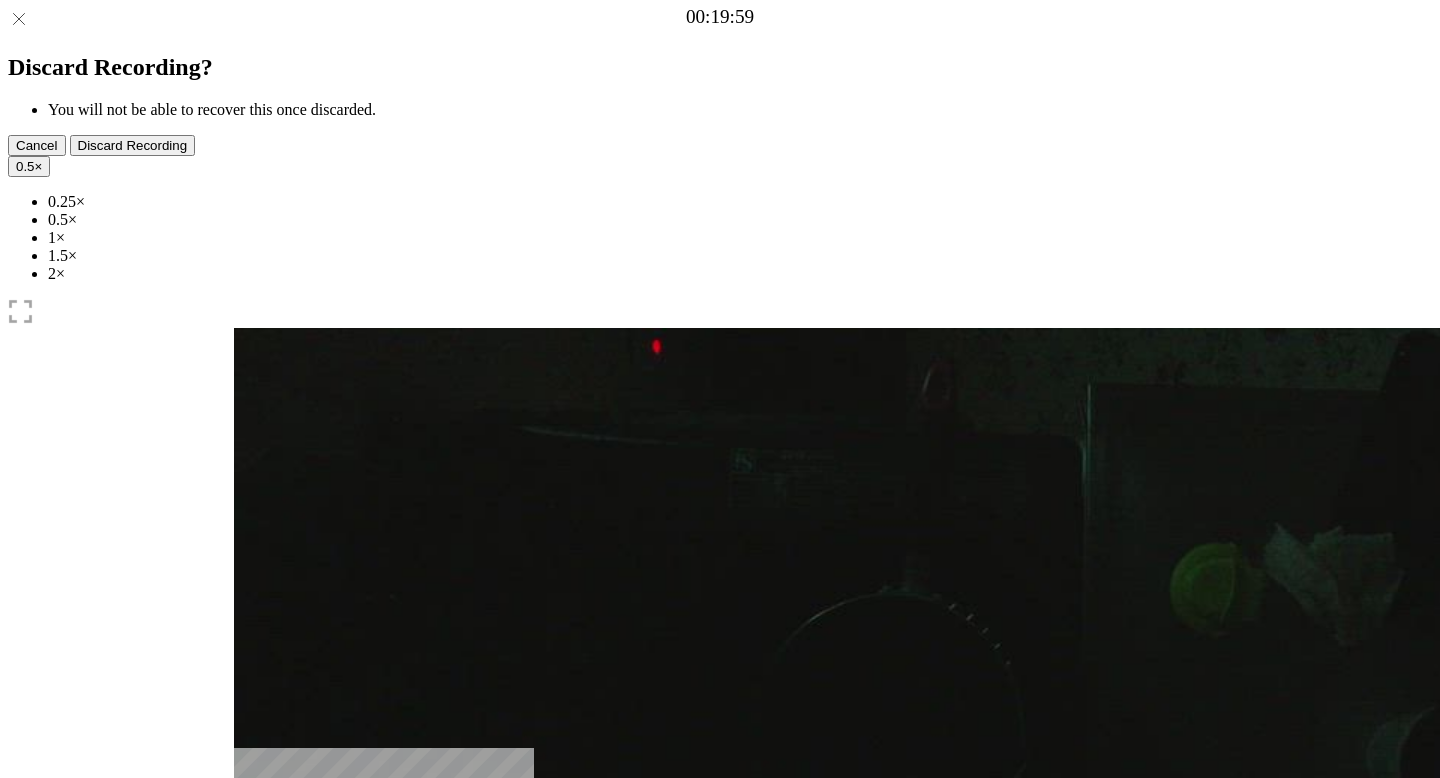 click at bounding box center [249, 954] 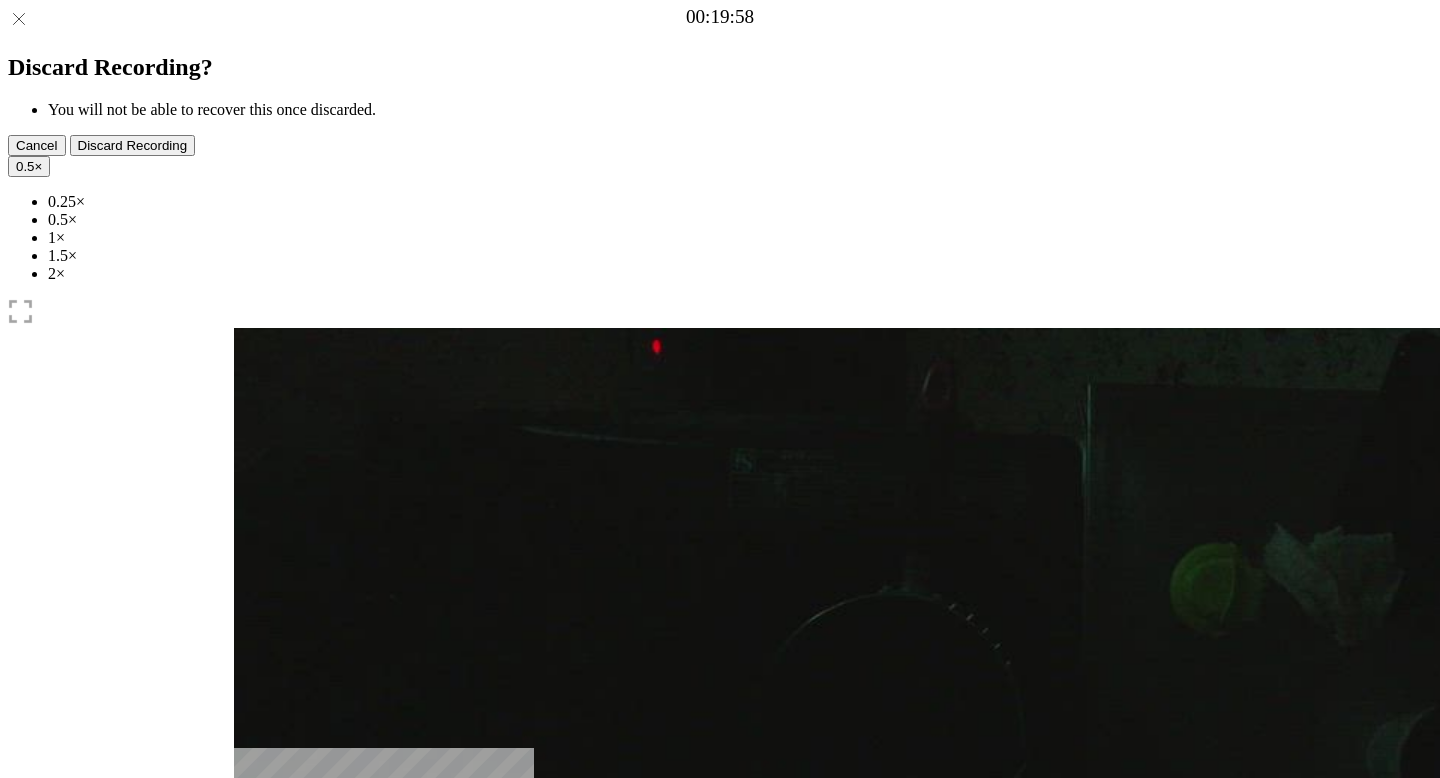 click at bounding box center [249, 954] 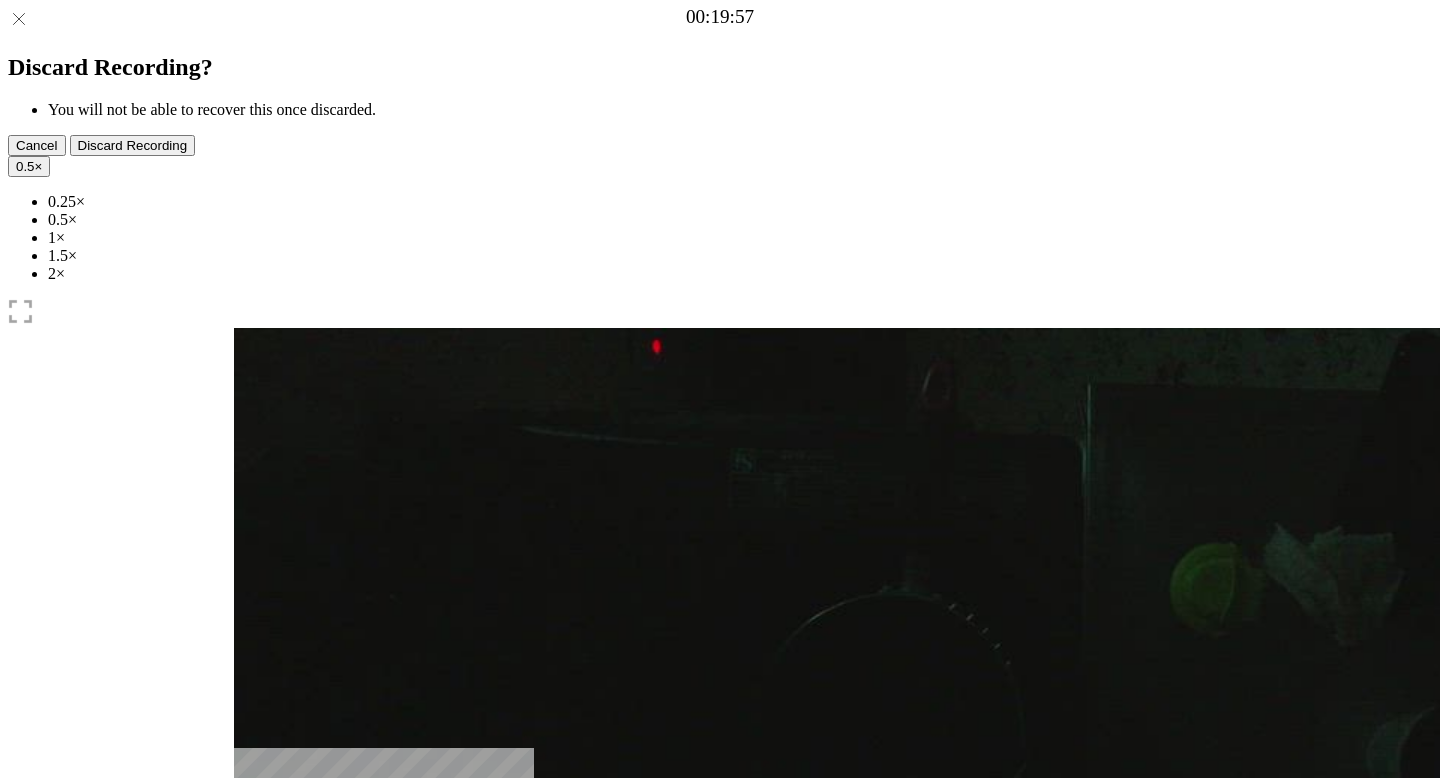 click at bounding box center [249, 954] 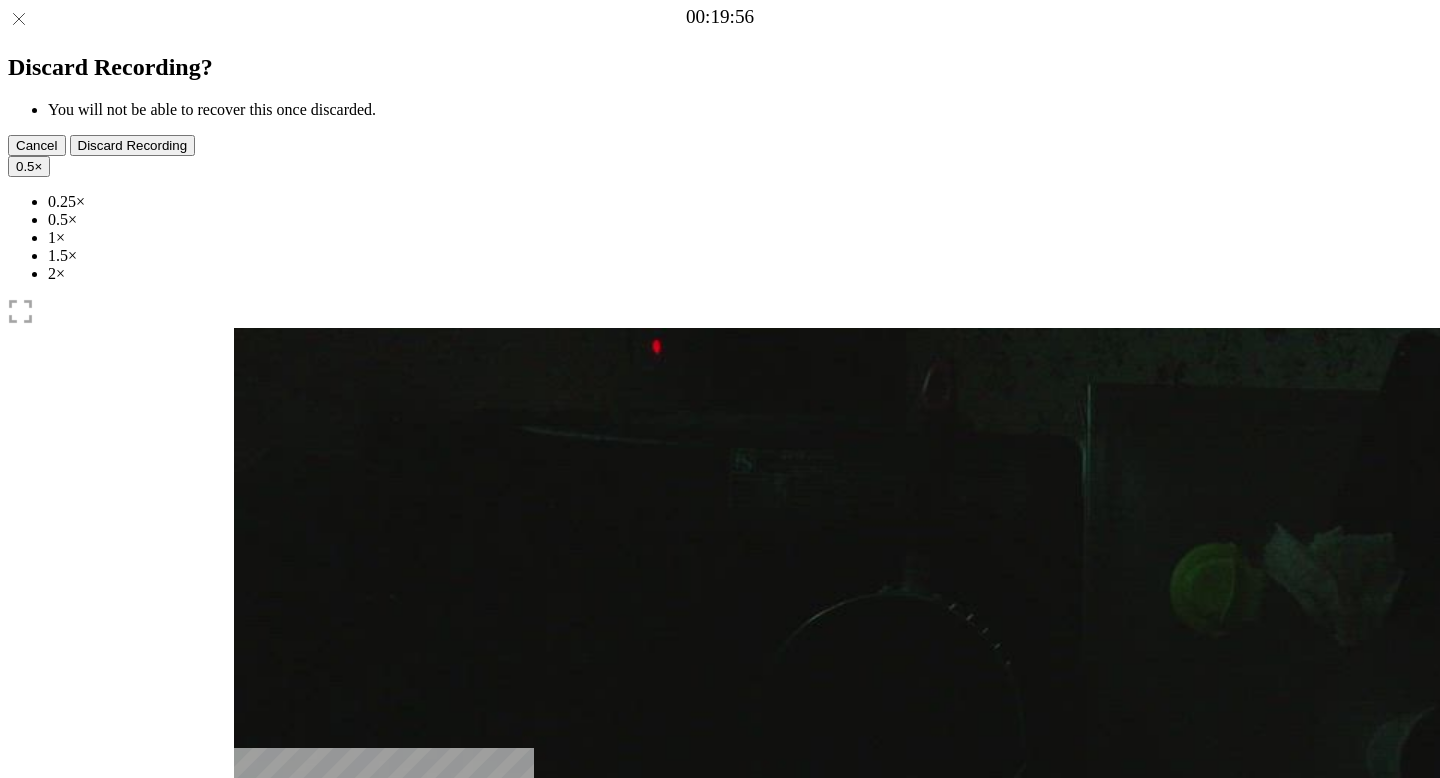 click at bounding box center [249, 954] 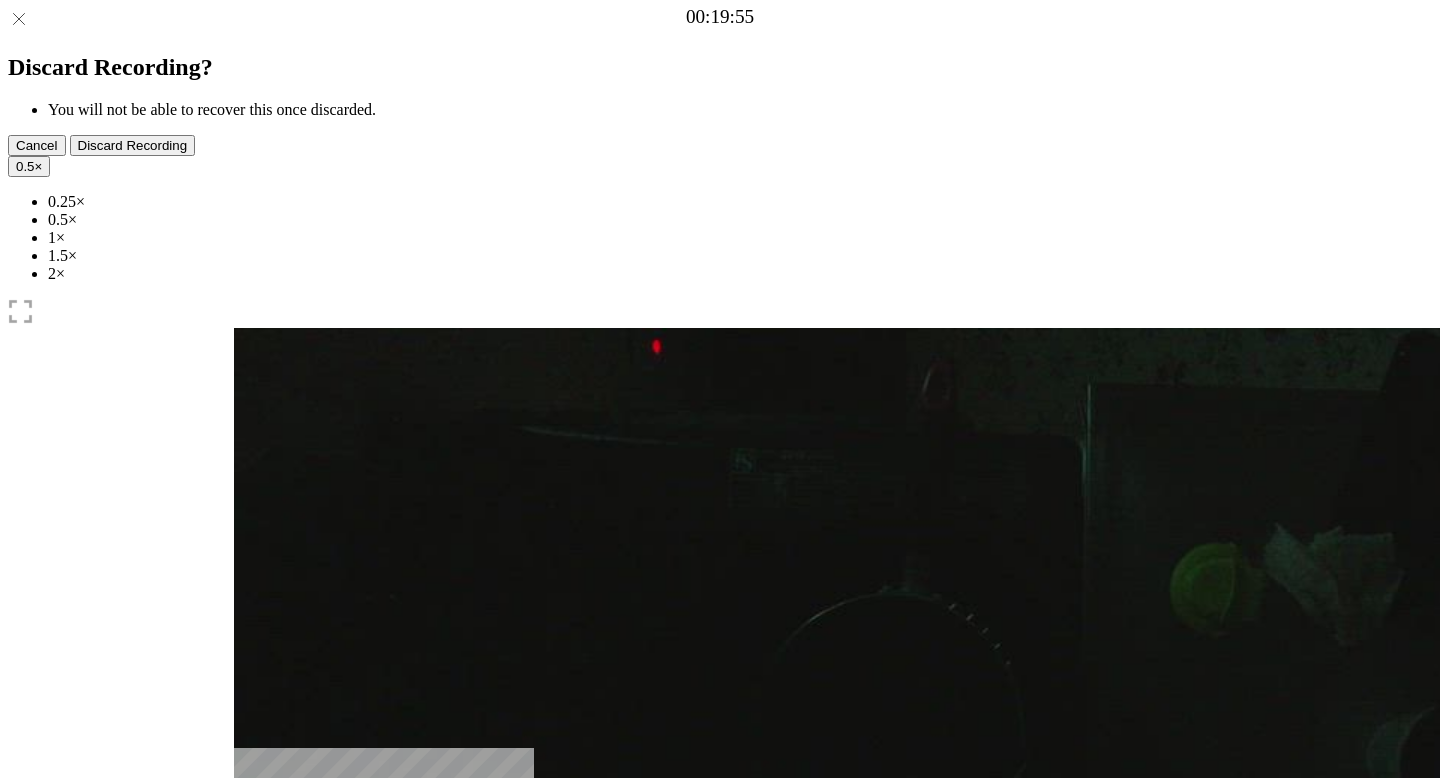 click at bounding box center [249, 954] 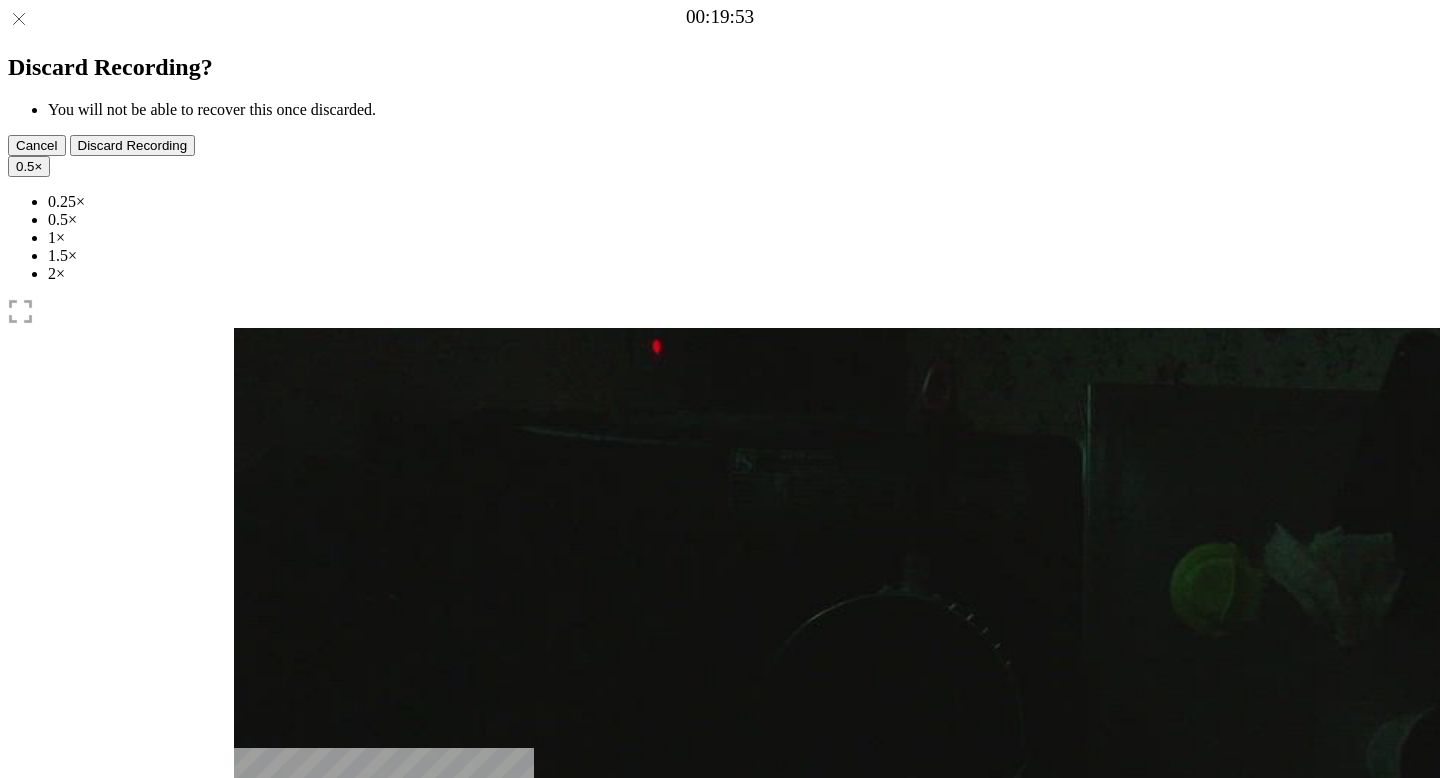 click at bounding box center [249, 954] 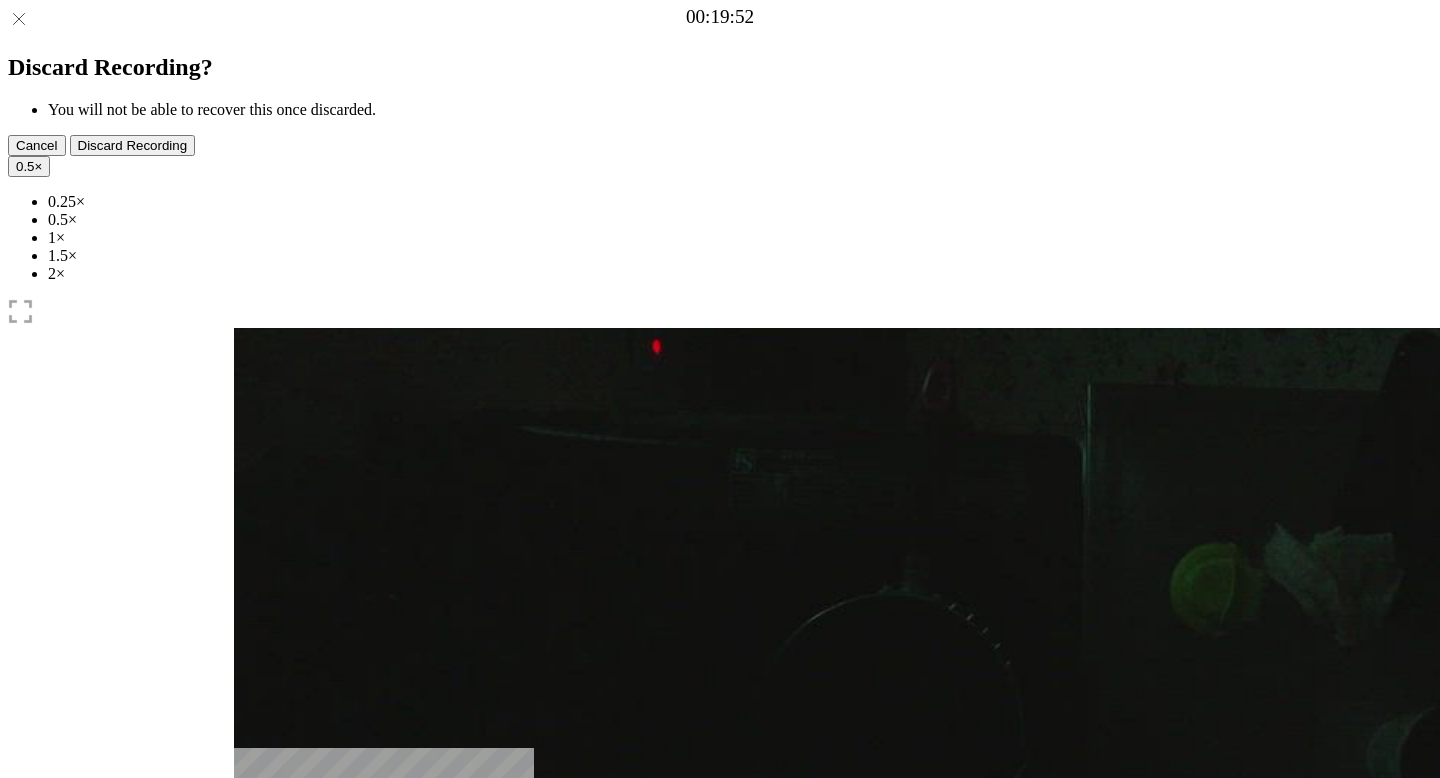 click at bounding box center (249, 954) 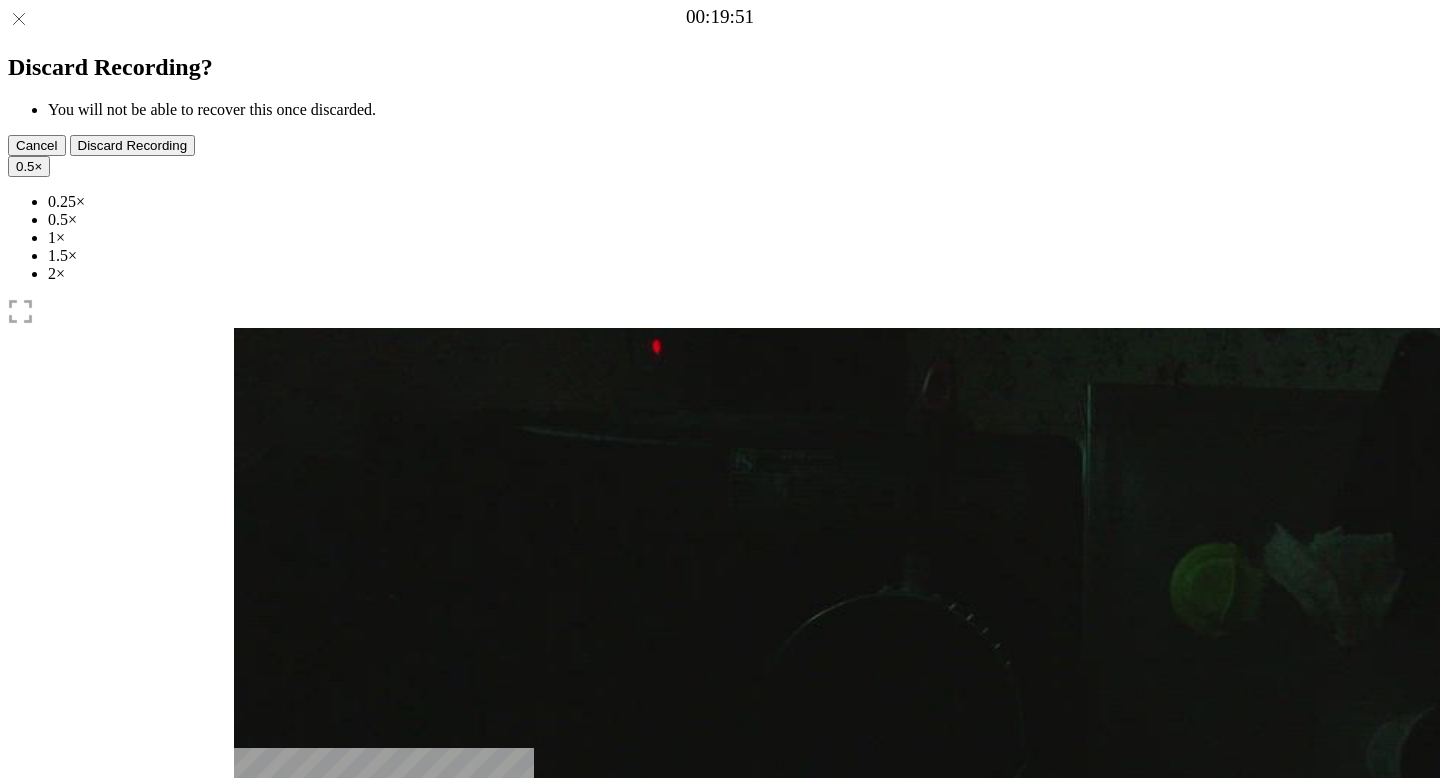 click at bounding box center (249, 954) 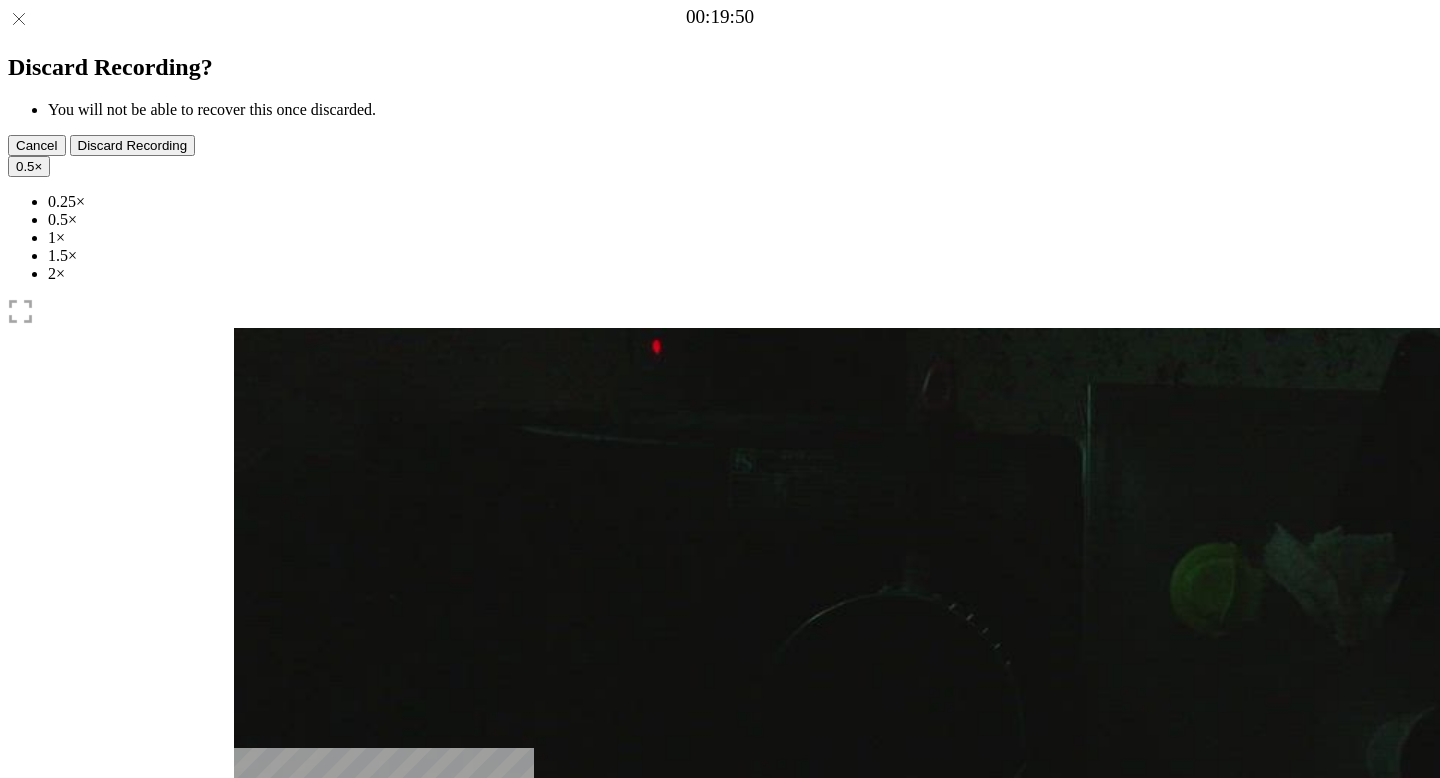 click at bounding box center (249, 954) 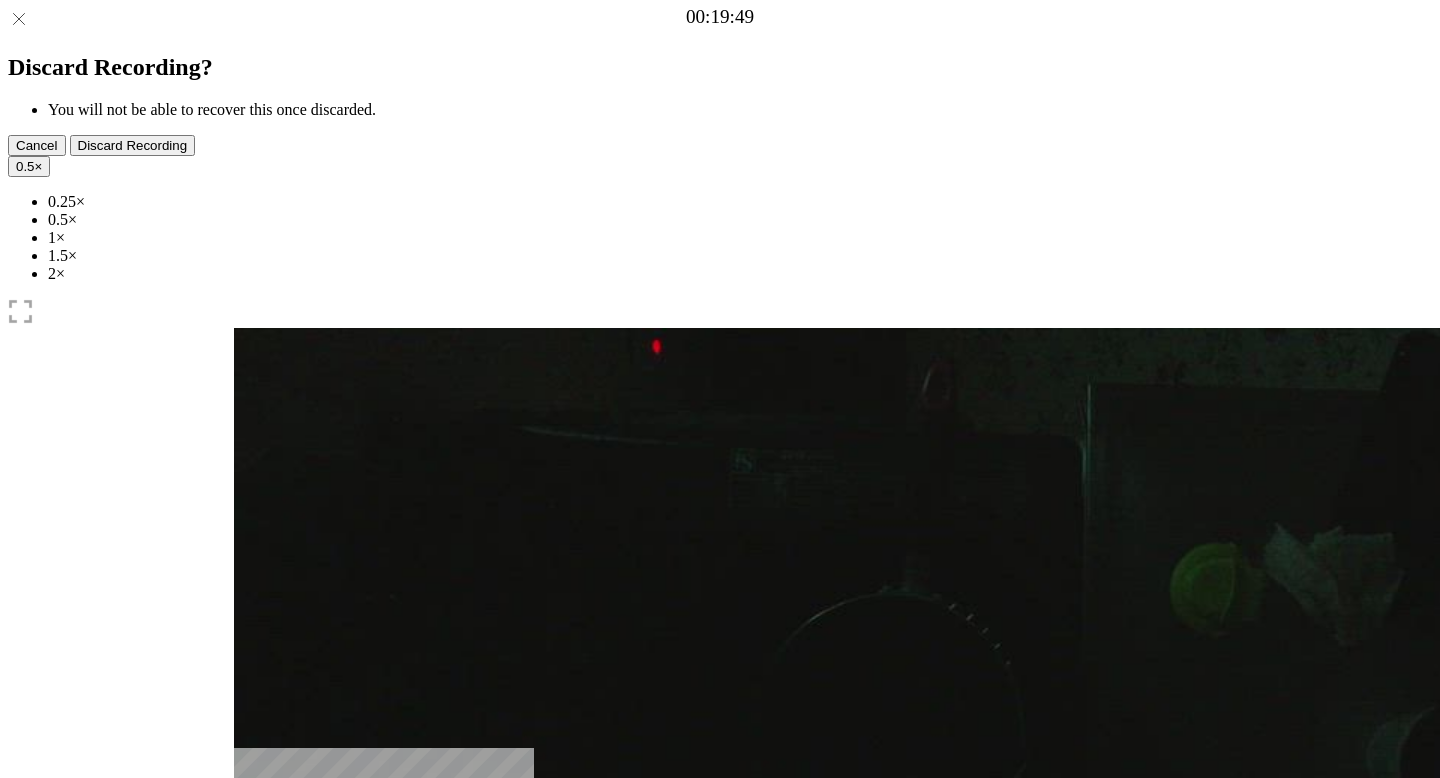 click at bounding box center (249, 954) 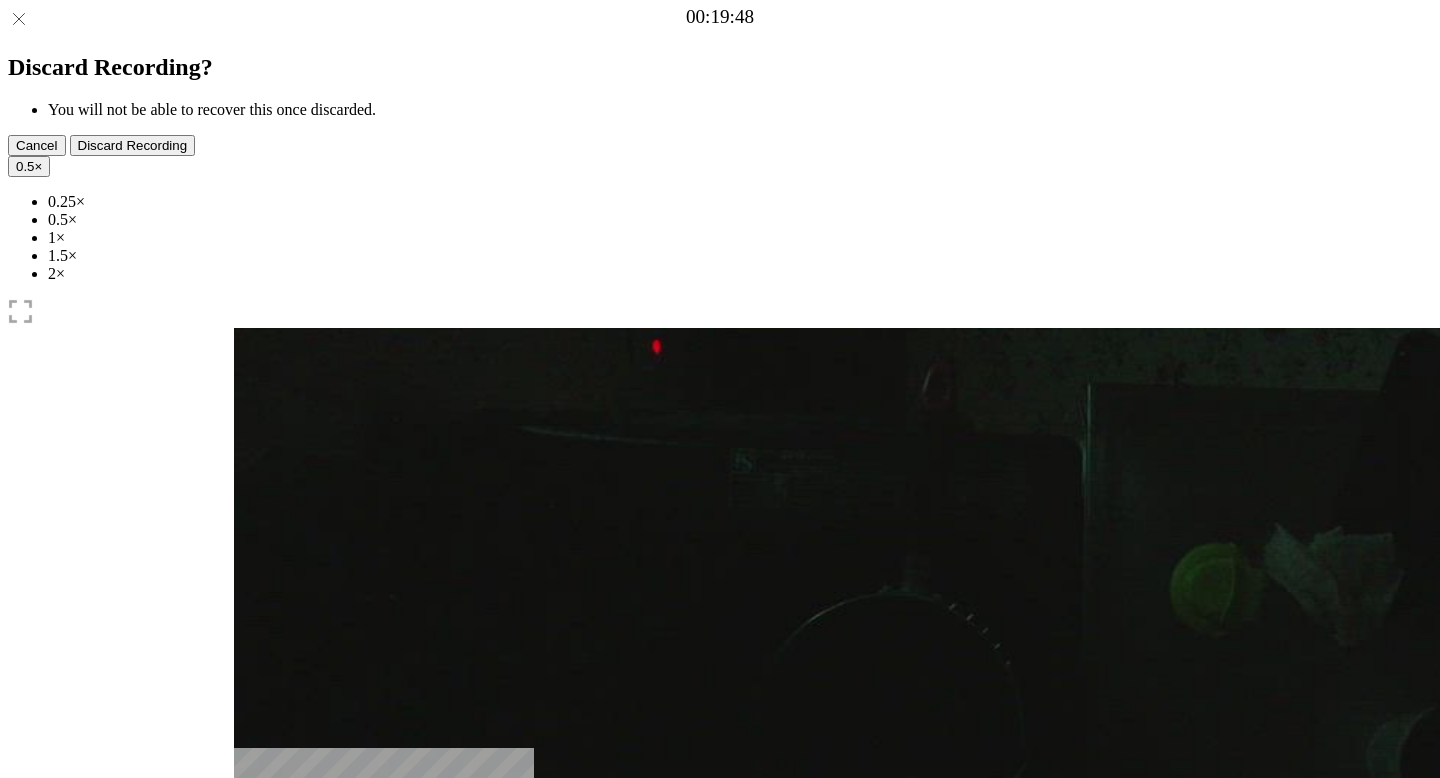 click at bounding box center [249, 954] 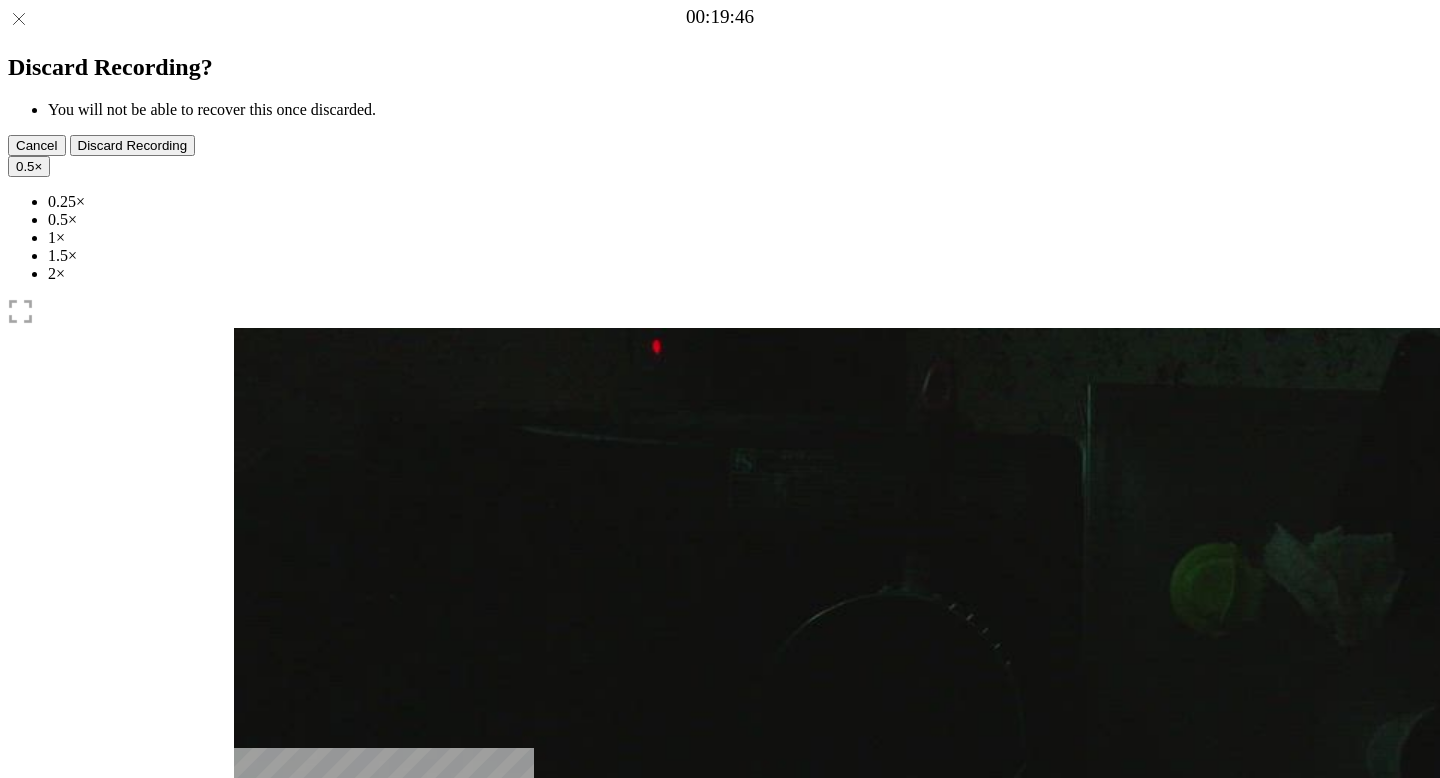 click at bounding box center (249, 954) 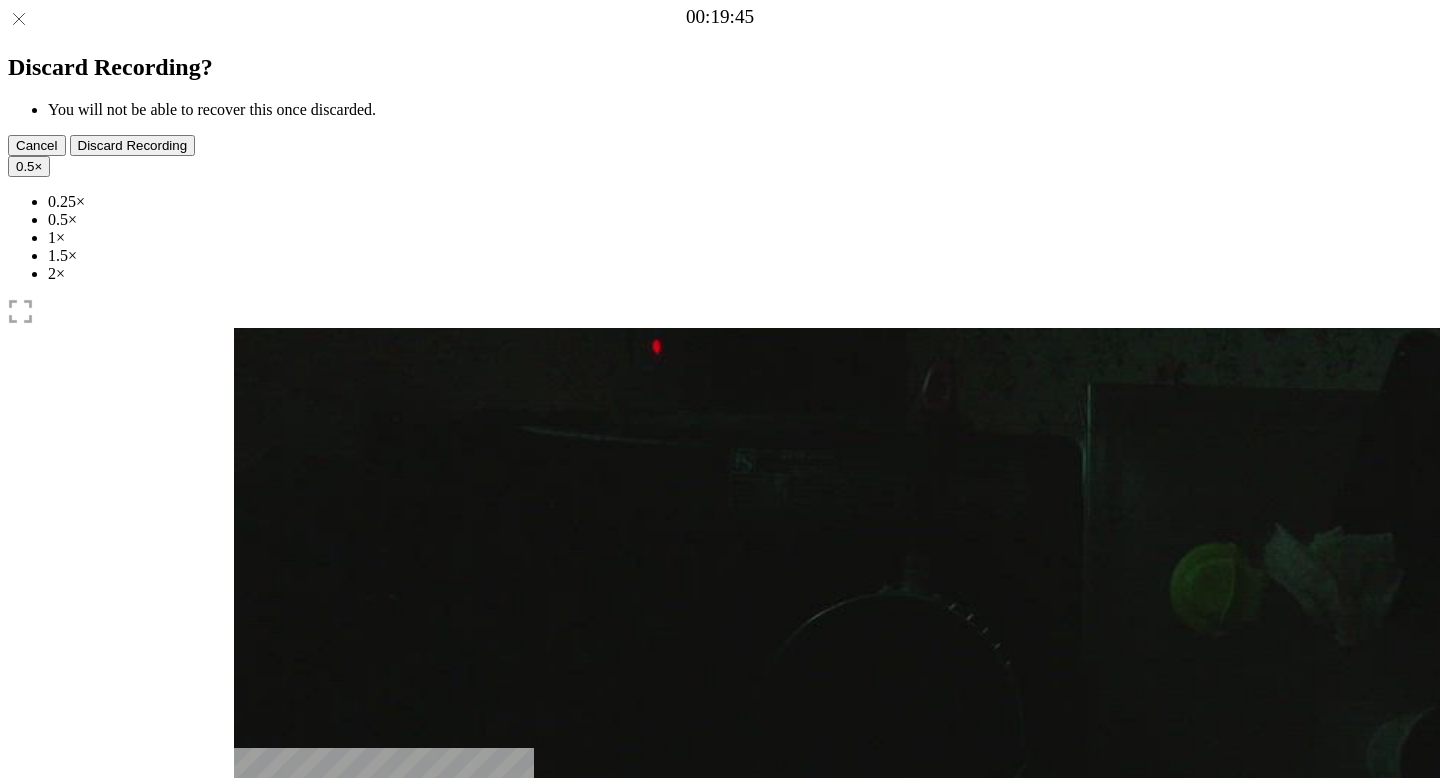click at bounding box center [249, 954] 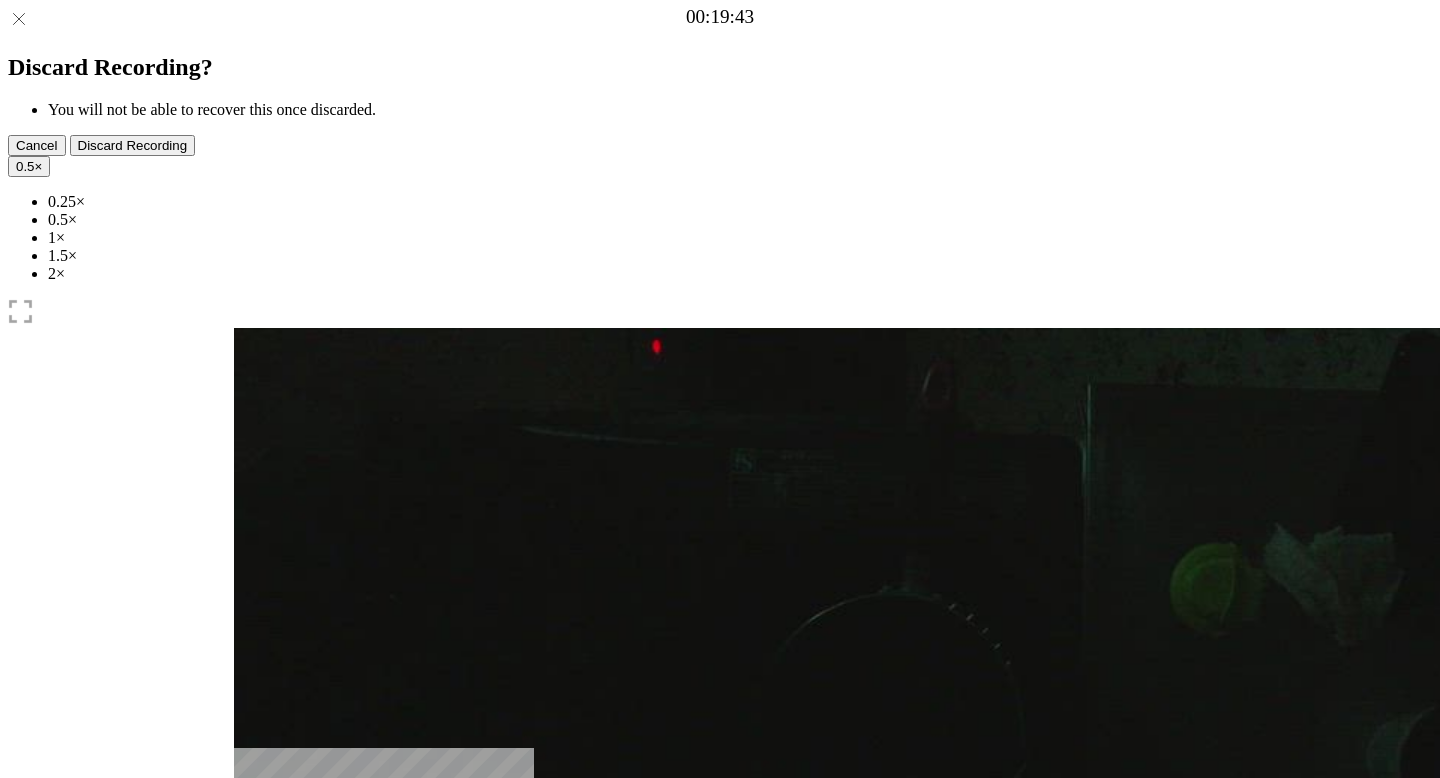 click at bounding box center (249, 954) 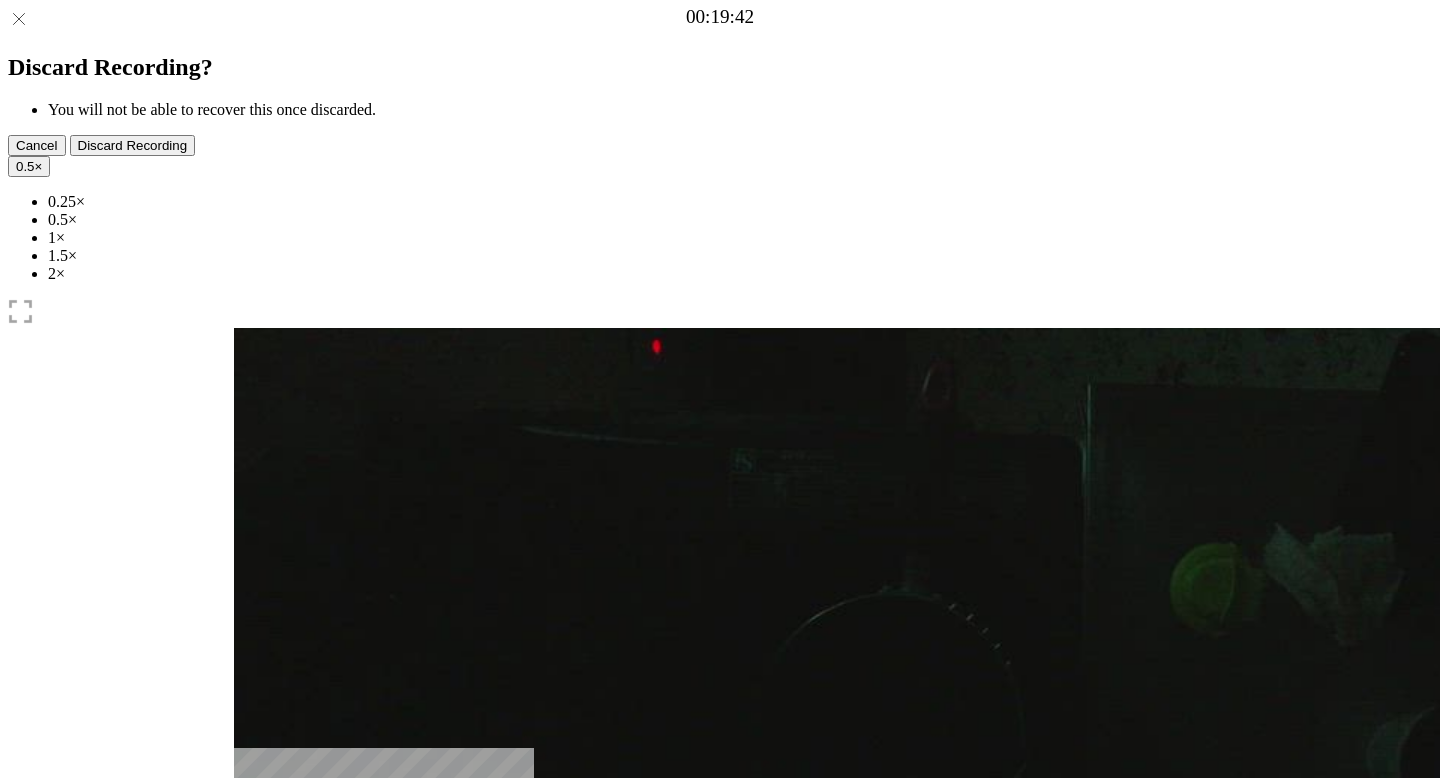 click at bounding box center (249, 954) 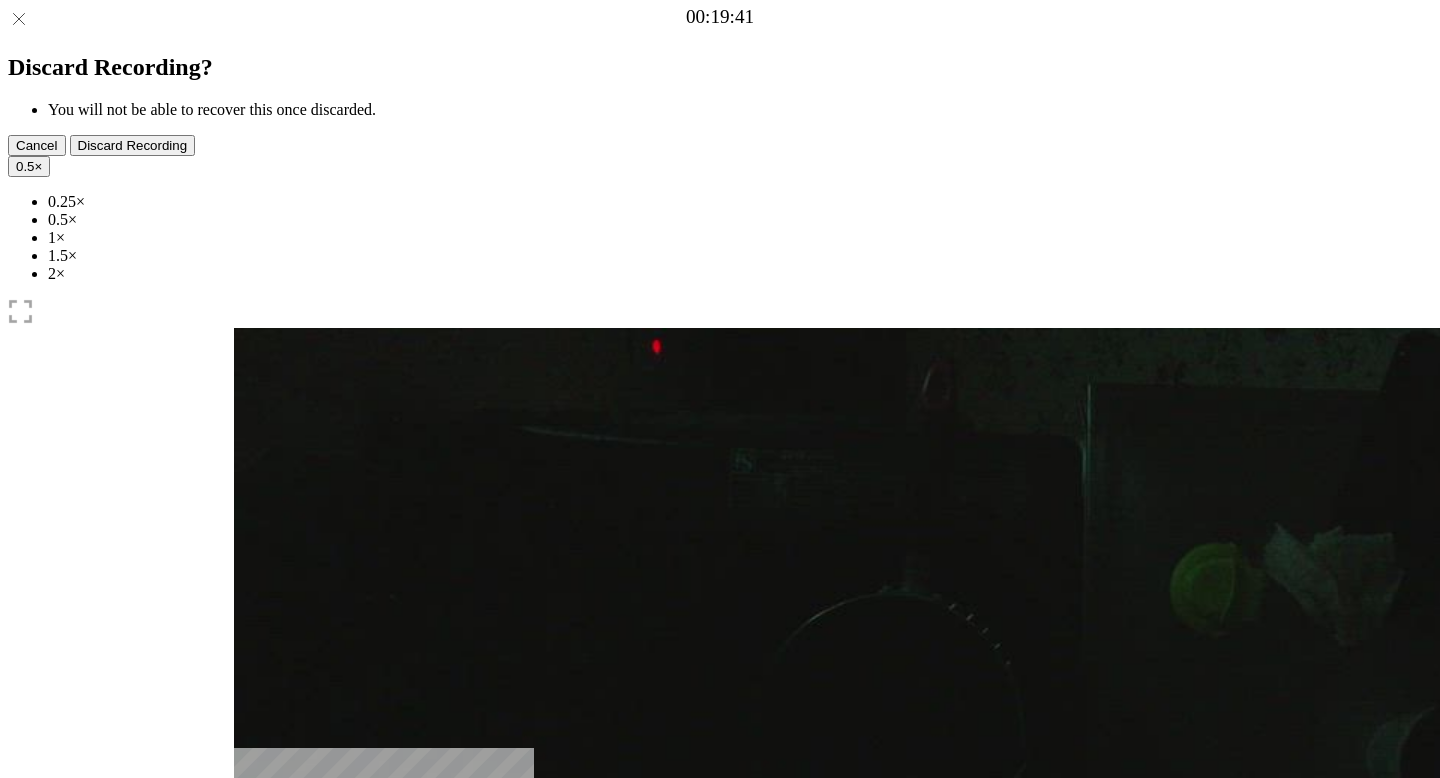 click at bounding box center [249, 954] 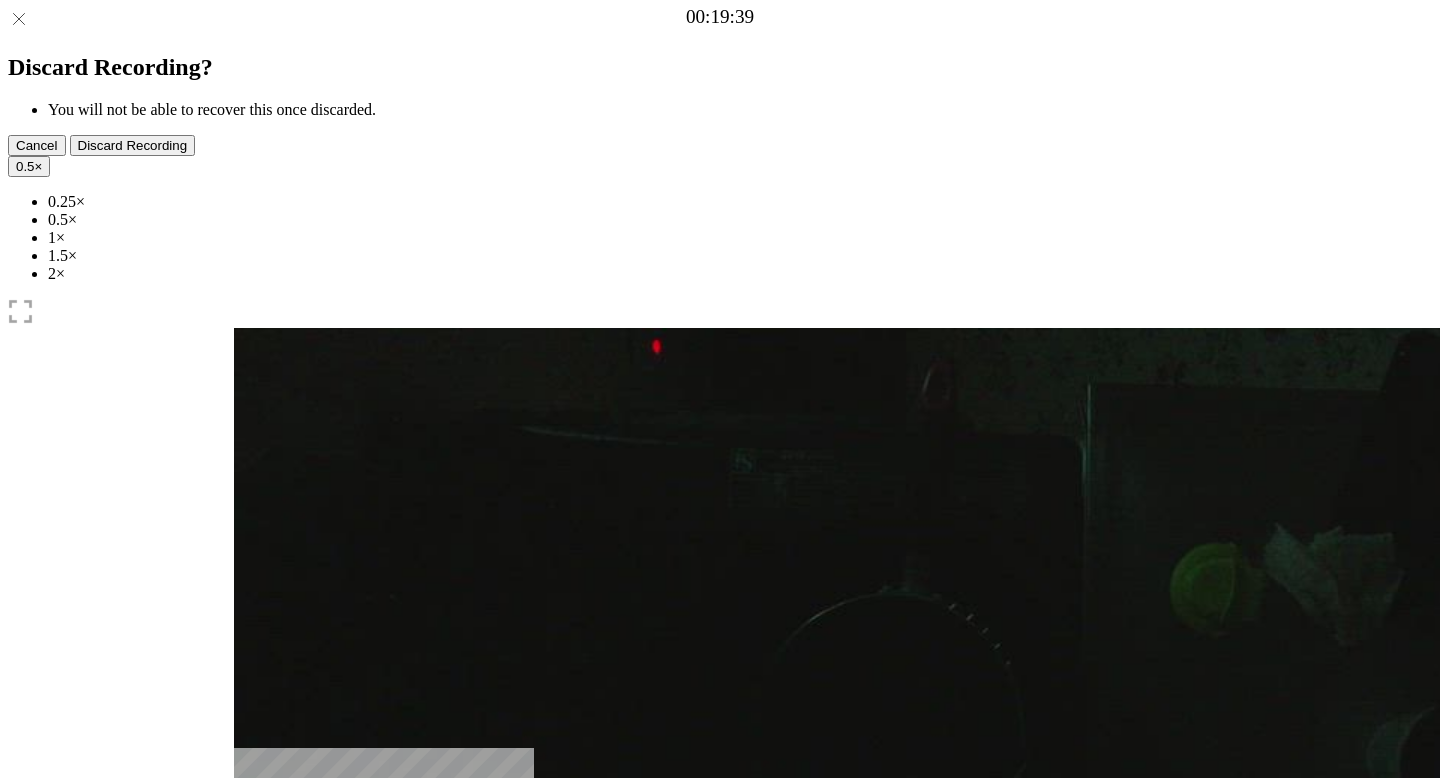 click at bounding box center (249, 954) 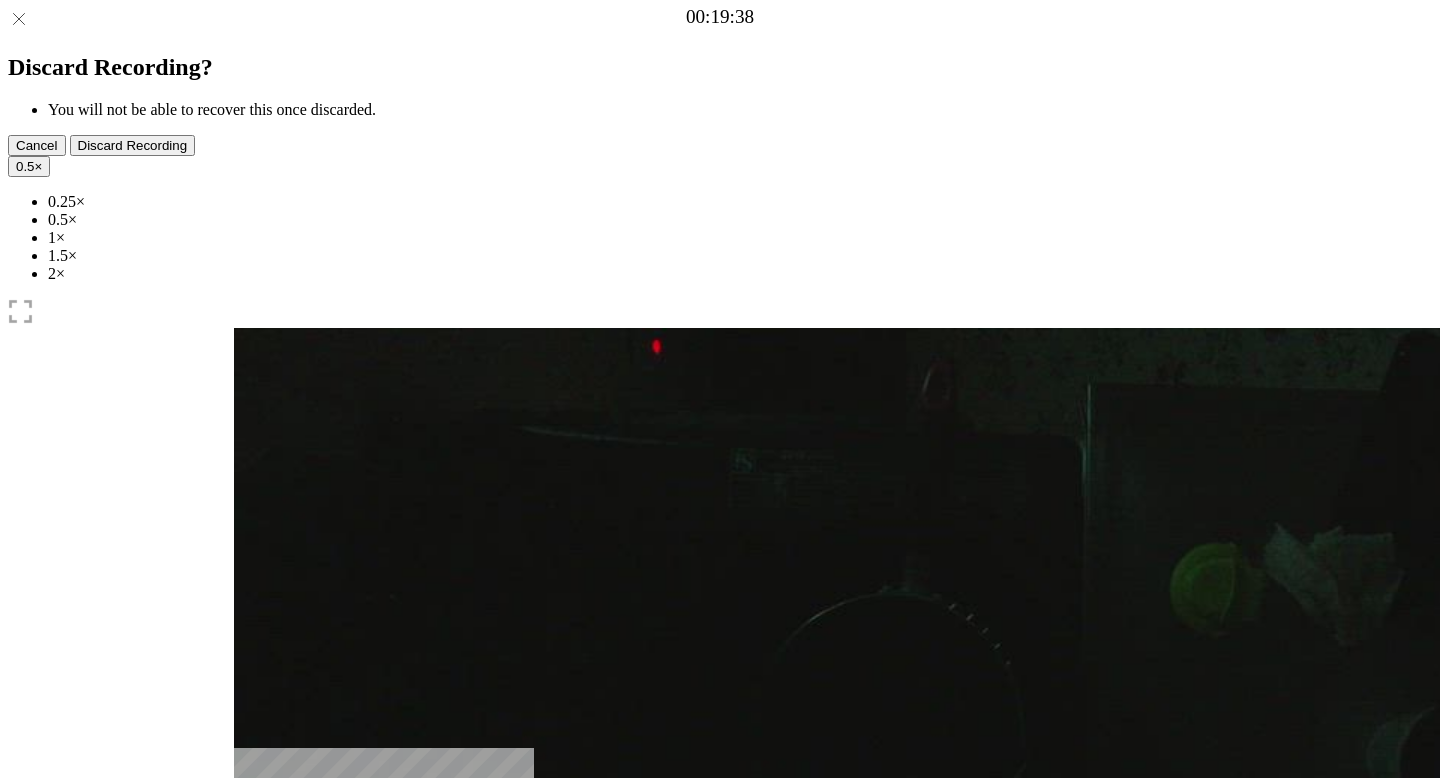 click at bounding box center (249, 954) 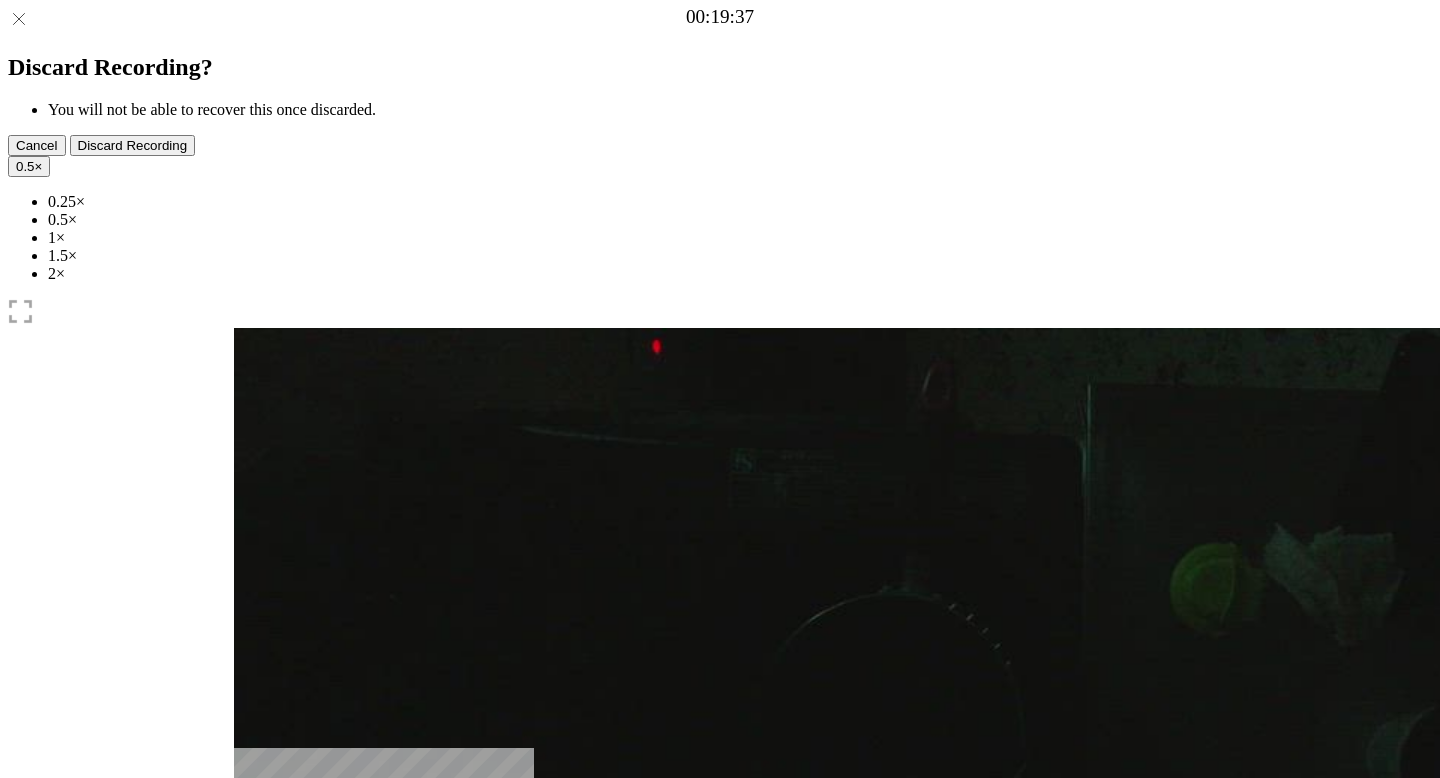 click at bounding box center (249, 954) 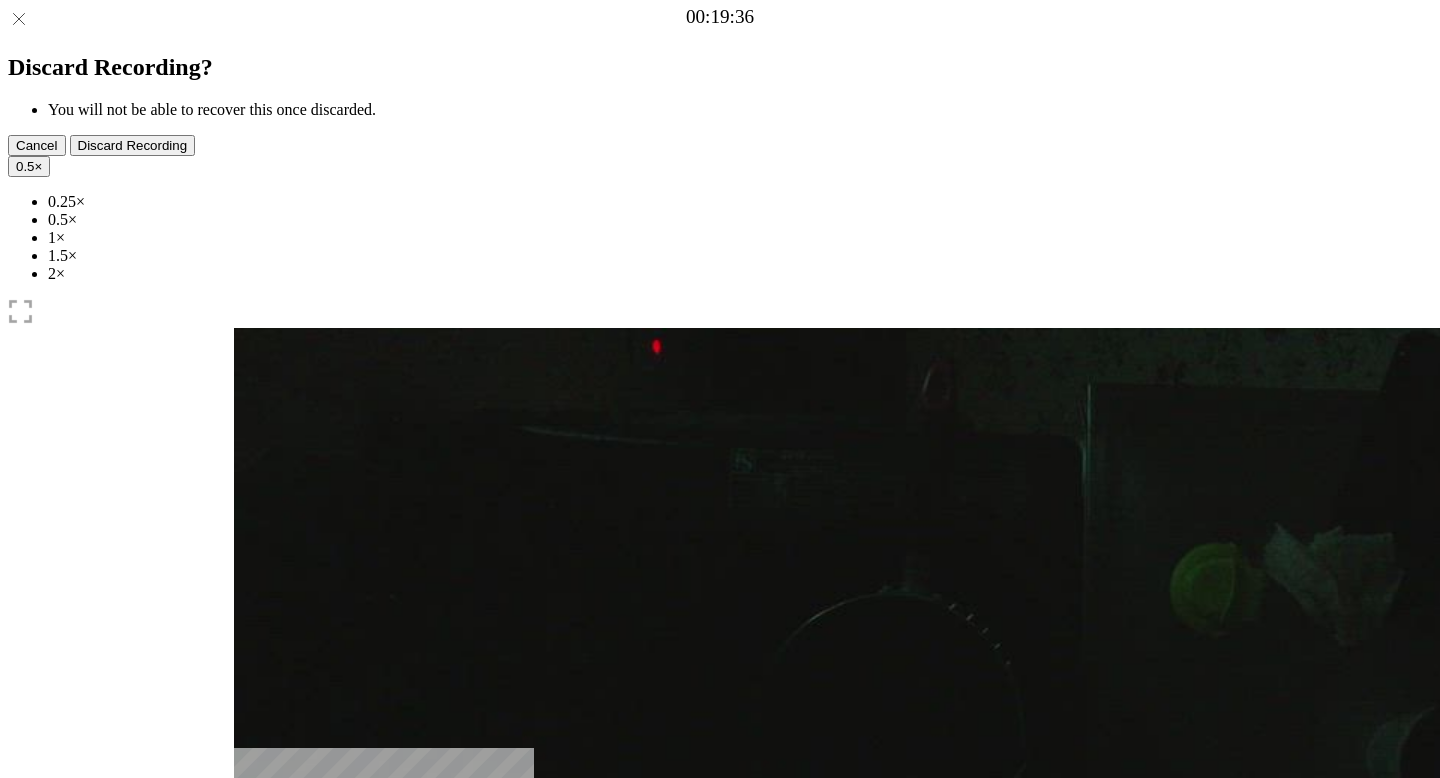 click at bounding box center [249, 954] 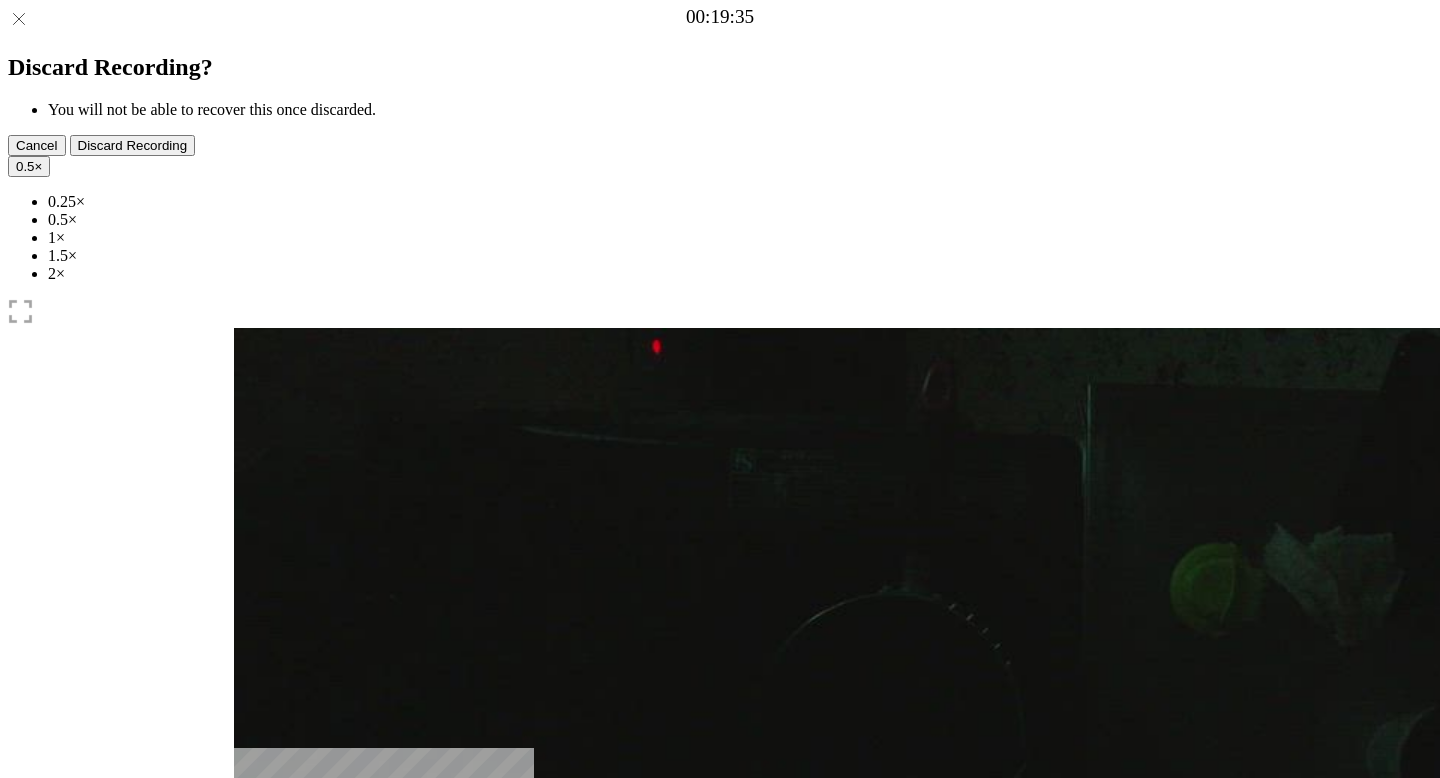 click at bounding box center [249, 954] 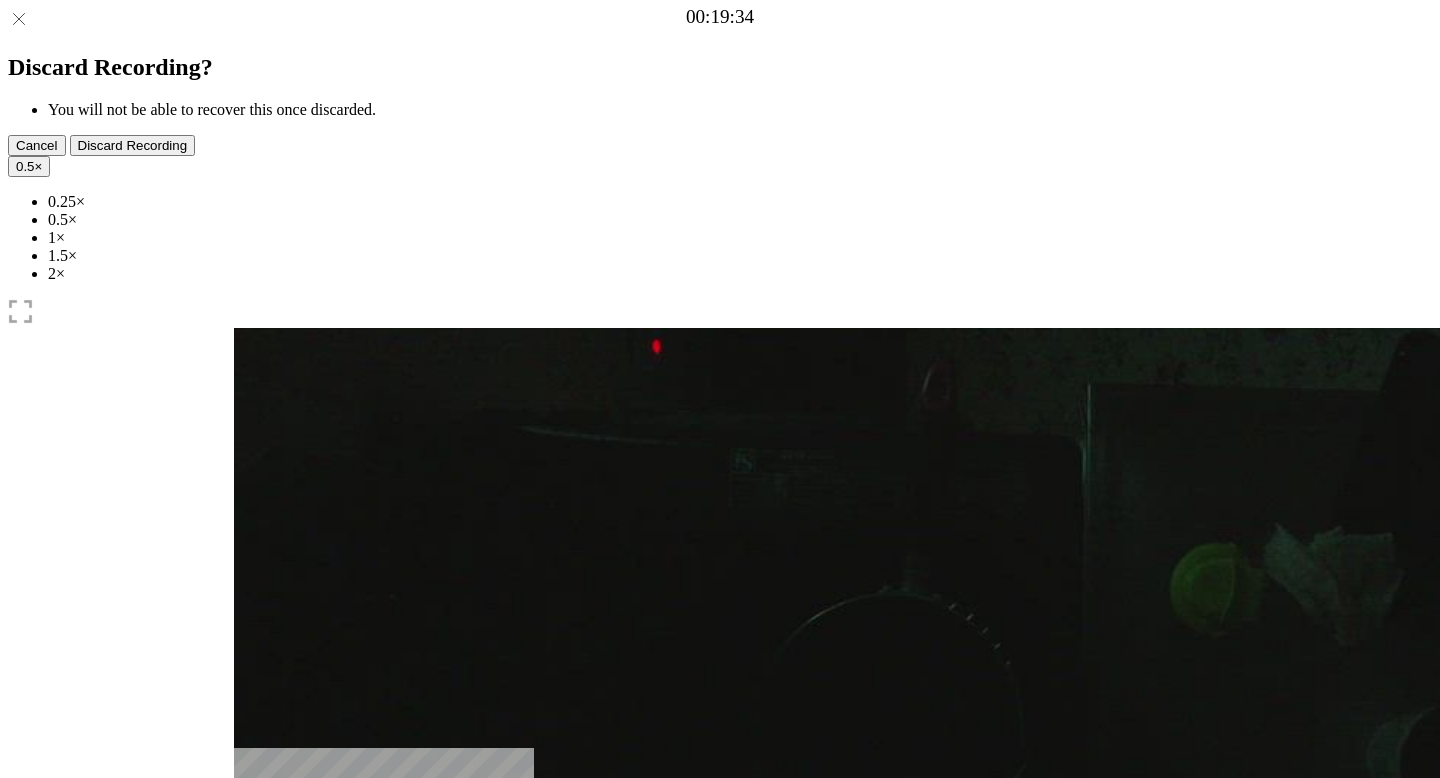 click at bounding box center [249, 954] 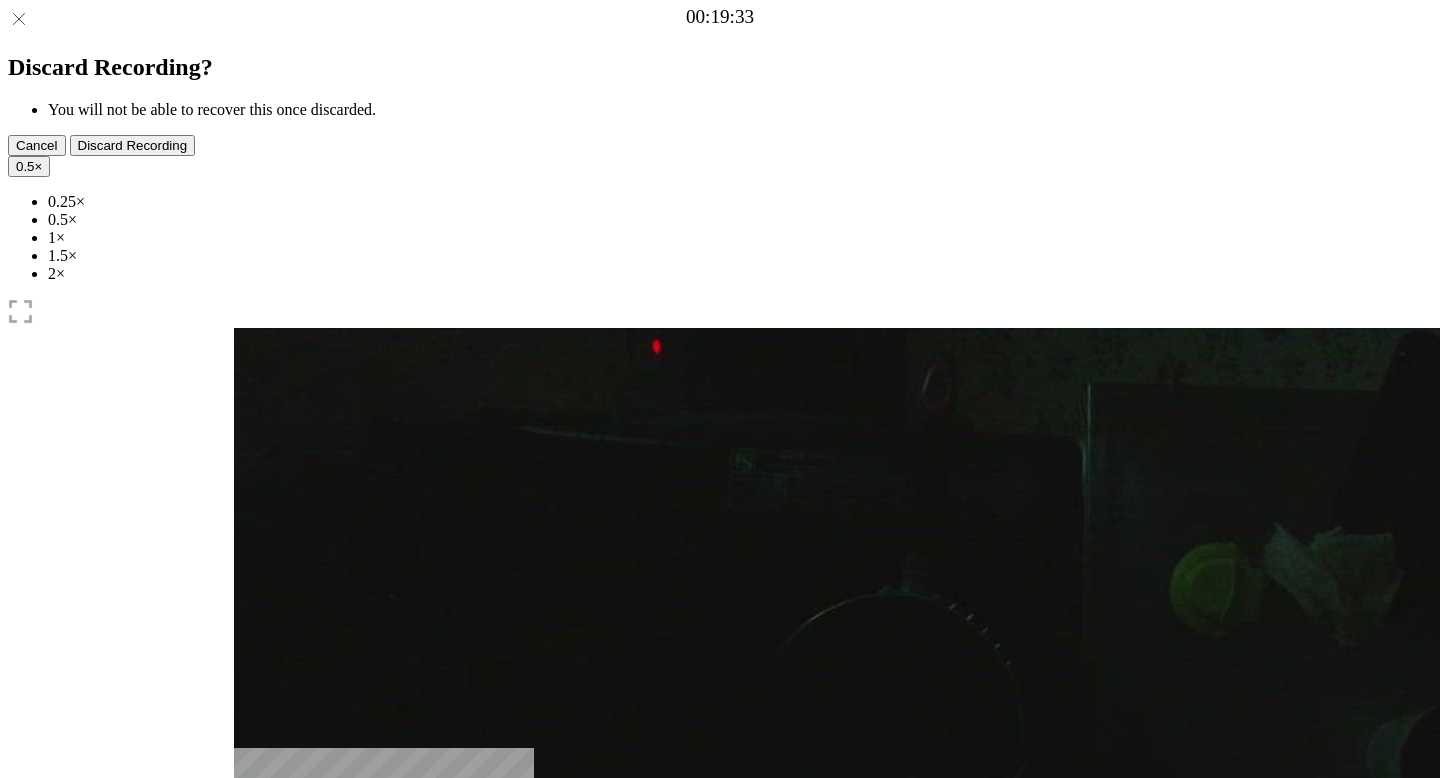 click at bounding box center [249, 954] 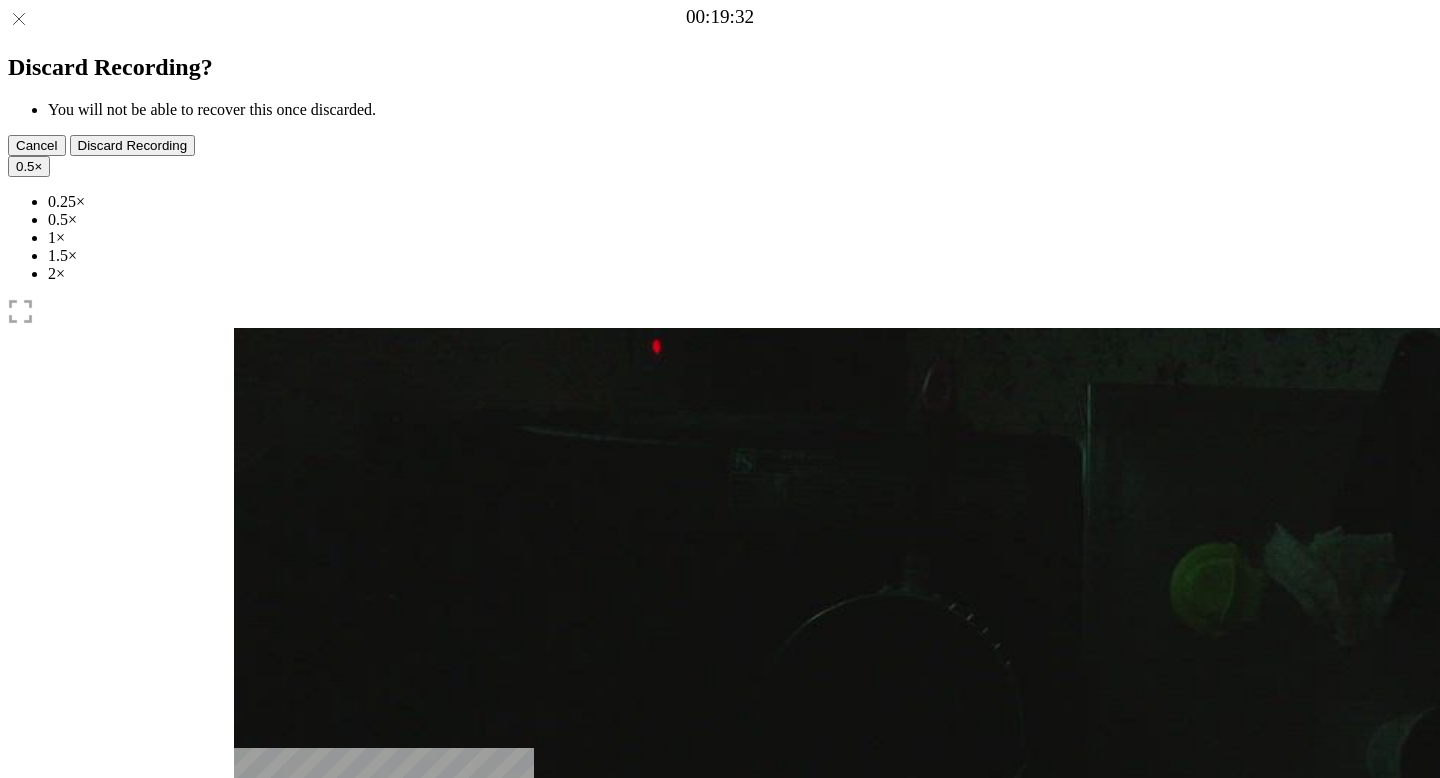 click at bounding box center (249, 954) 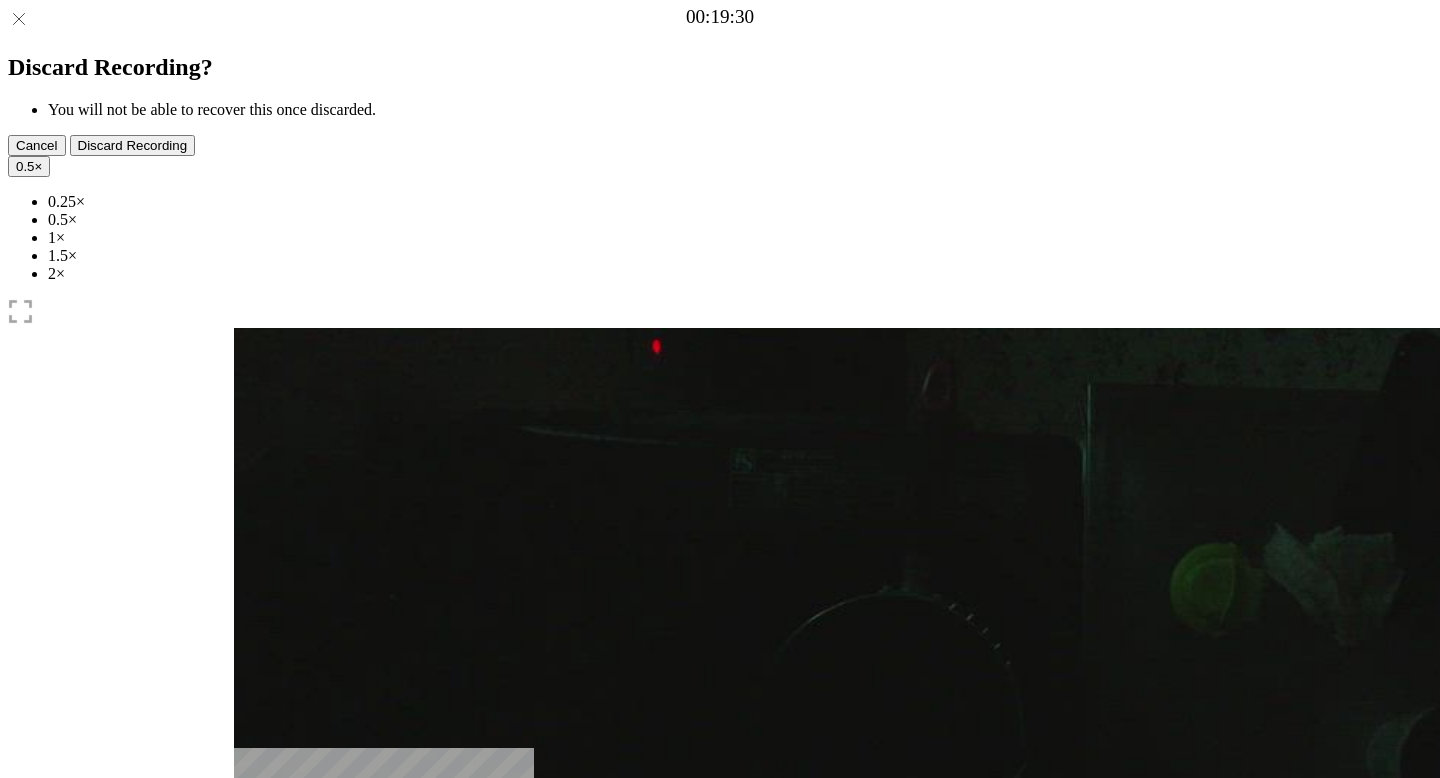 click at bounding box center (249, 954) 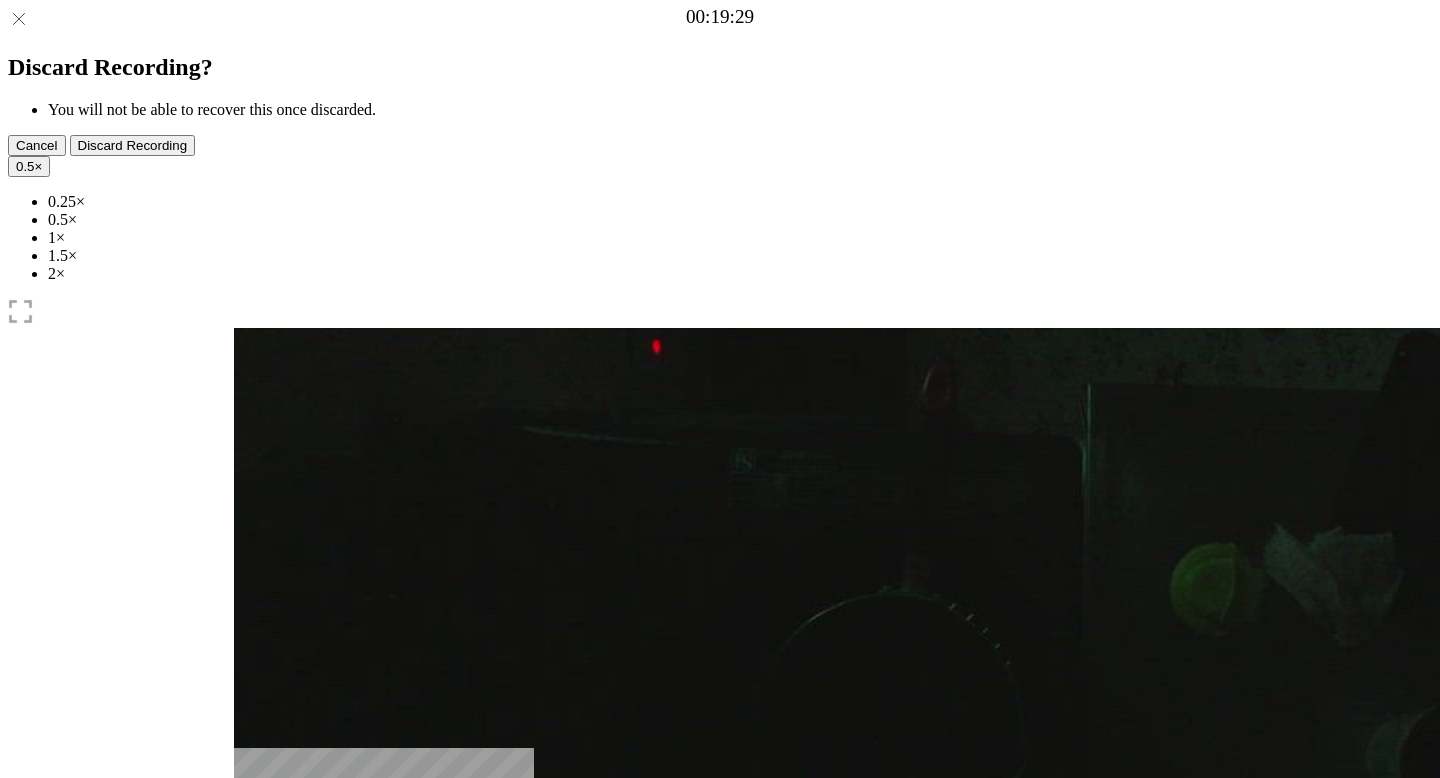 click at bounding box center (249, 954) 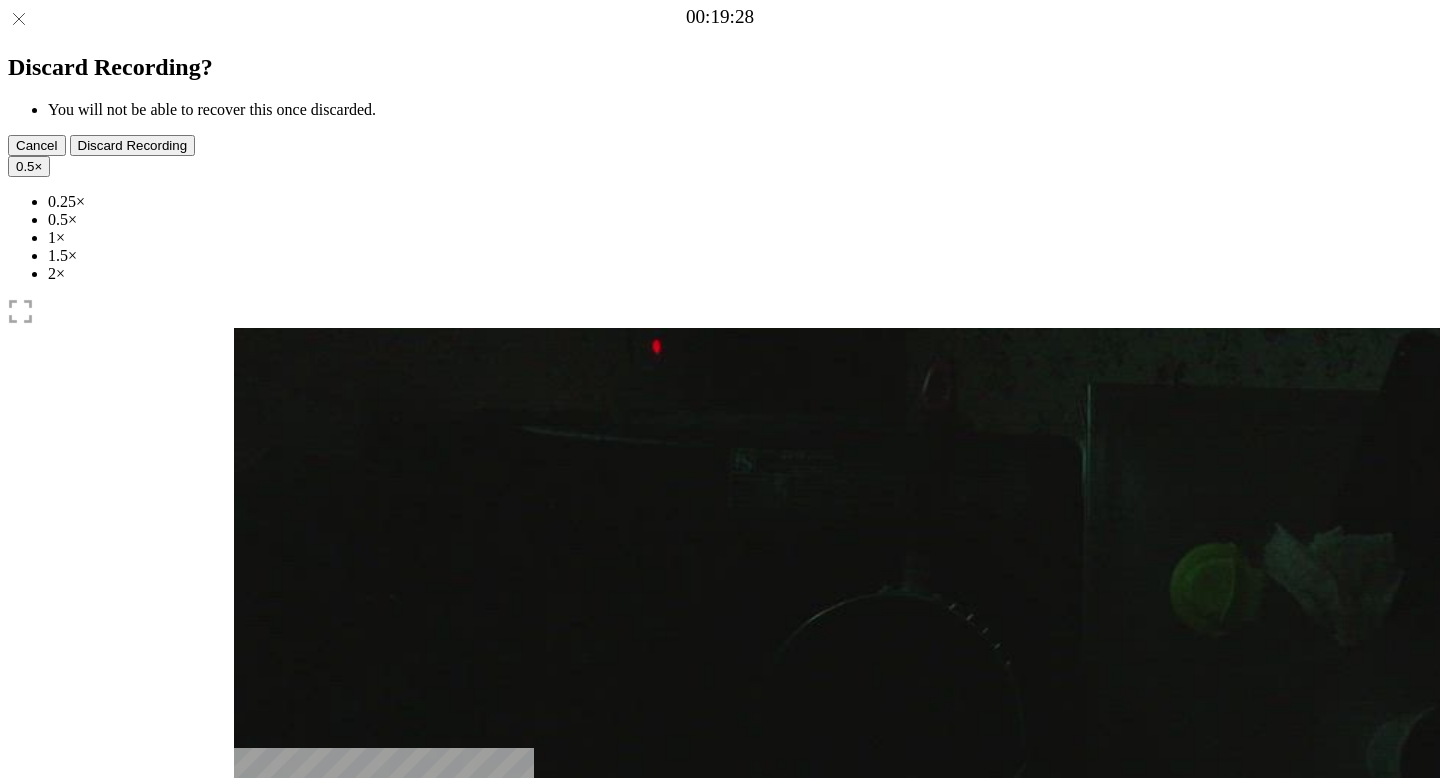 click at bounding box center (249, 954) 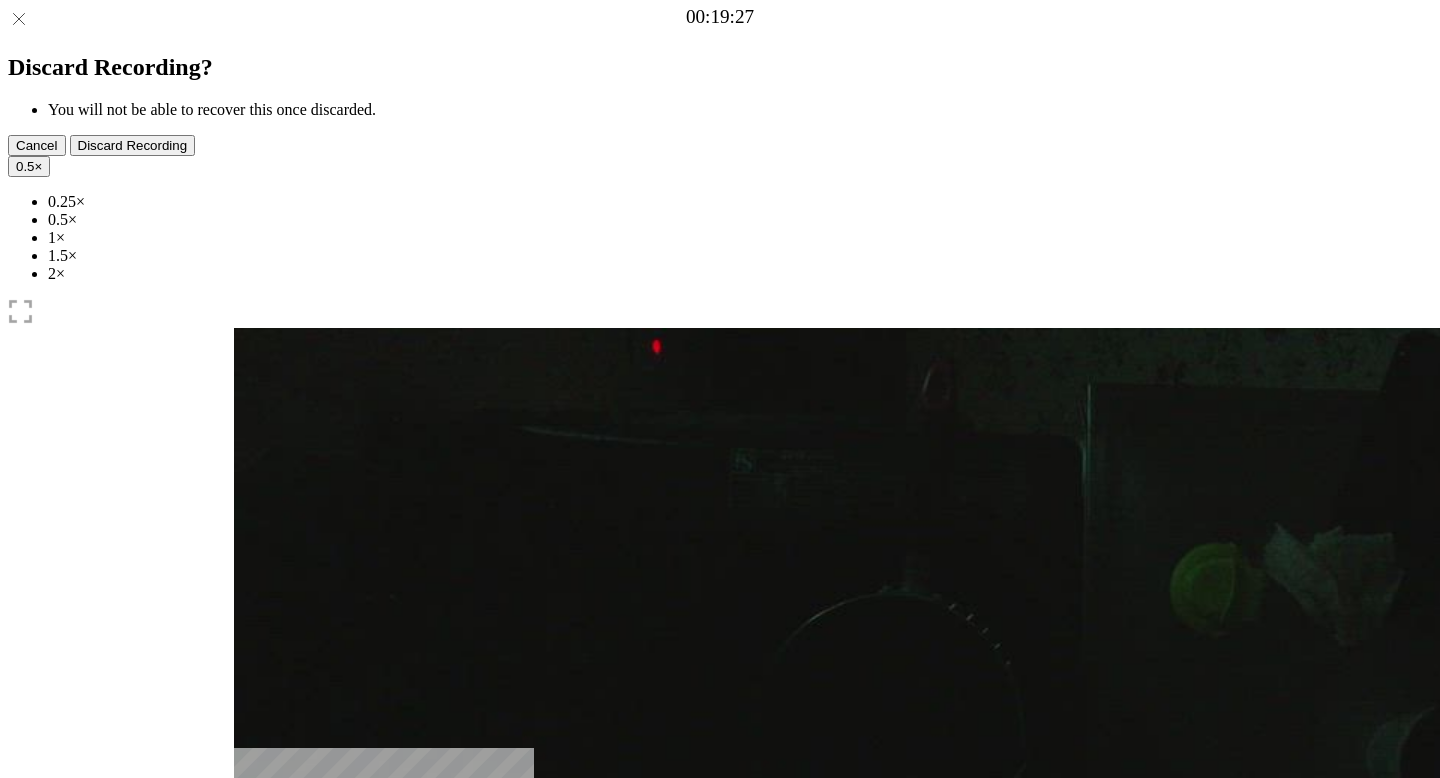 click at bounding box center (249, 954) 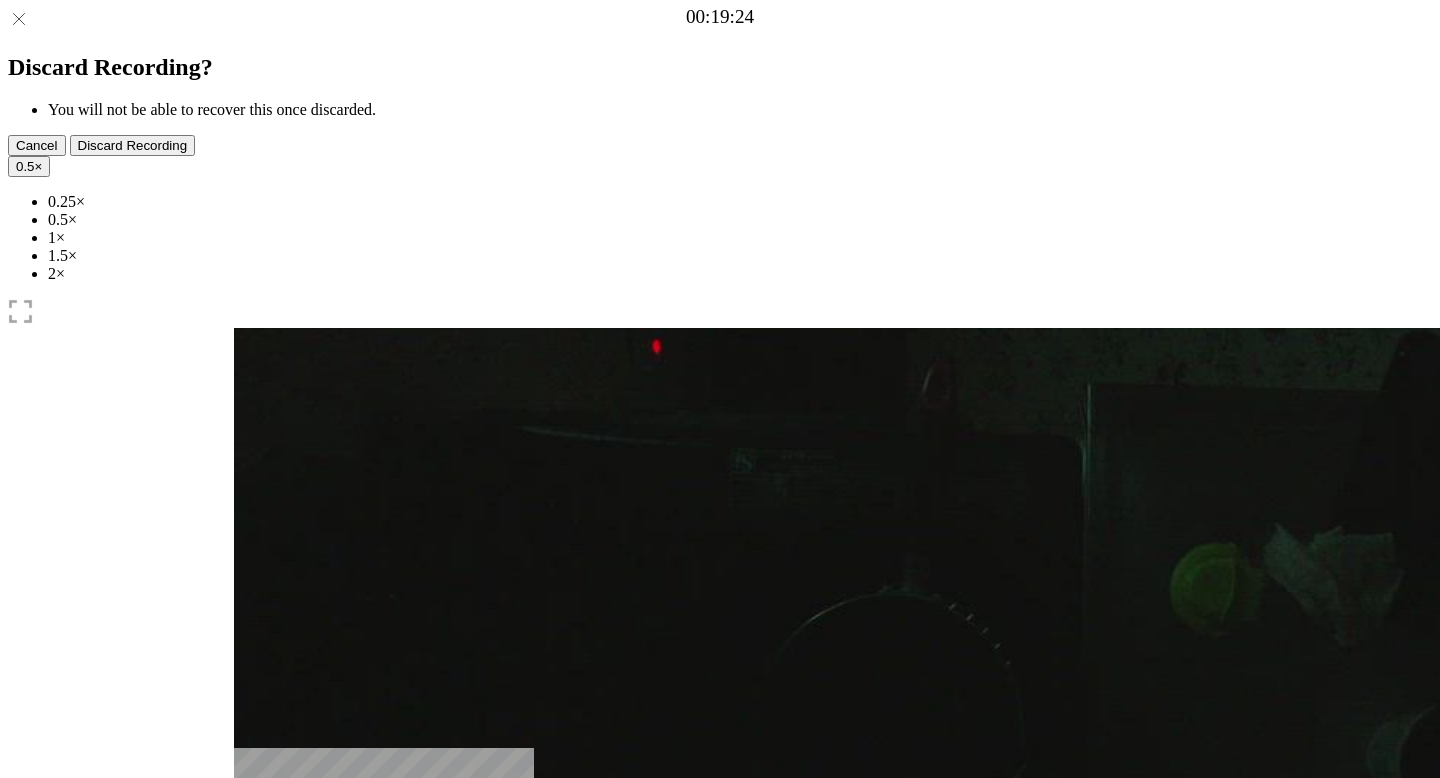 click at bounding box center [249, 954] 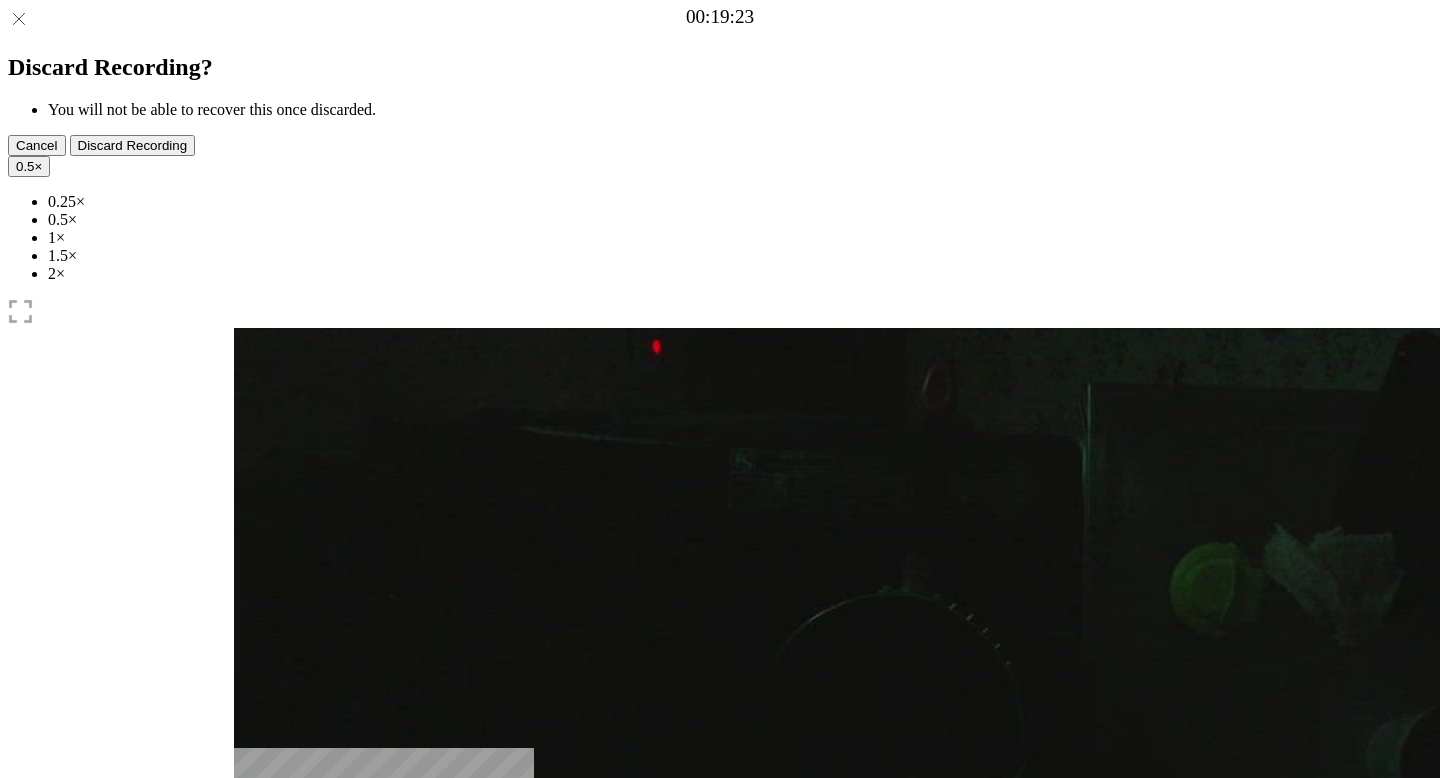 click at bounding box center [249, 954] 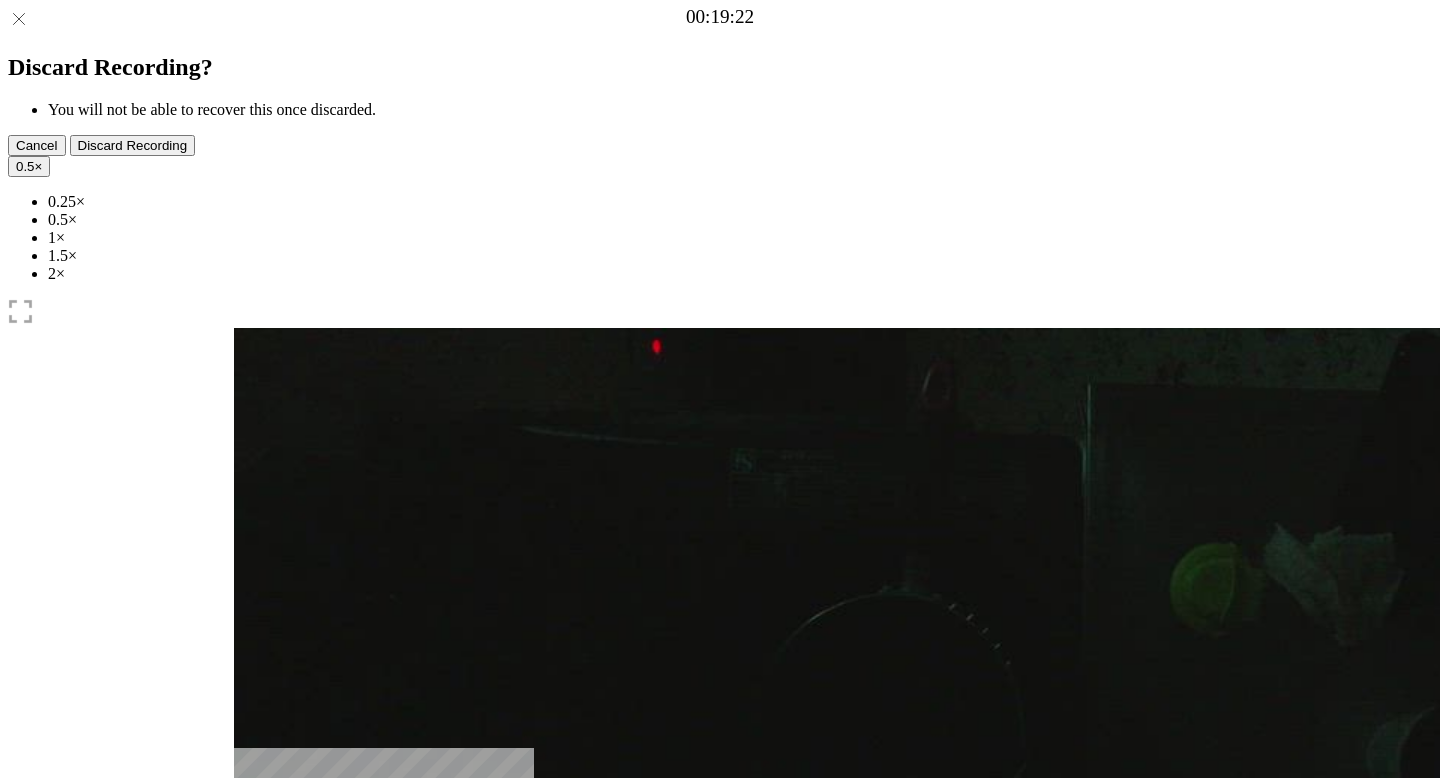 click at bounding box center [249, 954] 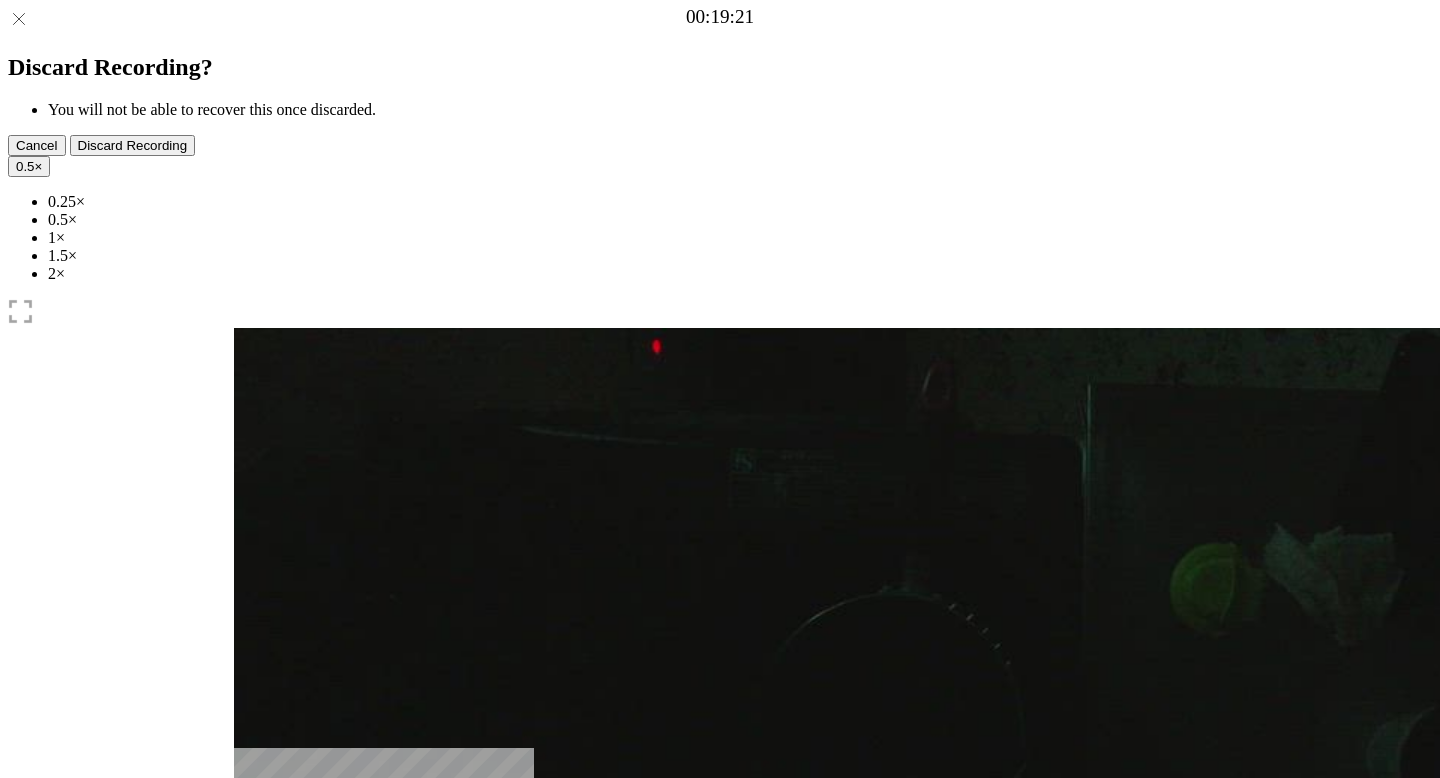click at bounding box center [249, 954] 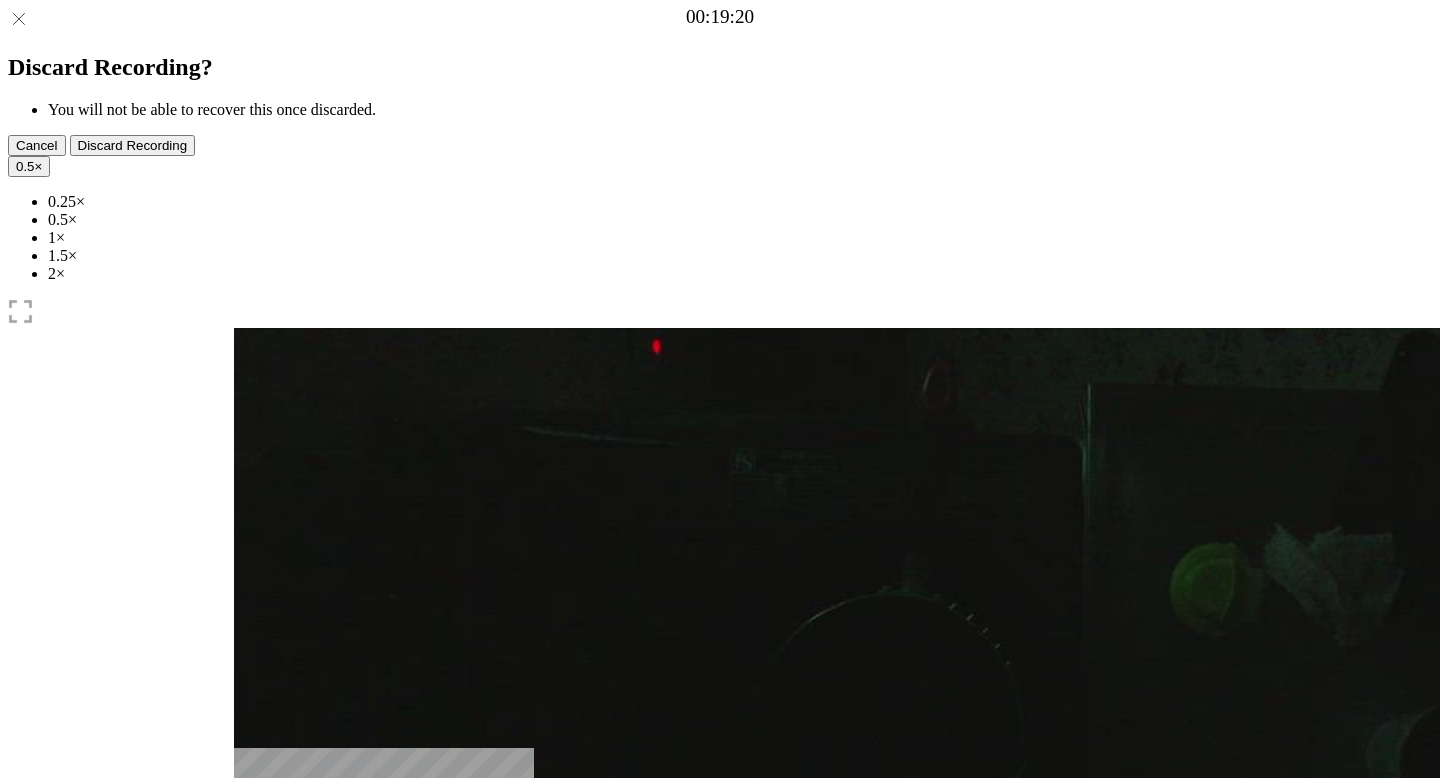 click at bounding box center [249, 954] 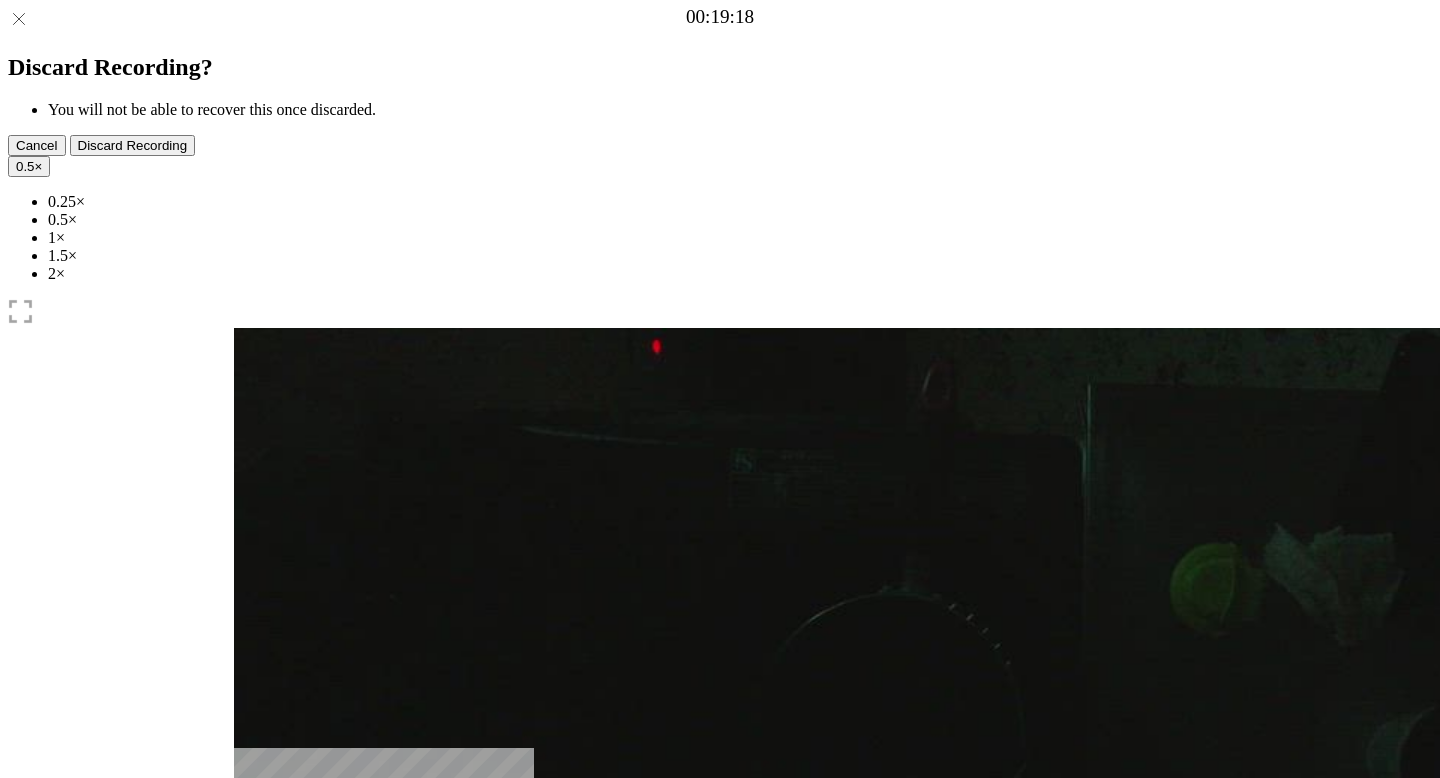click at bounding box center (249, 954) 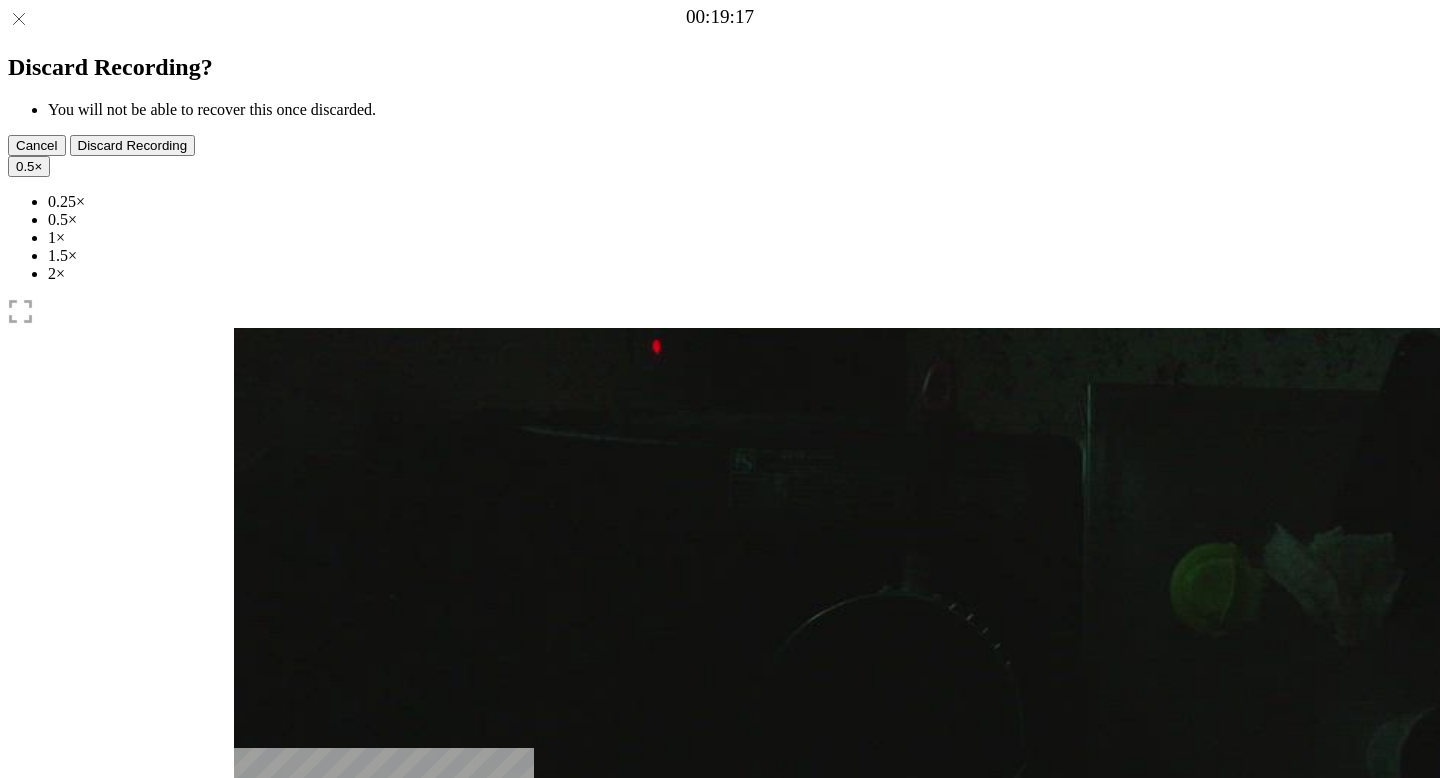 click at bounding box center (249, 954) 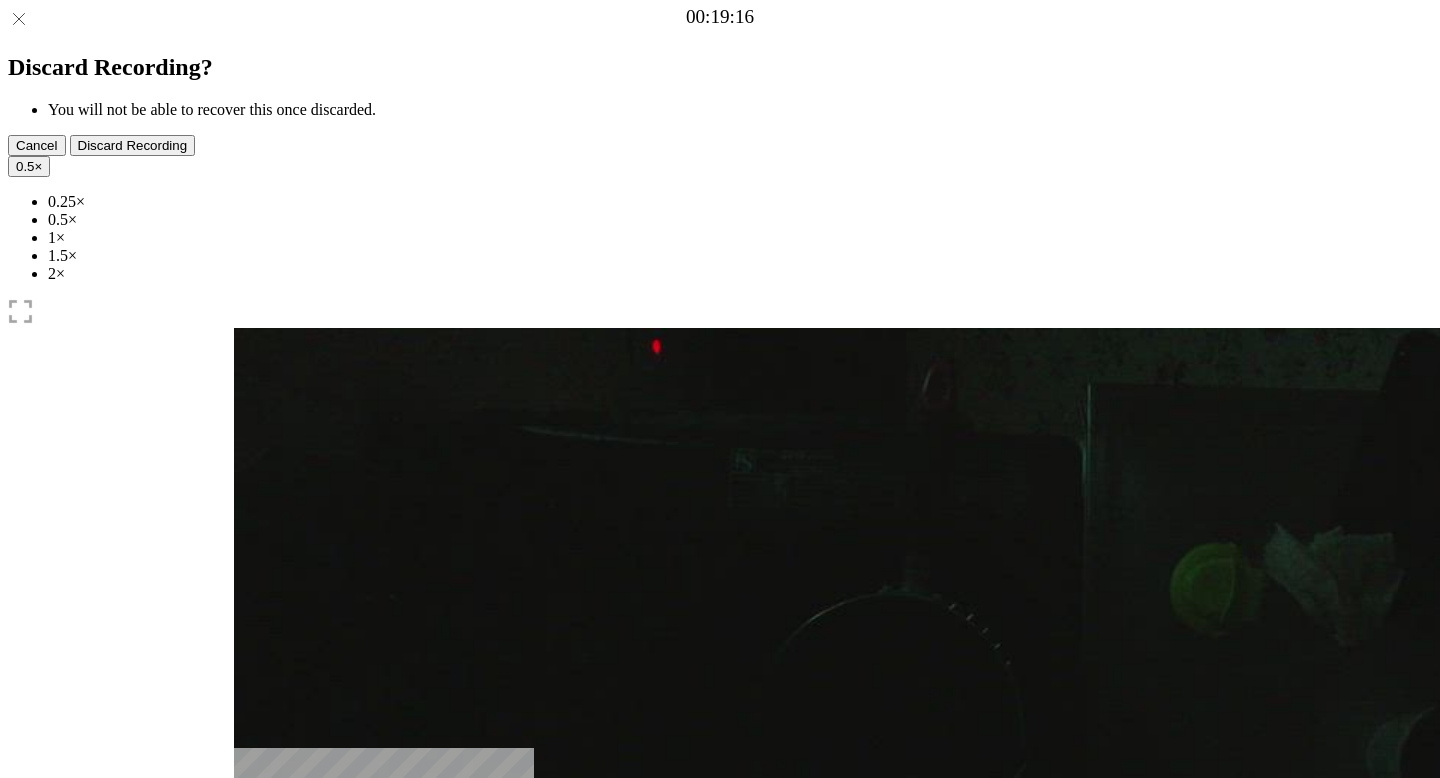 click at bounding box center (249, 954) 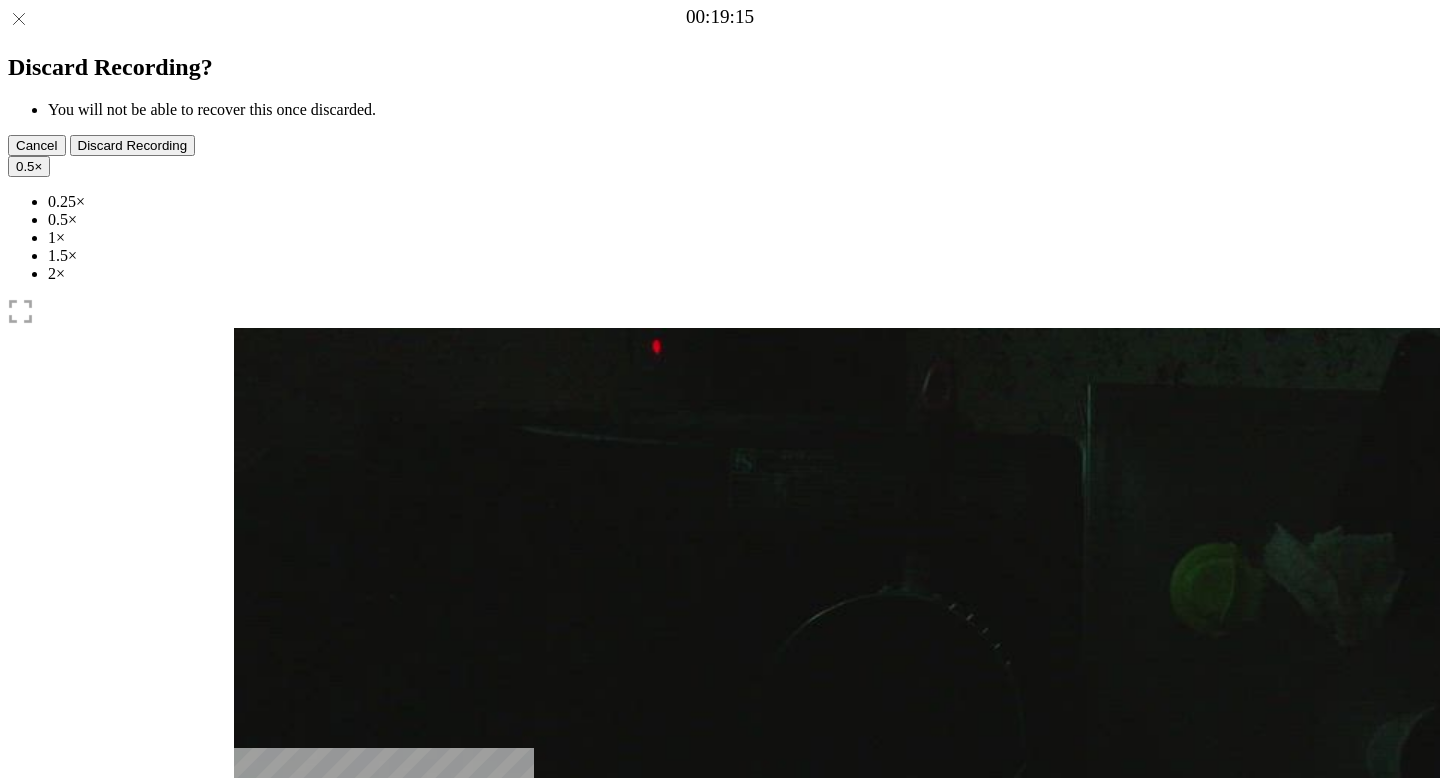 click at bounding box center [249, 954] 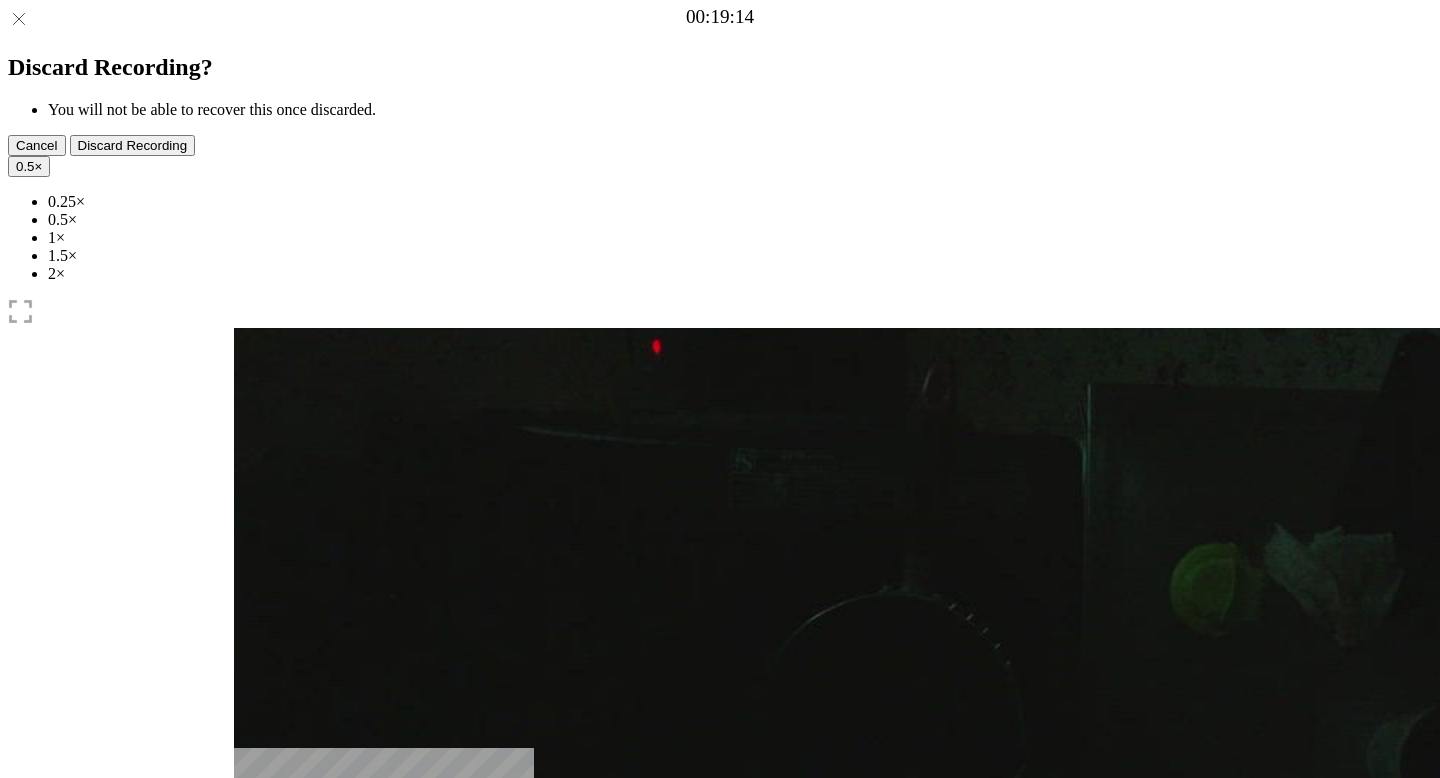 click at bounding box center (249, 954) 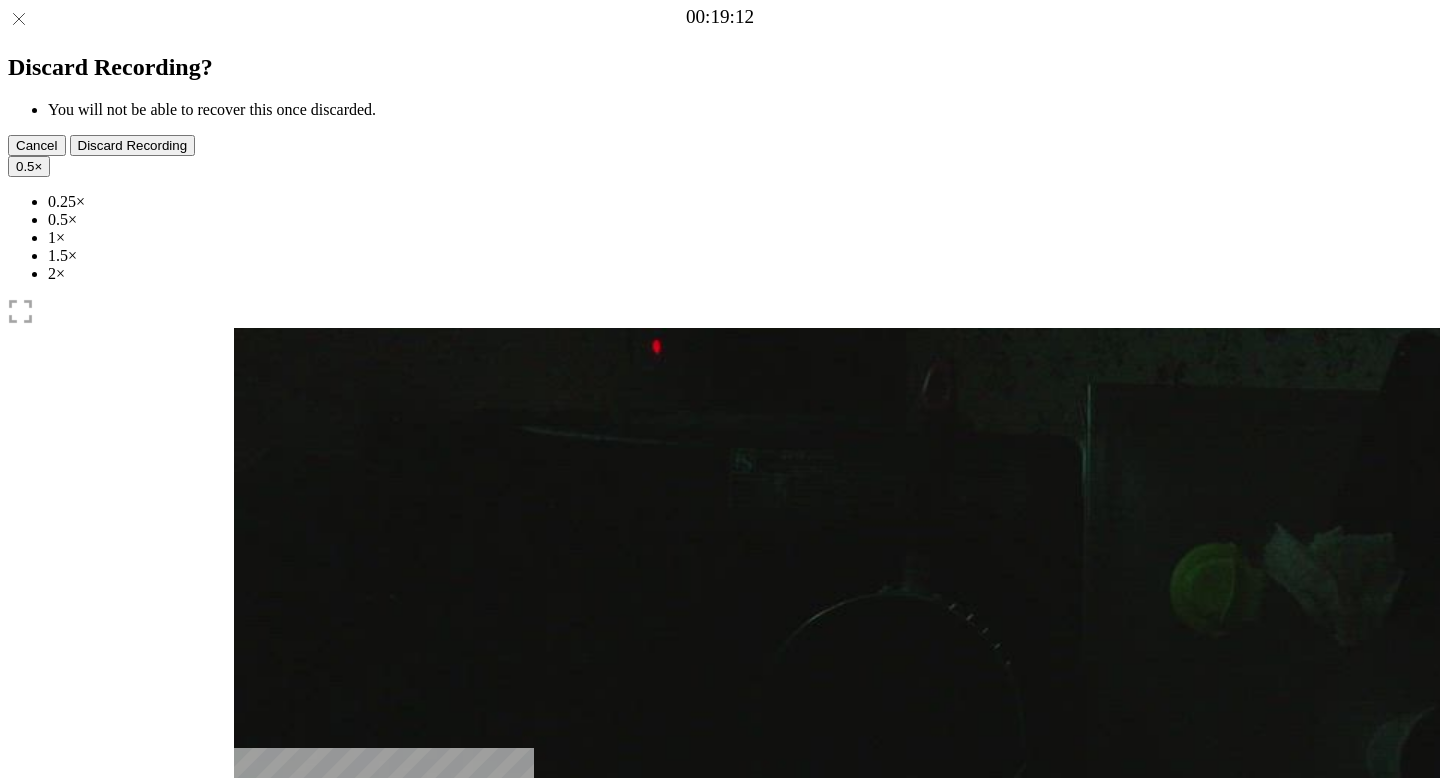 click at bounding box center (249, 954) 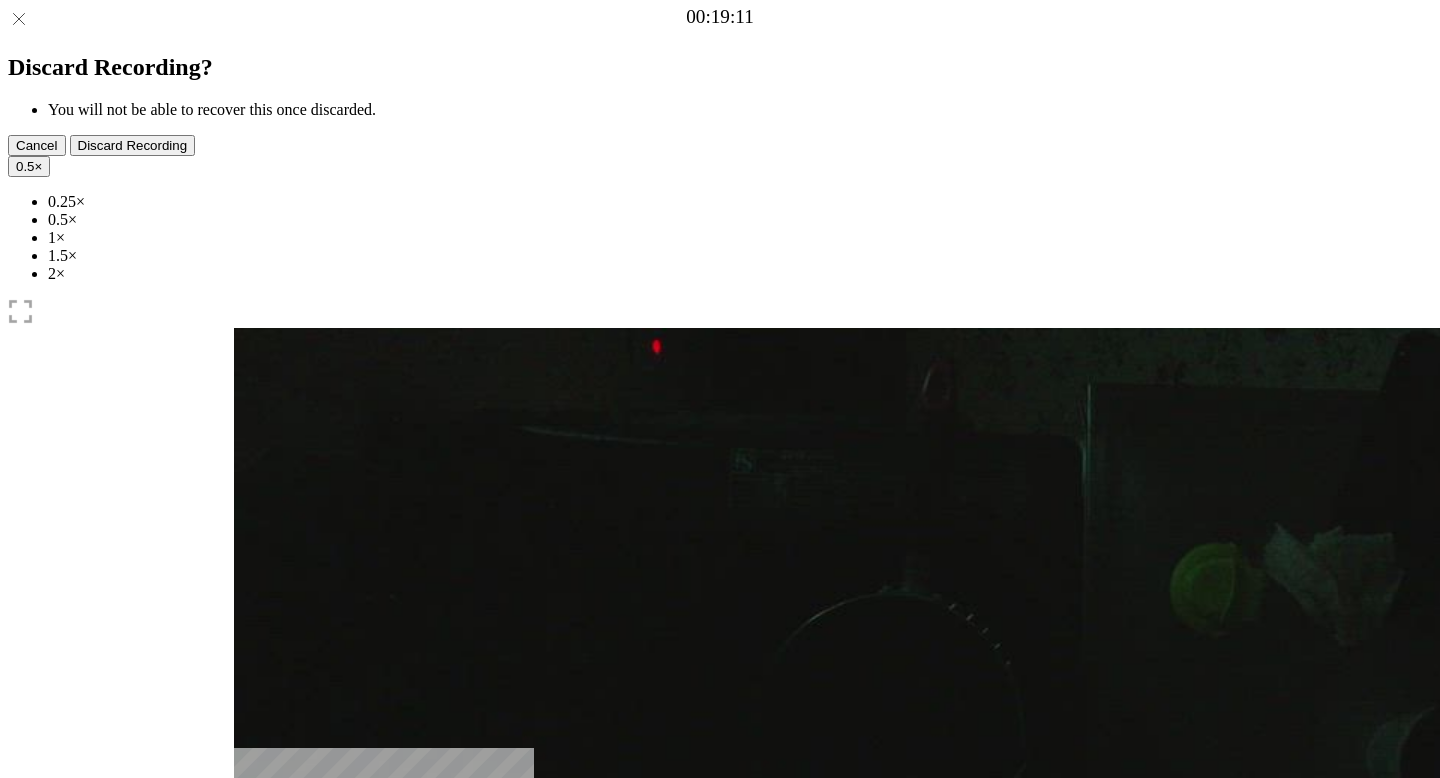 click at bounding box center (249, 954) 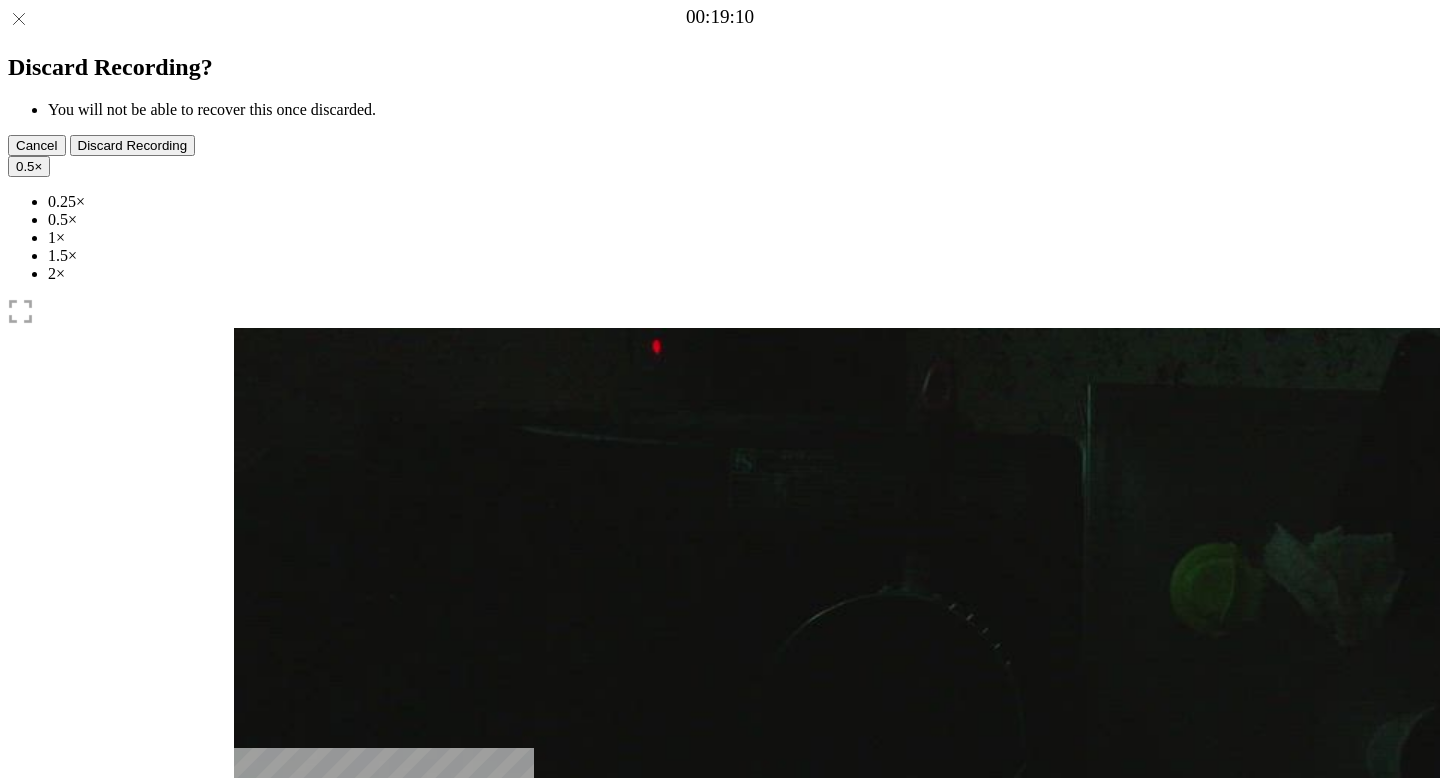 click at bounding box center [249, 954] 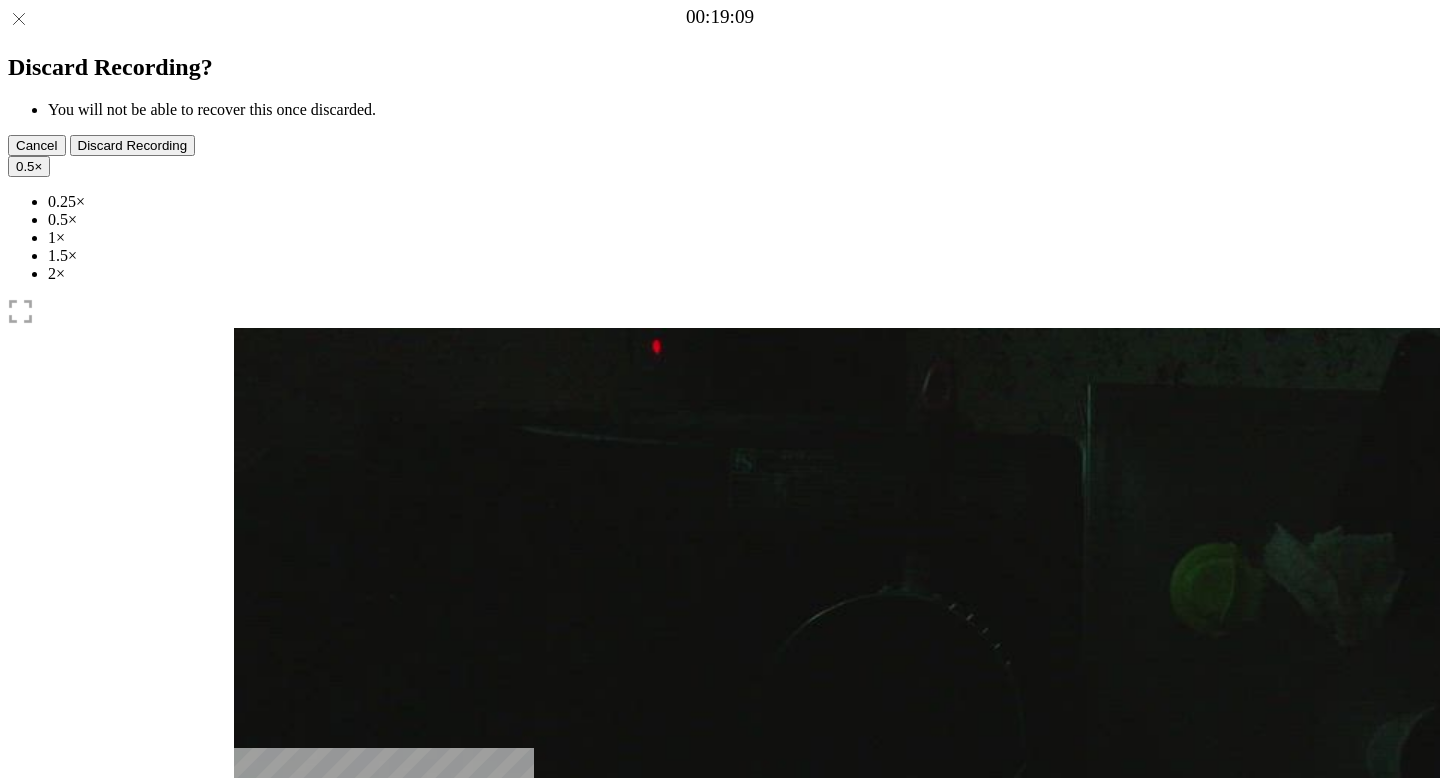 click at bounding box center (249, 954) 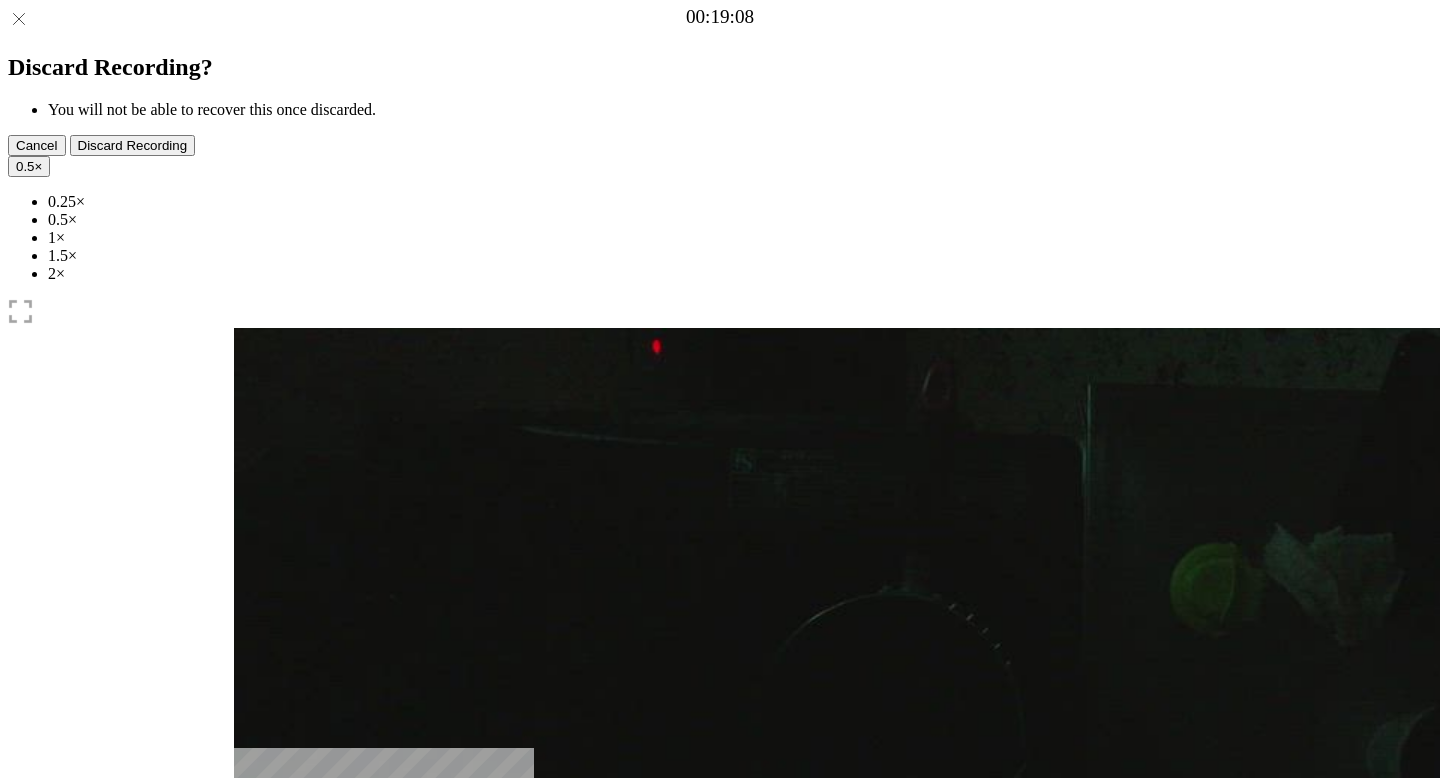 click at bounding box center [249, 954] 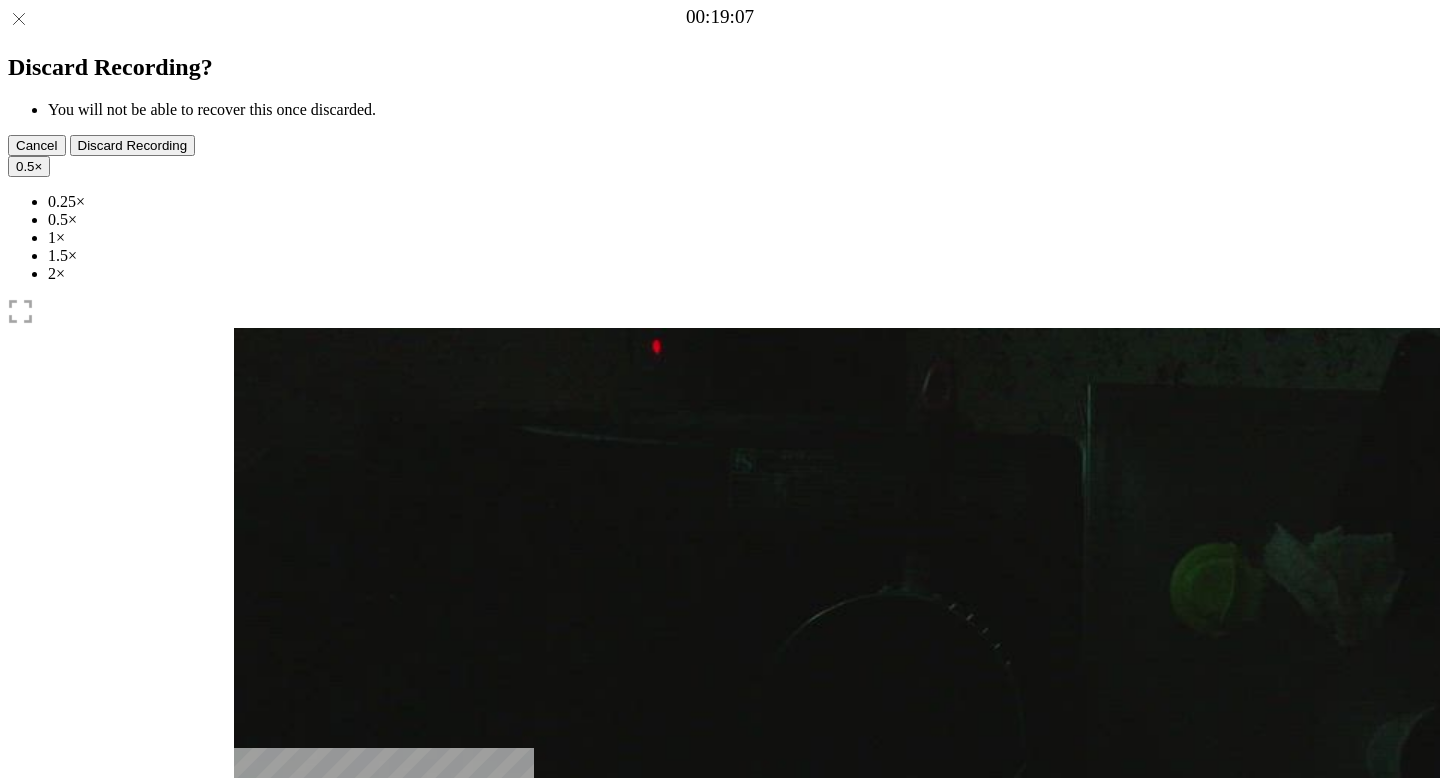 click at bounding box center [249, 954] 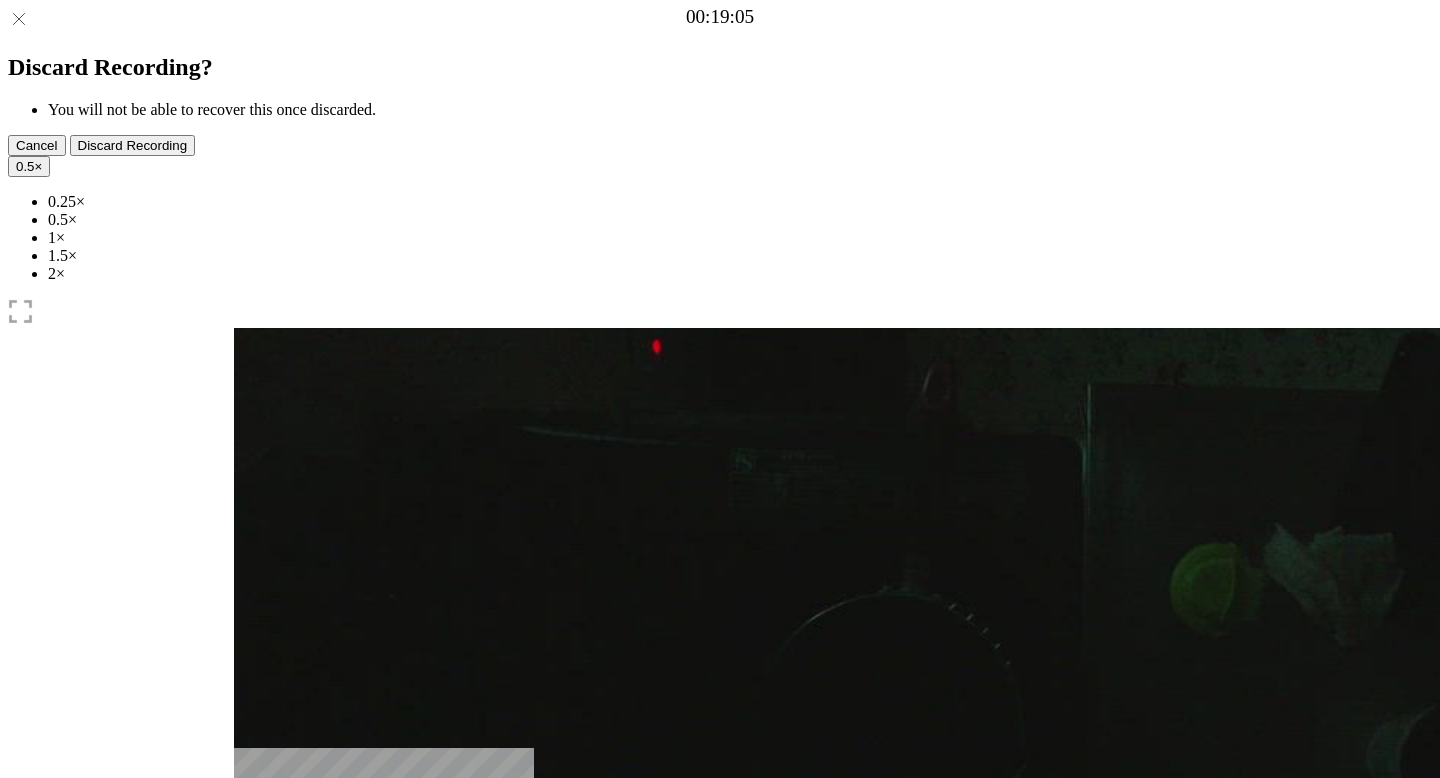 click at bounding box center (249, 954) 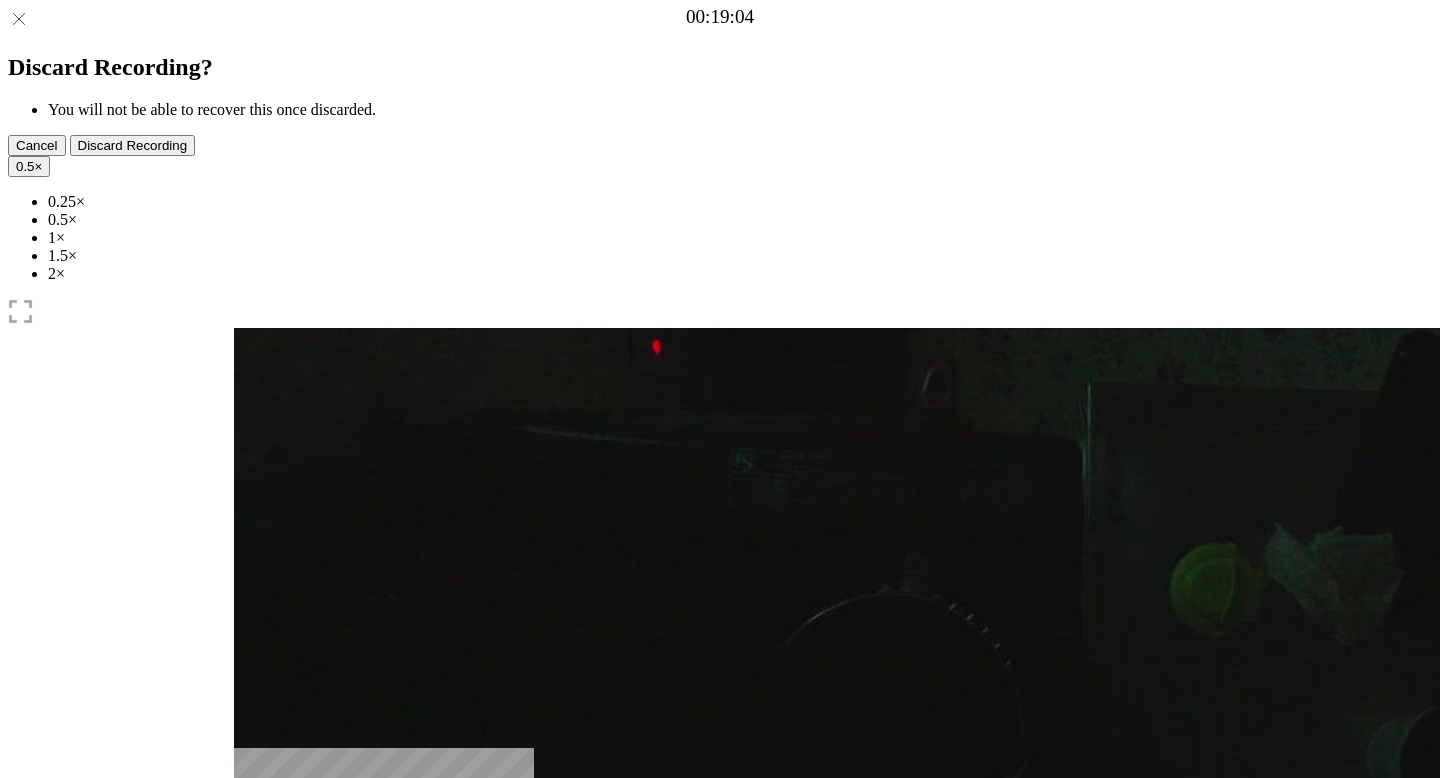 click at bounding box center [249, 954] 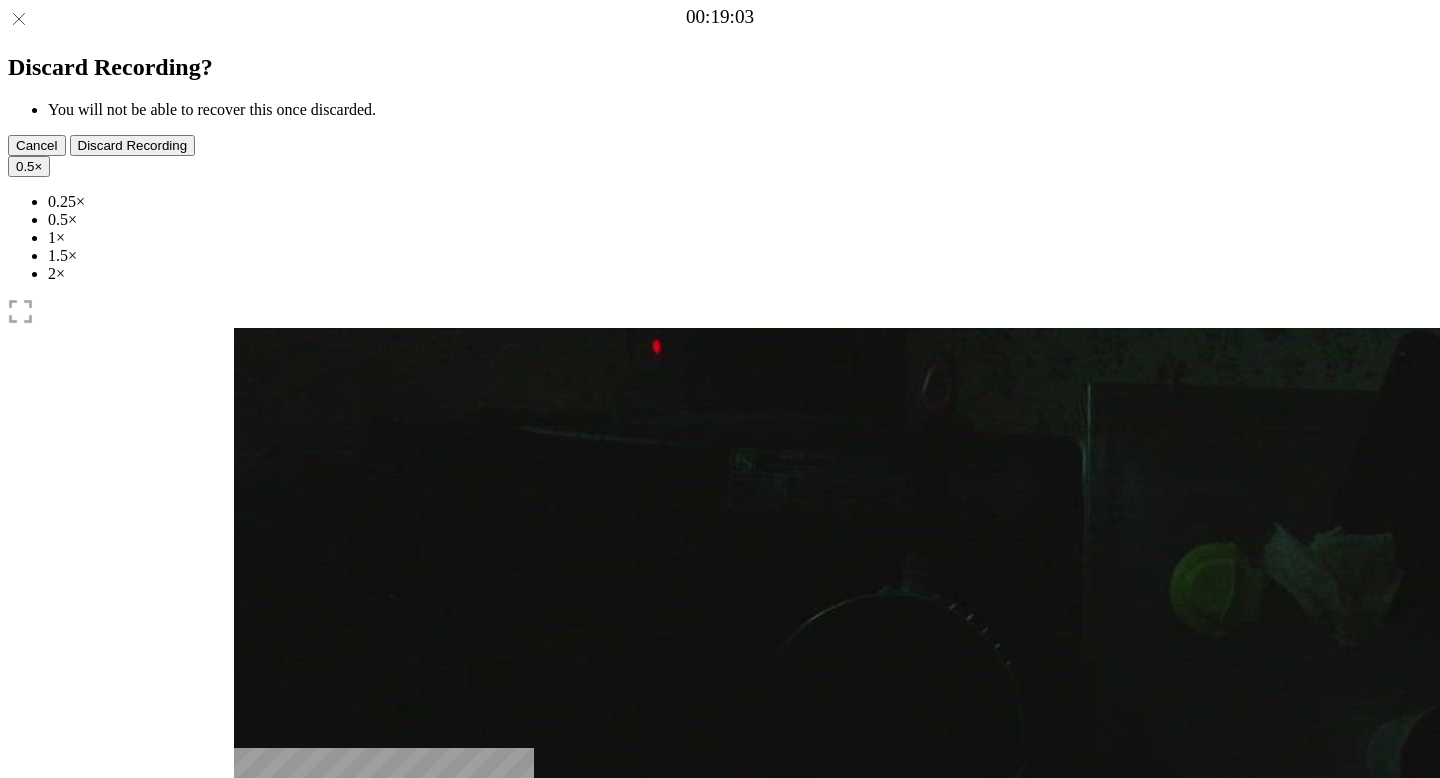 click at bounding box center (249, 954) 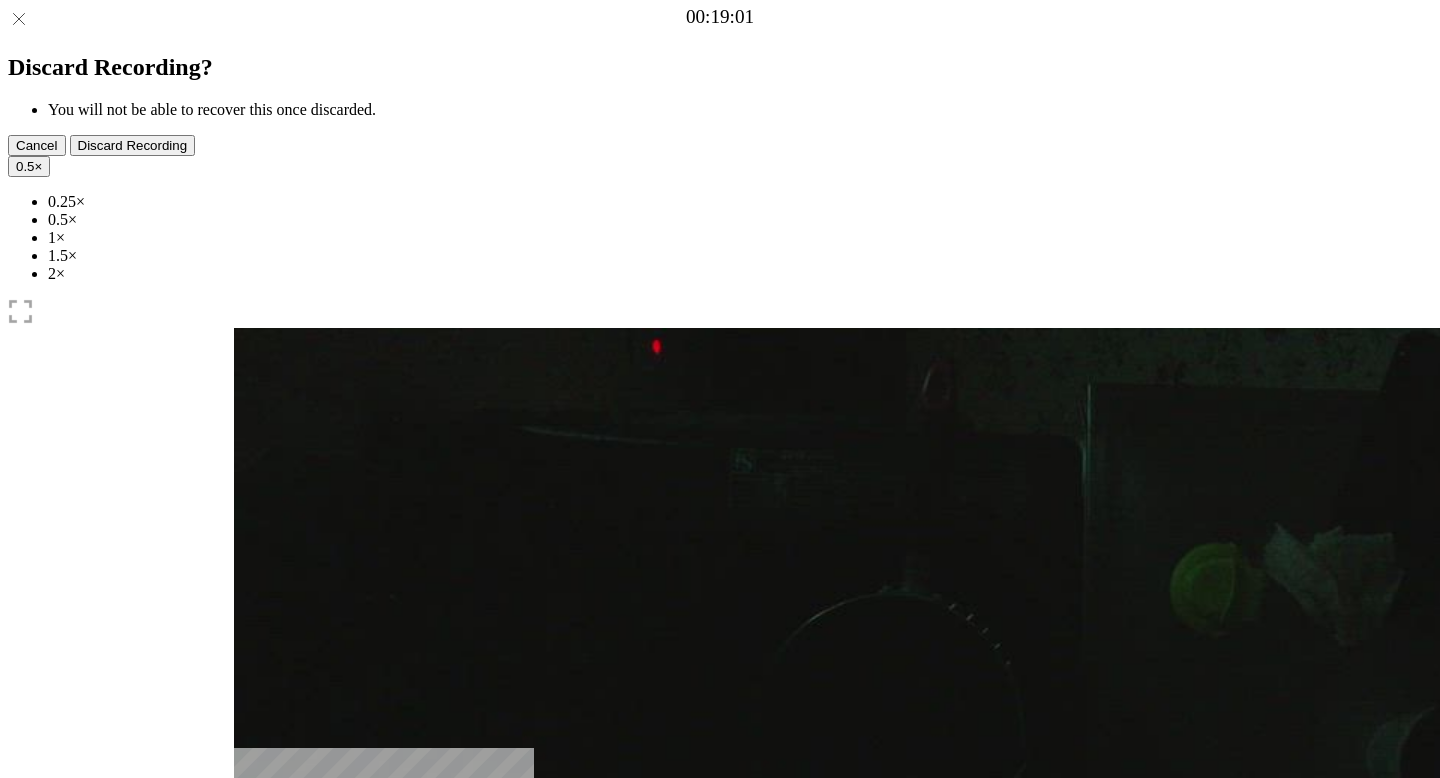 click at bounding box center (249, 954) 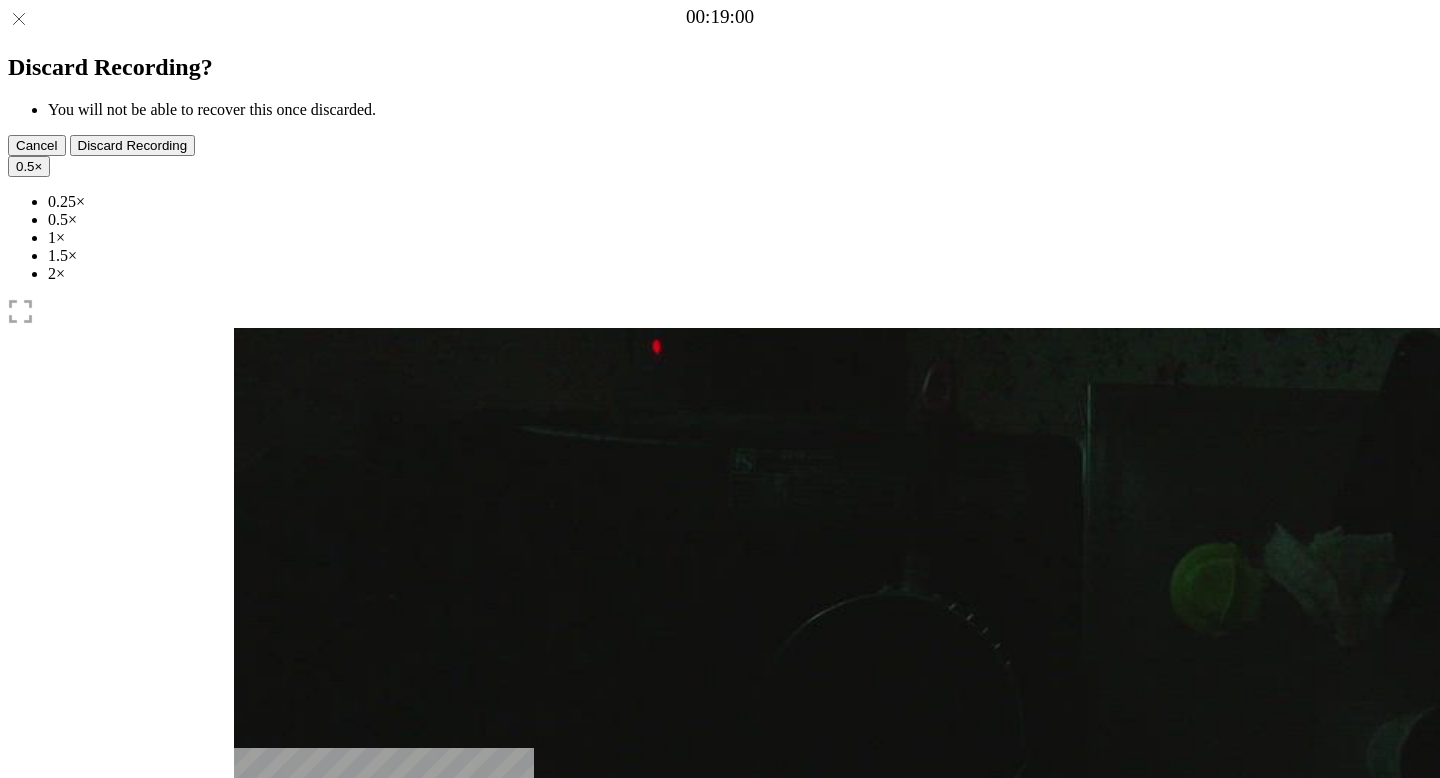 click at bounding box center [249, 954] 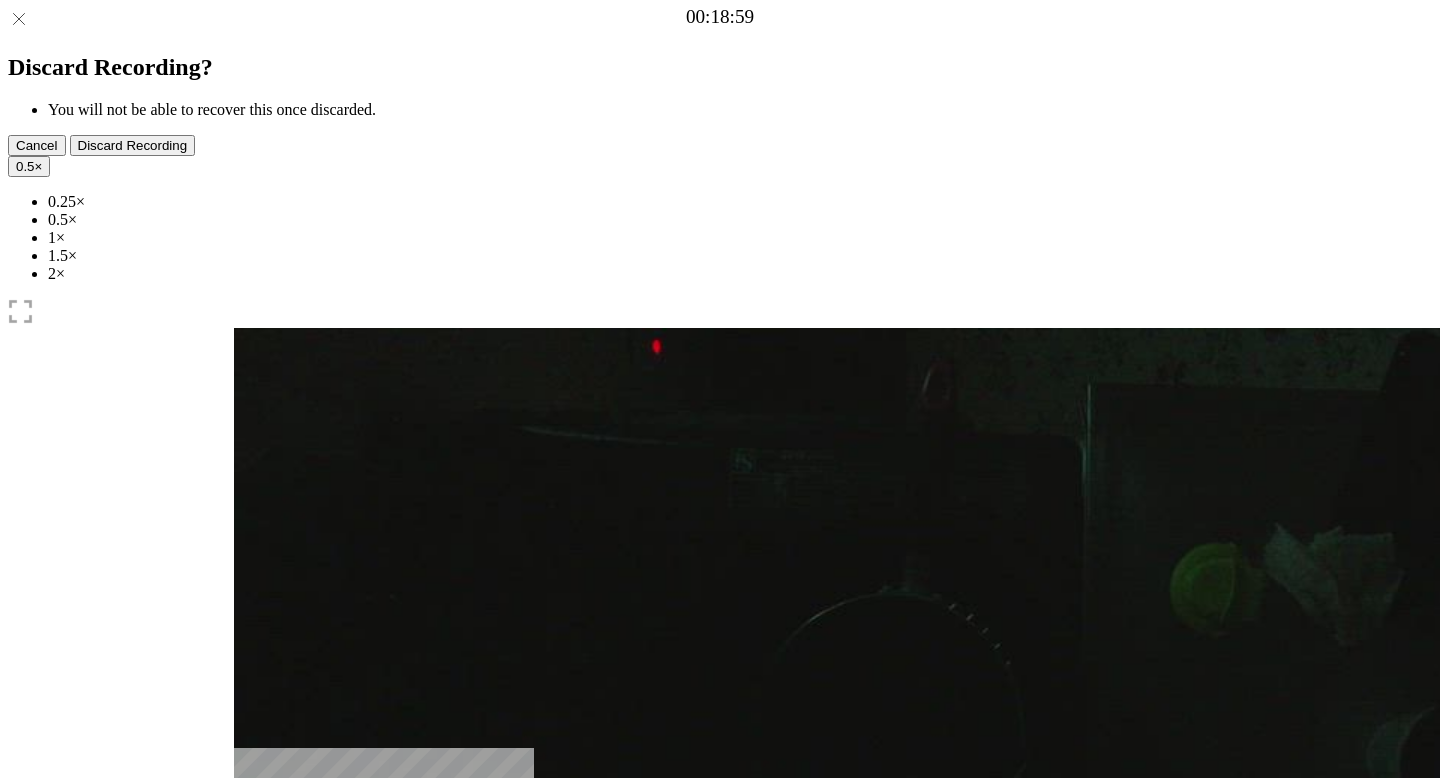 click at bounding box center (249, 954) 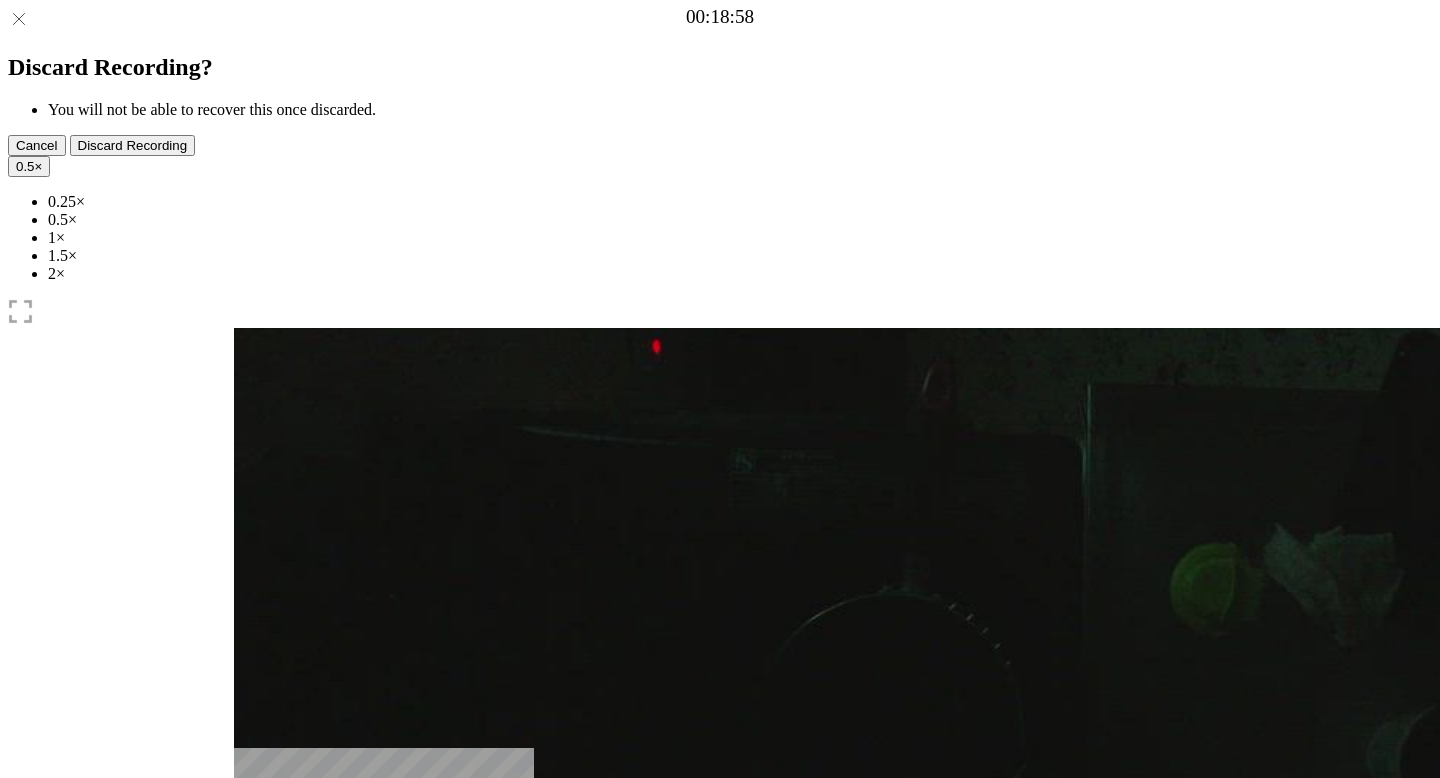 click at bounding box center (249, 954) 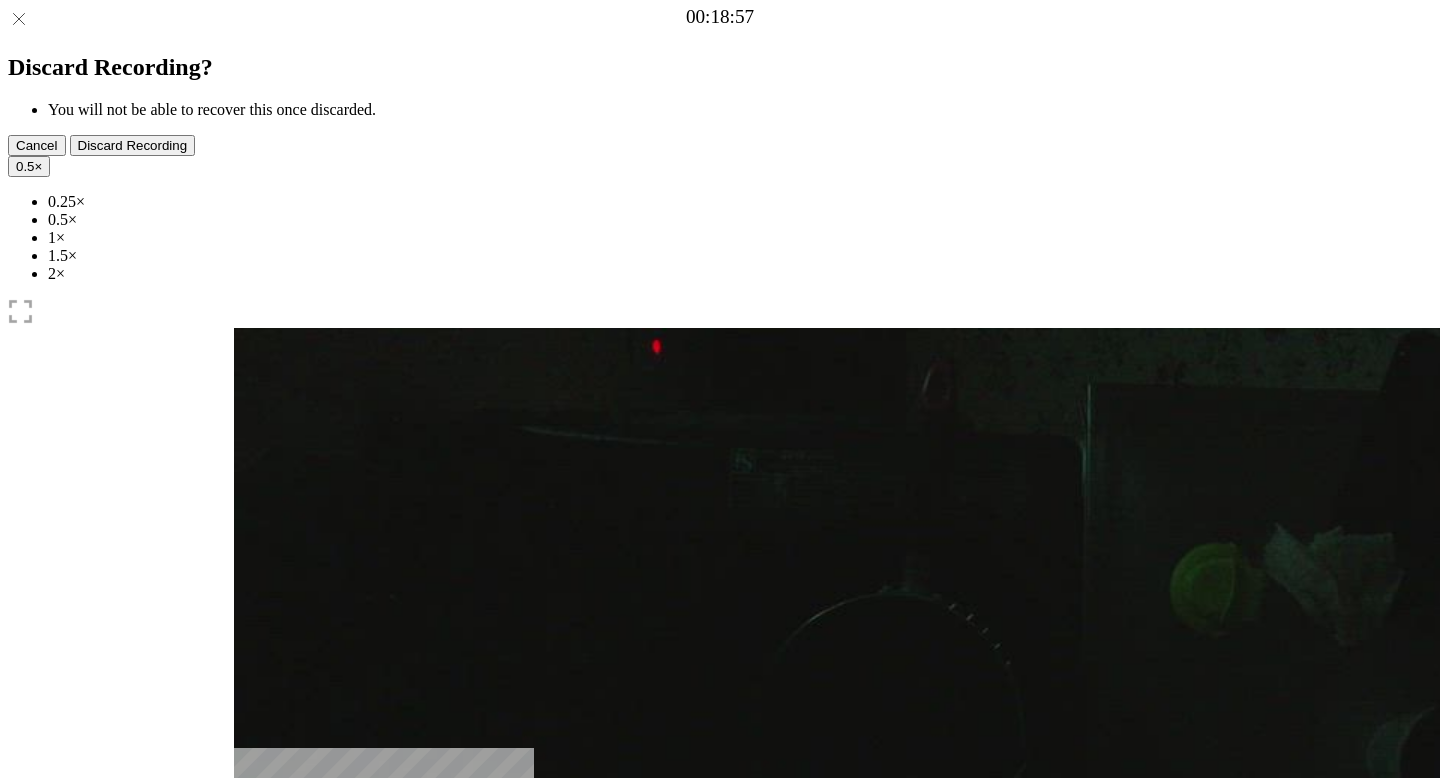 click at bounding box center [249, 954] 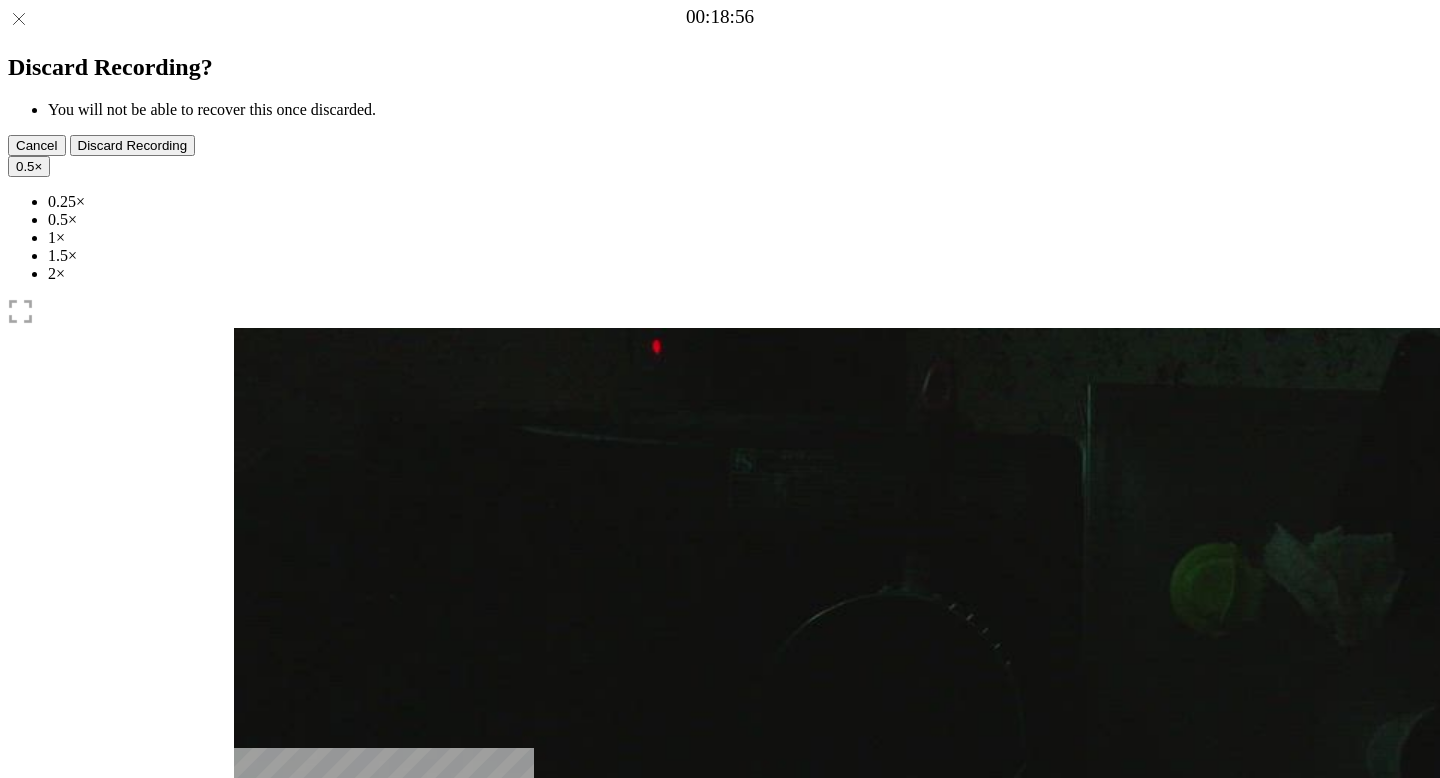 click at bounding box center (249, 954) 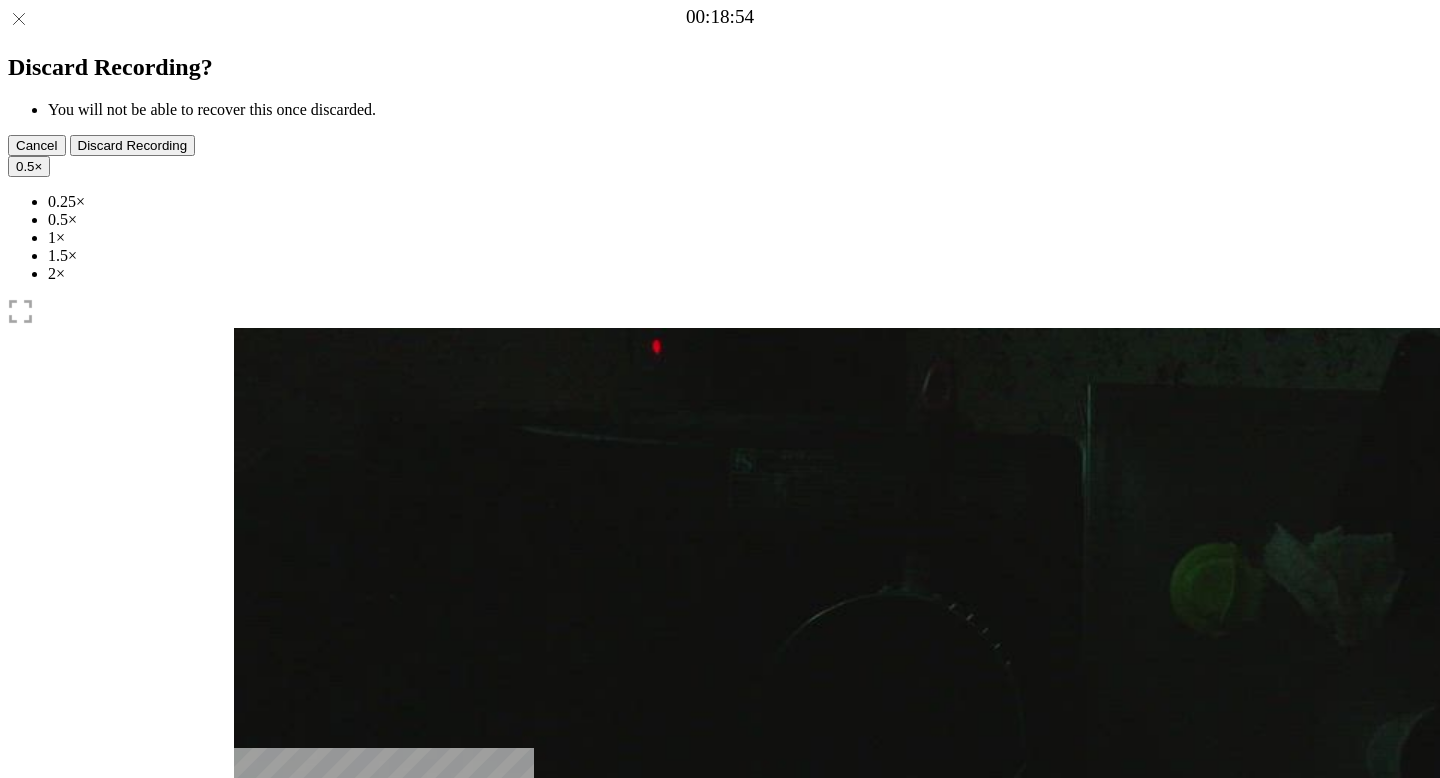 click at bounding box center (249, 954) 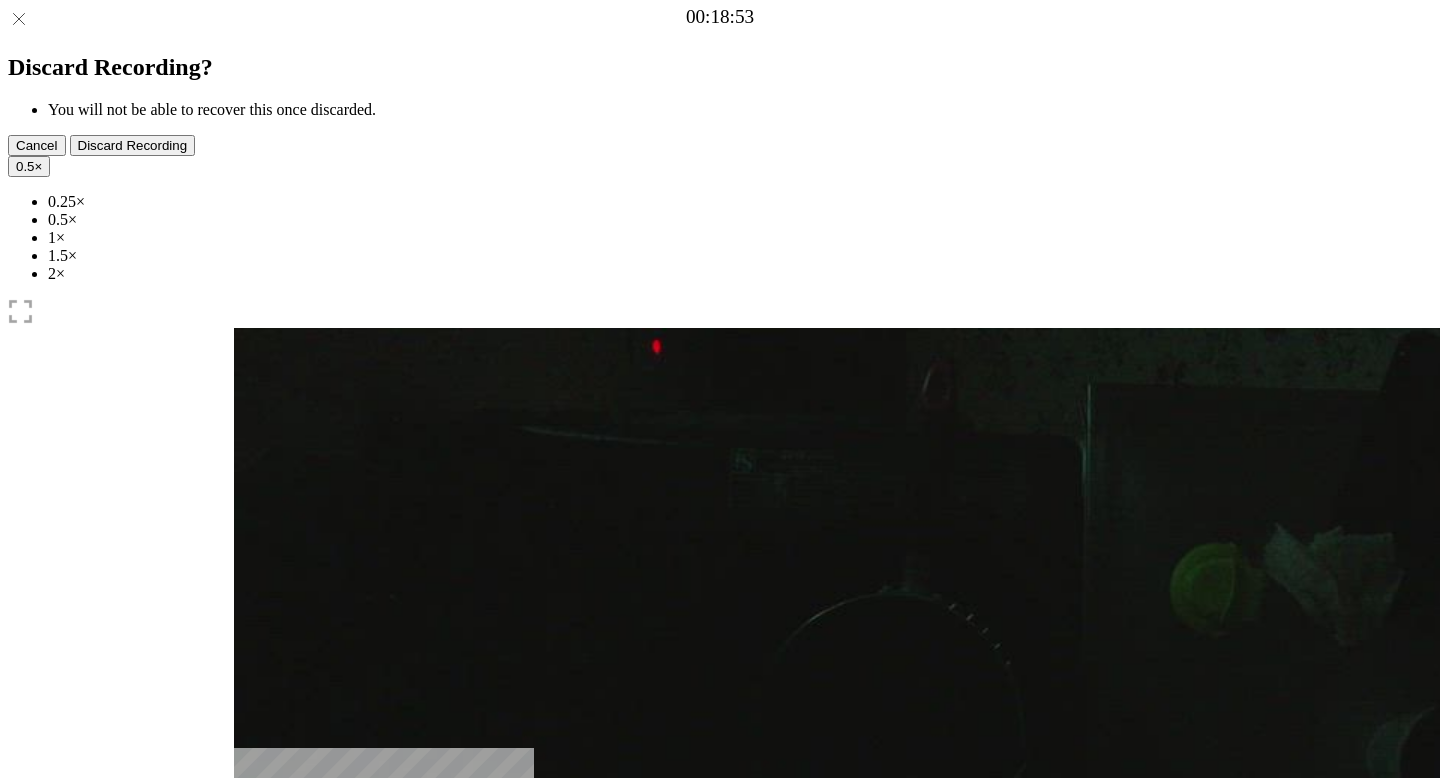 click at bounding box center (270, 1041) 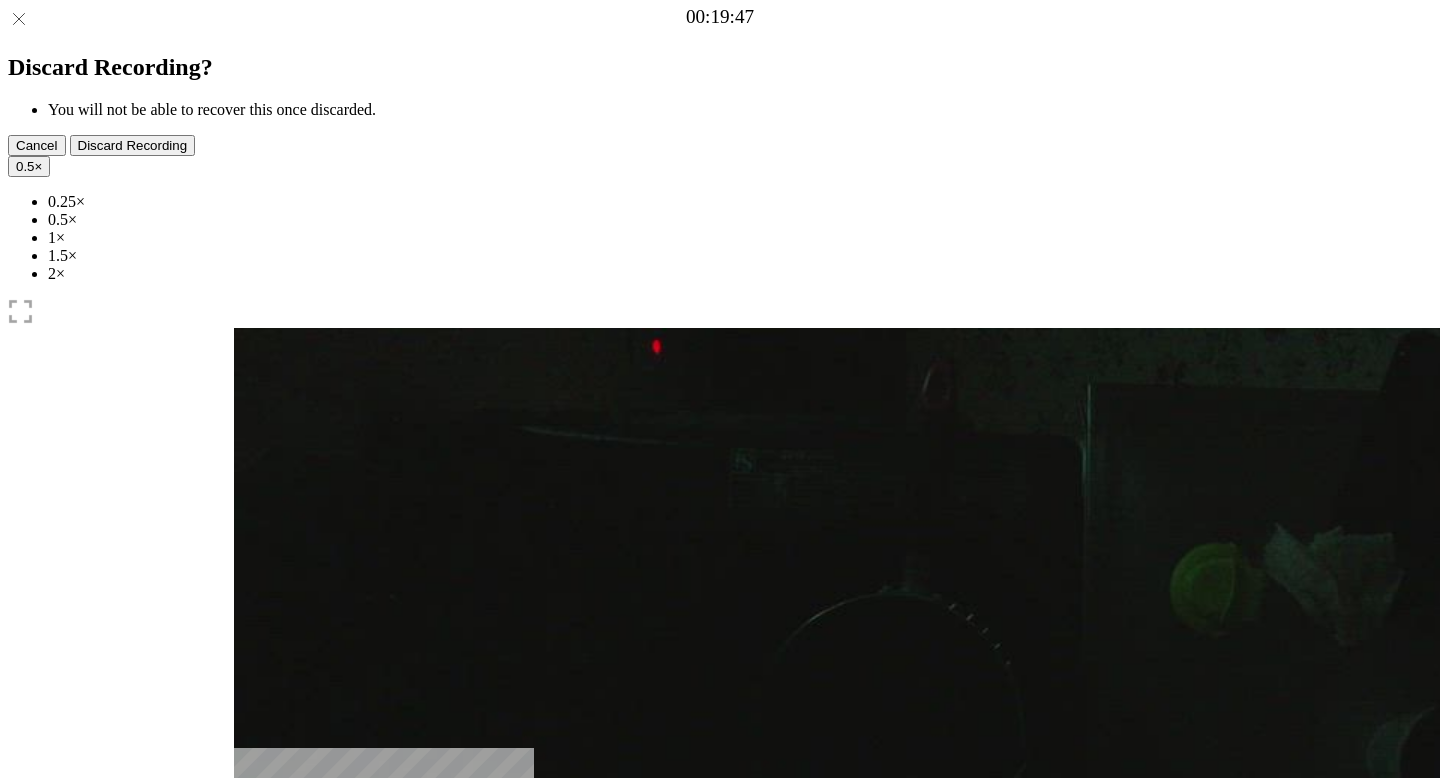 click at bounding box center [720, 1024] 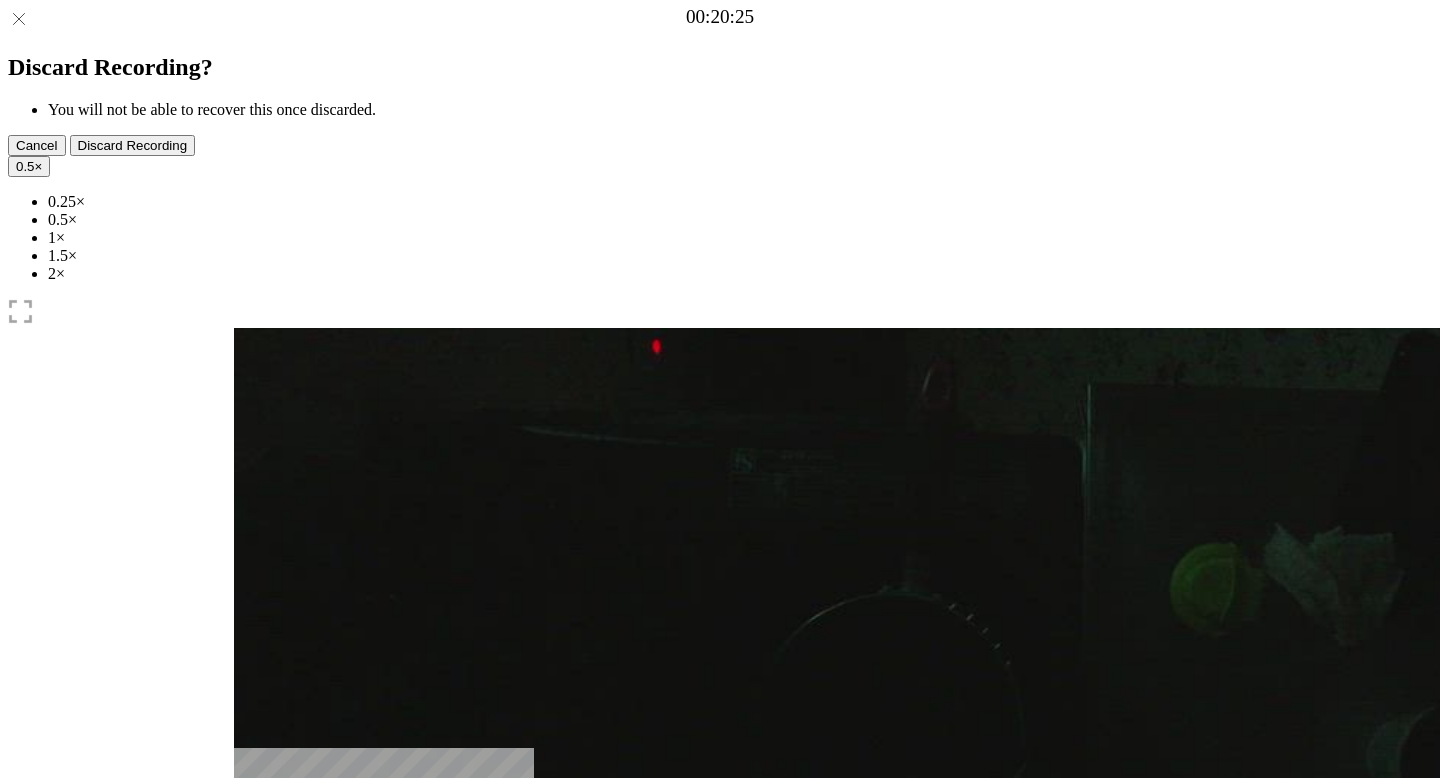 click at bounding box center [346, 1041] 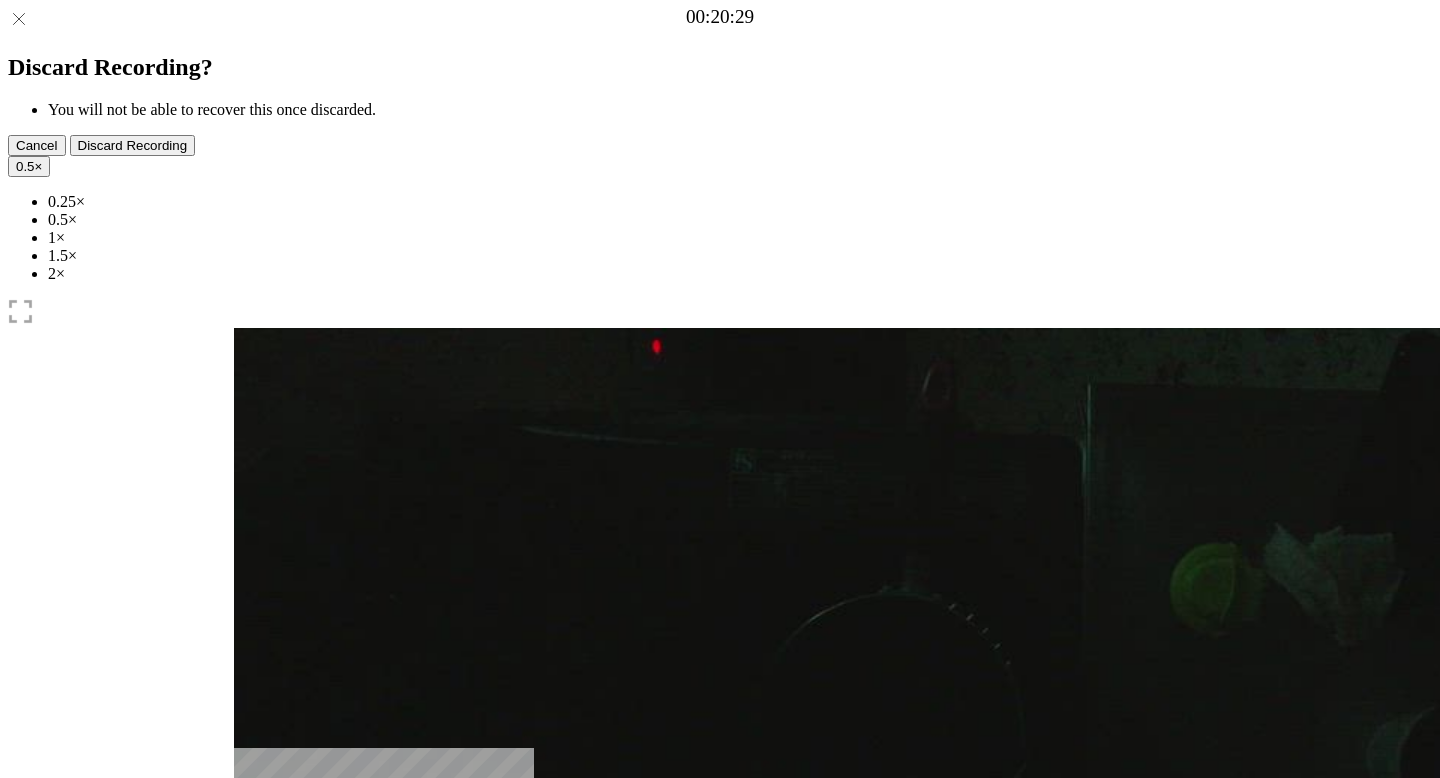 click at bounding box center [270, 1041] 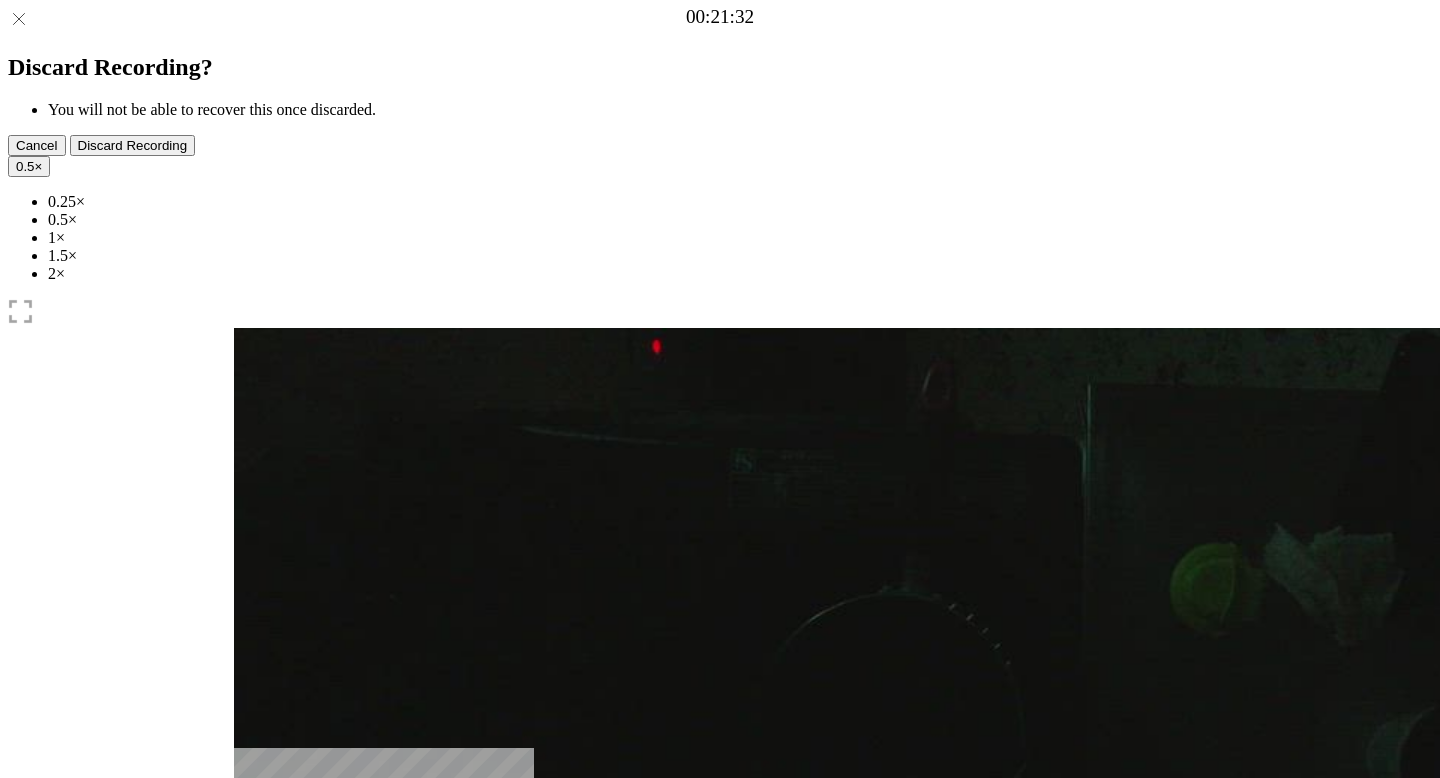 click at bounding box center [346, 1041] 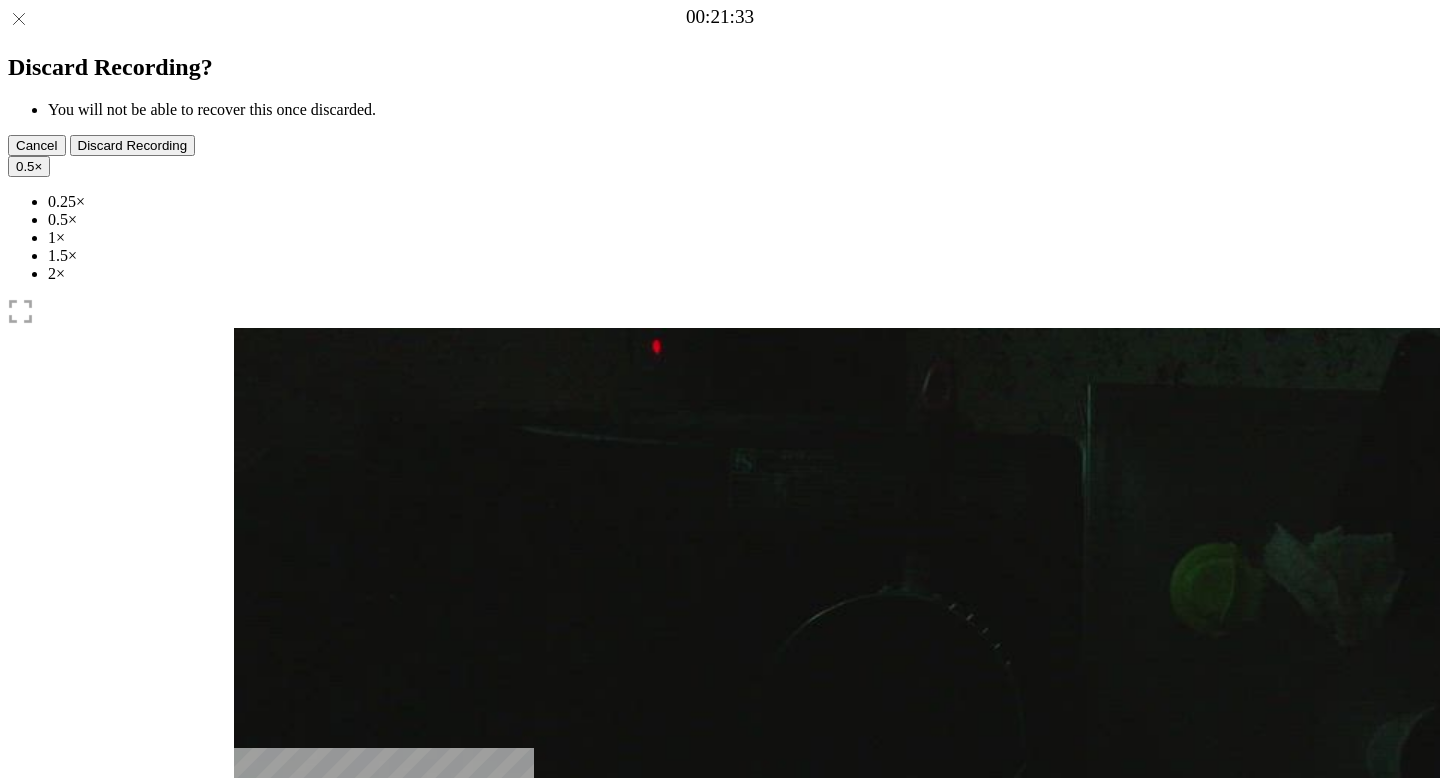 click at bounding box center (270, 1041) 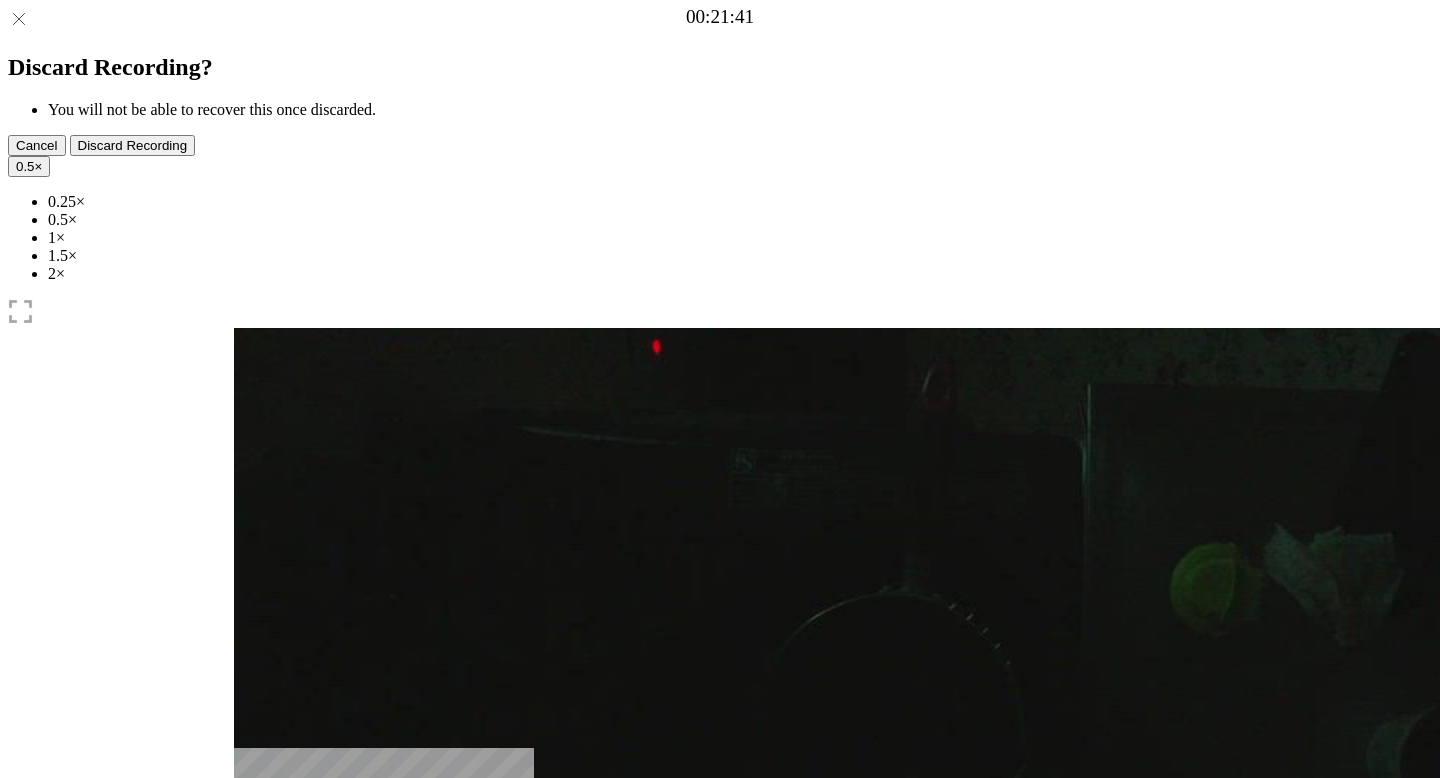 click at bounding box center [346, 1041] 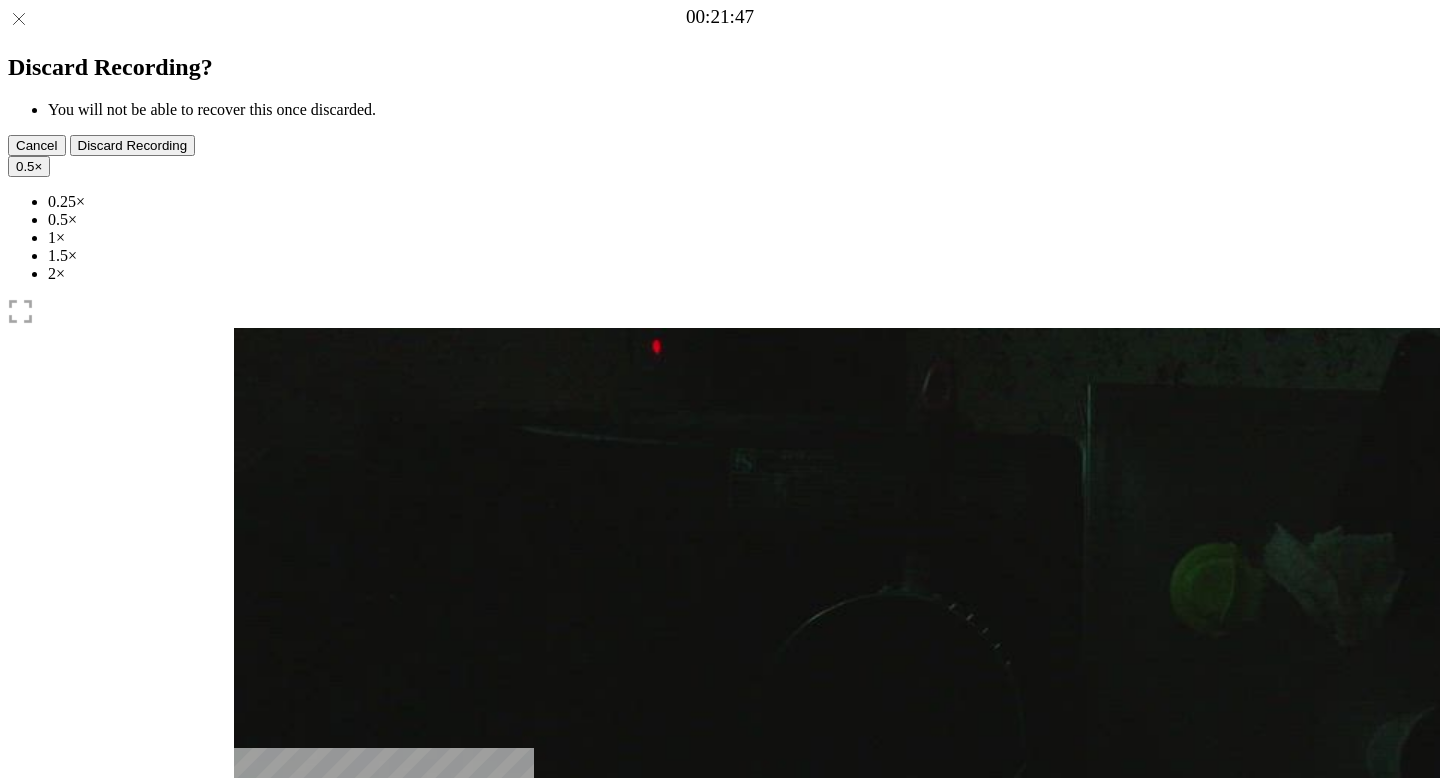 click at bounding box center [270, 1041] 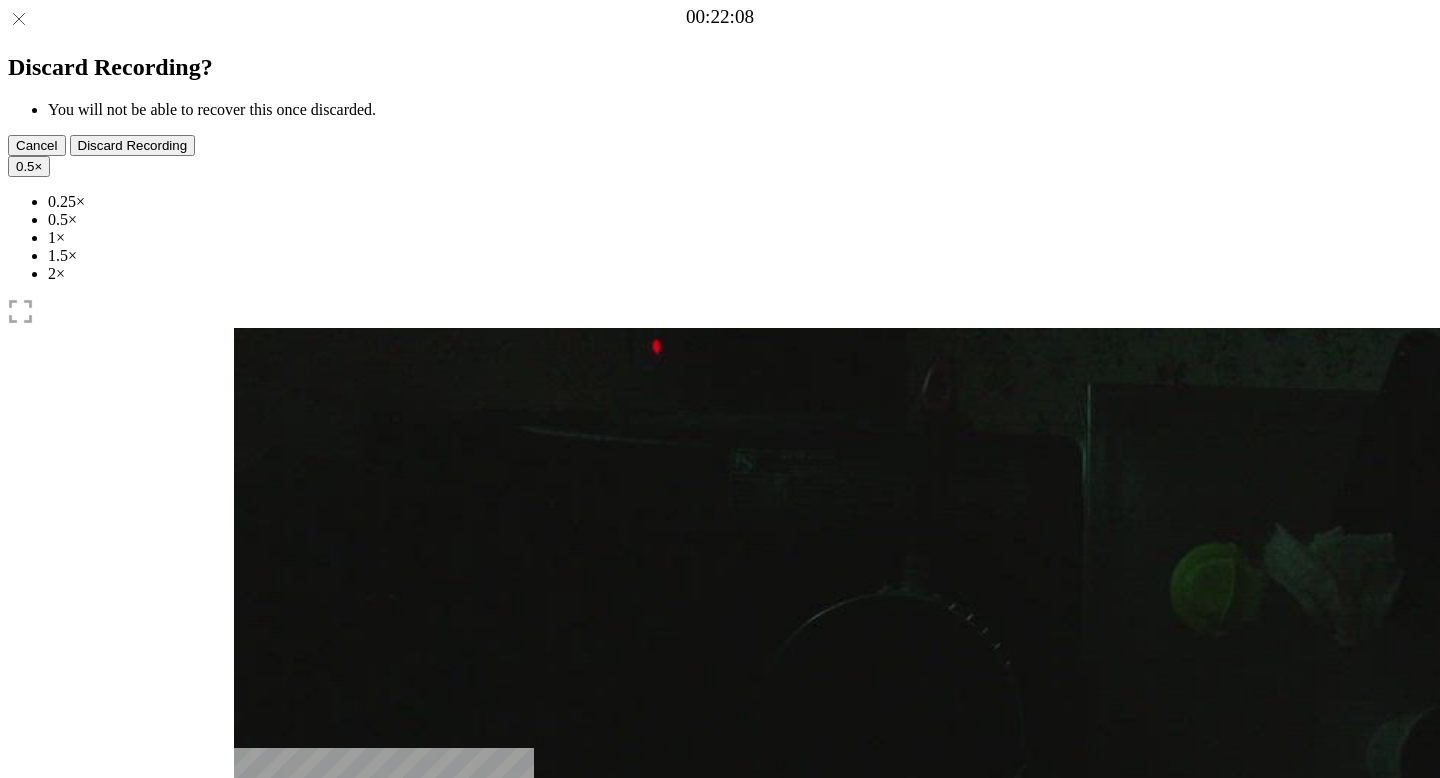 click at bounding box center [346, 1041] 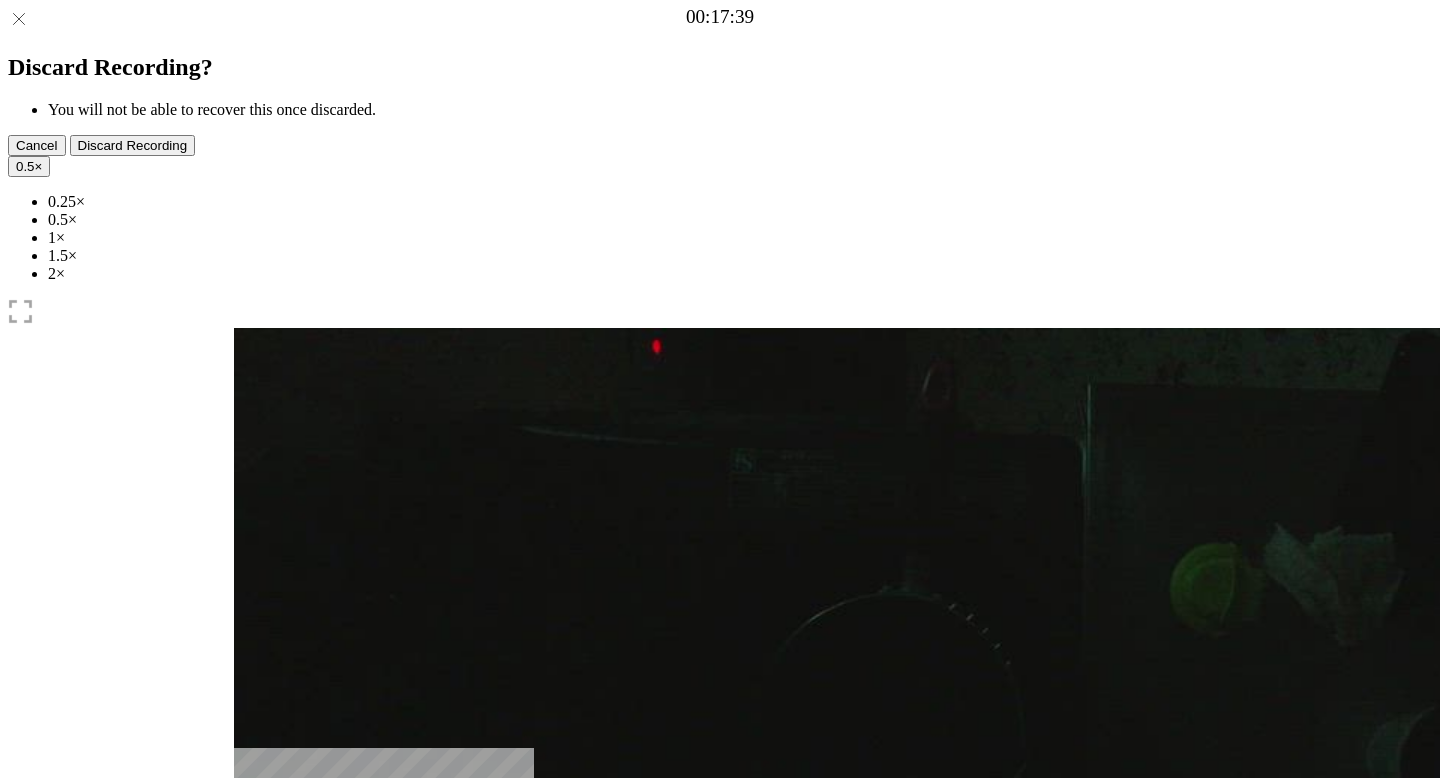 drag, startPoint x: 846, startPoint y: 602, endPoint x: 730, endPoint y: 606, distance: 116.06895 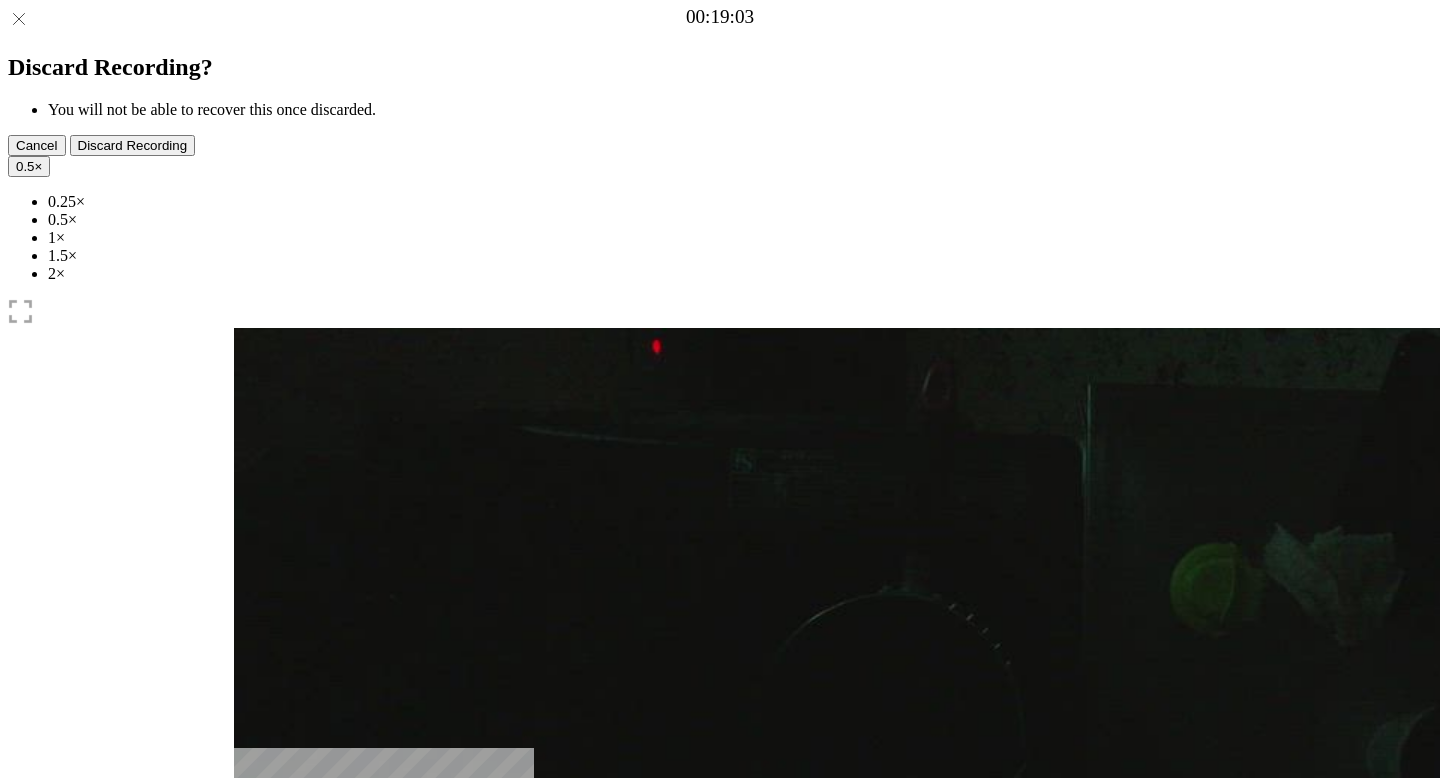 click on "0.5" at bounding box center (25, 166) 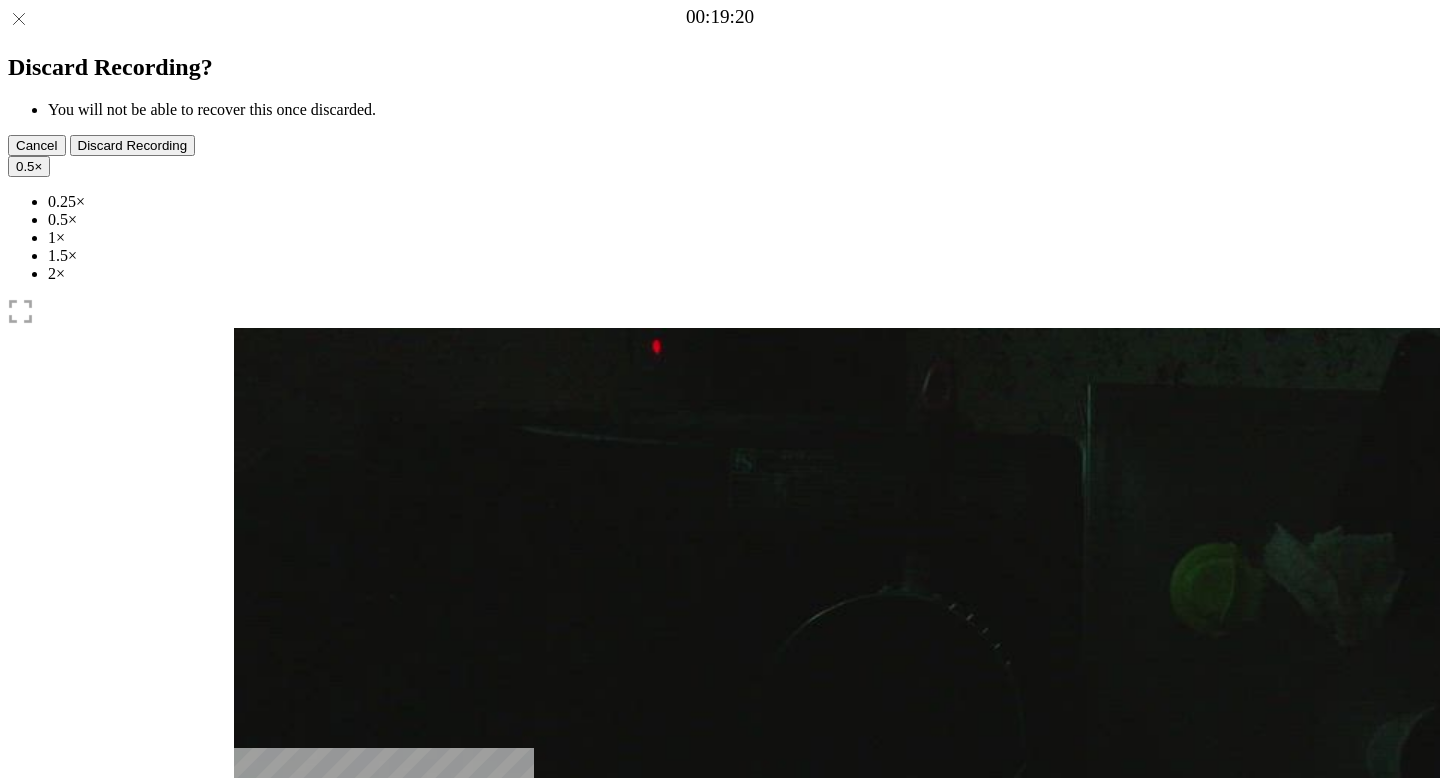 click on "0.25×" at bounding box center (740, 202) 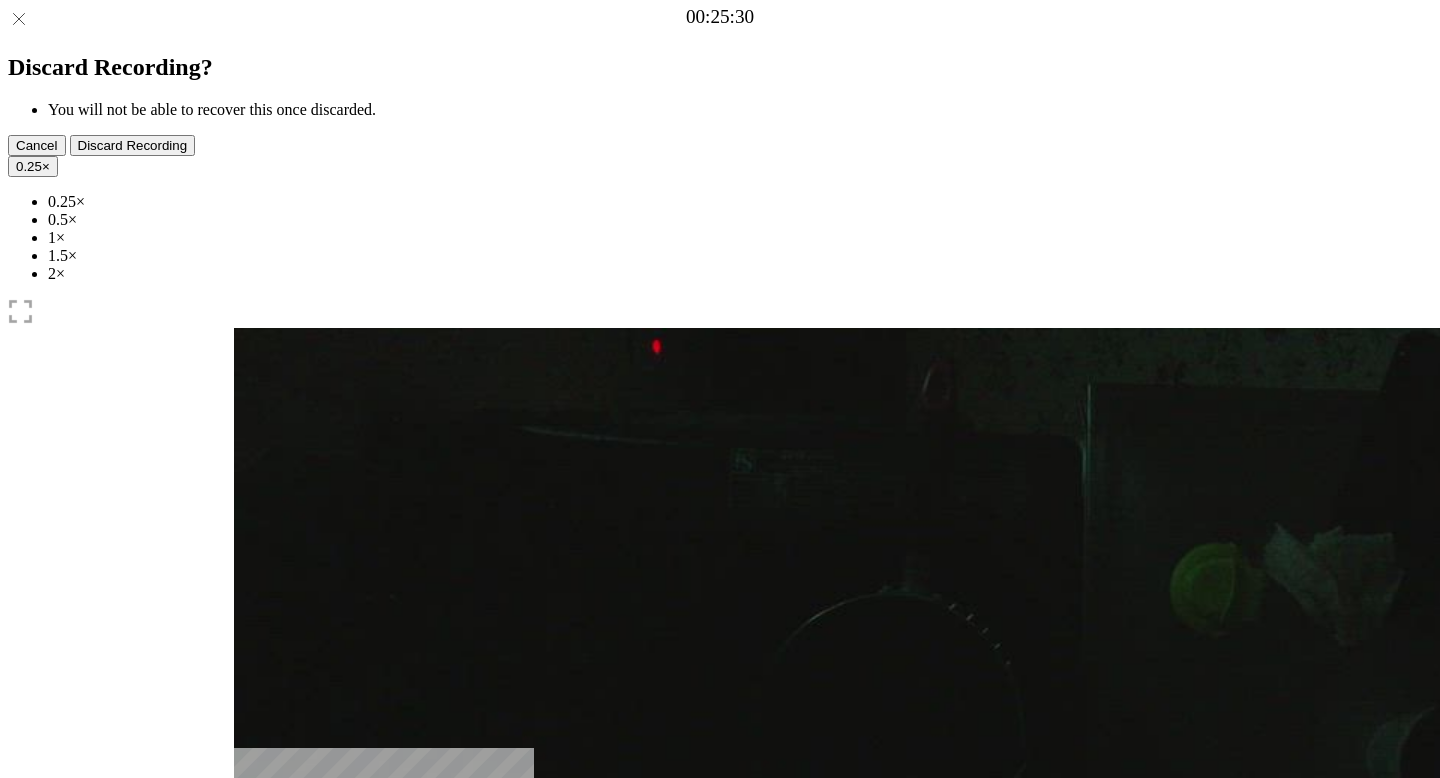 click at bounding box center (346, 1041) 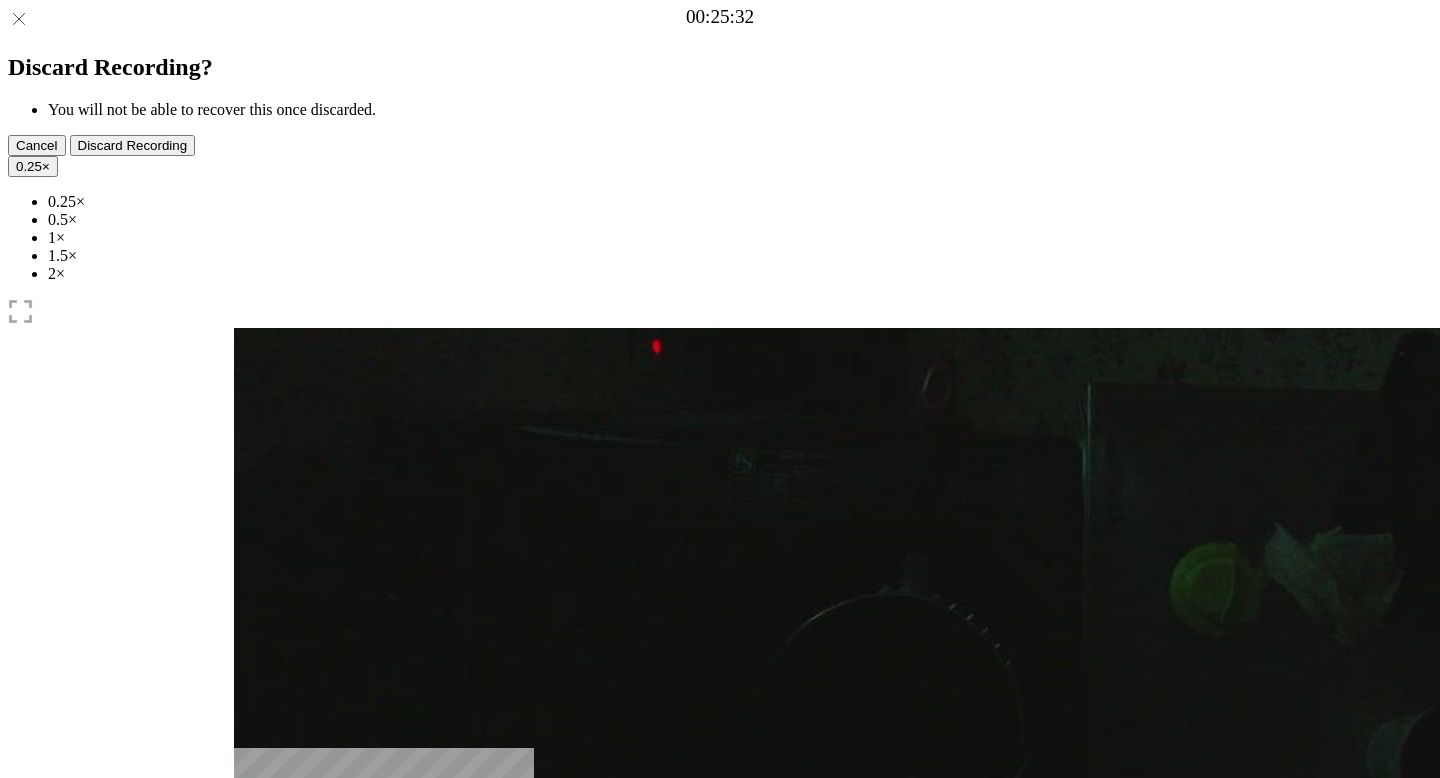 click at bounding box center [270, 1041] 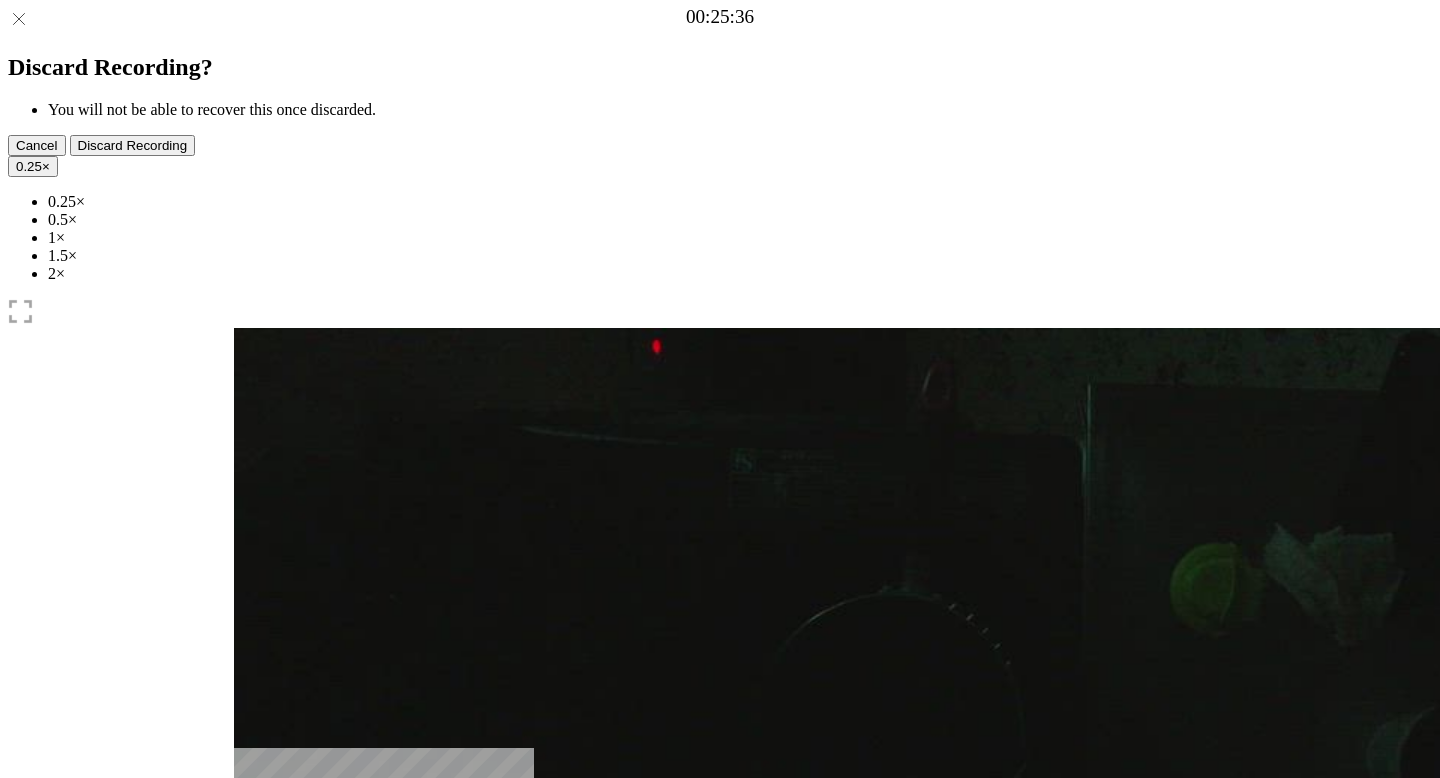click at bounding box center (346, 1041) 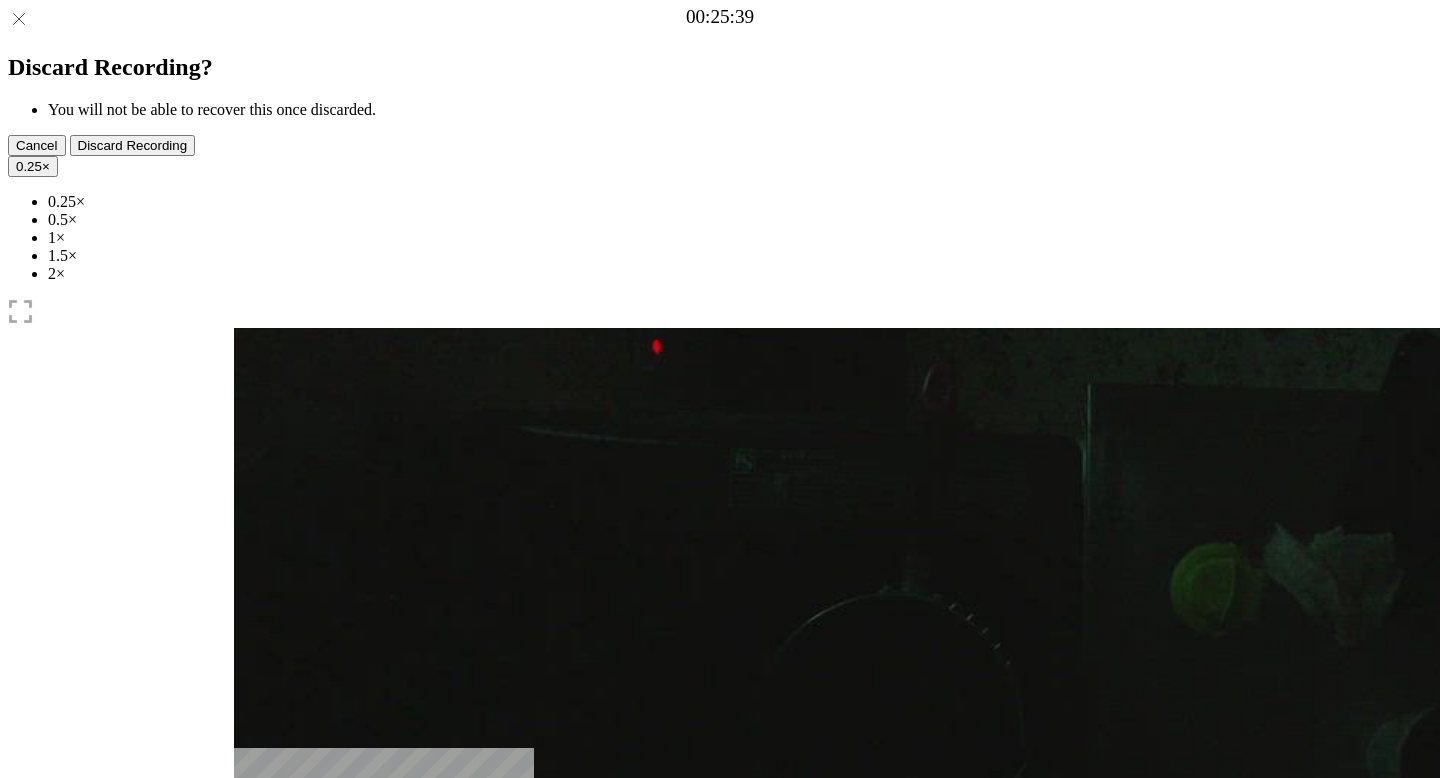 click at bounding box center [270, 1041] 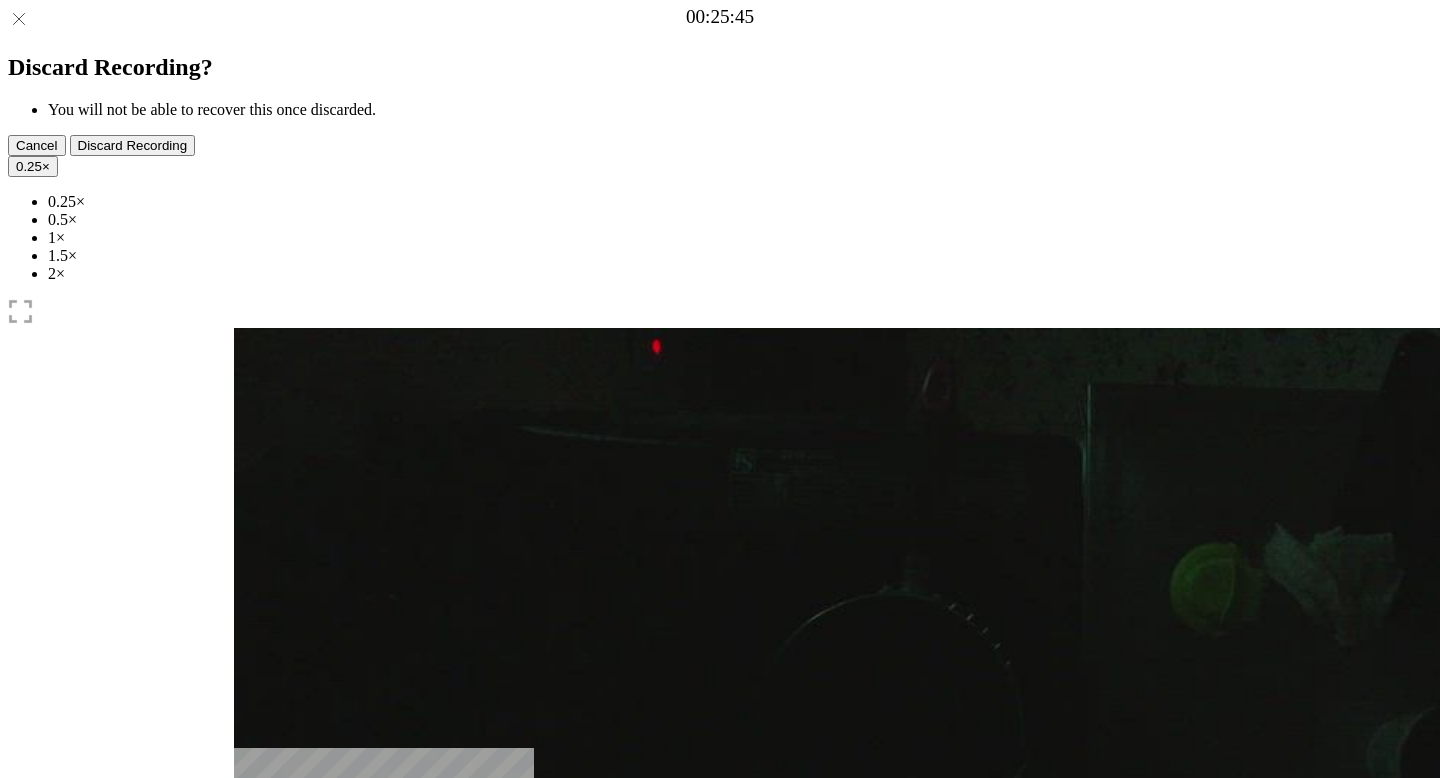 click at bounding box center (346, 1041) 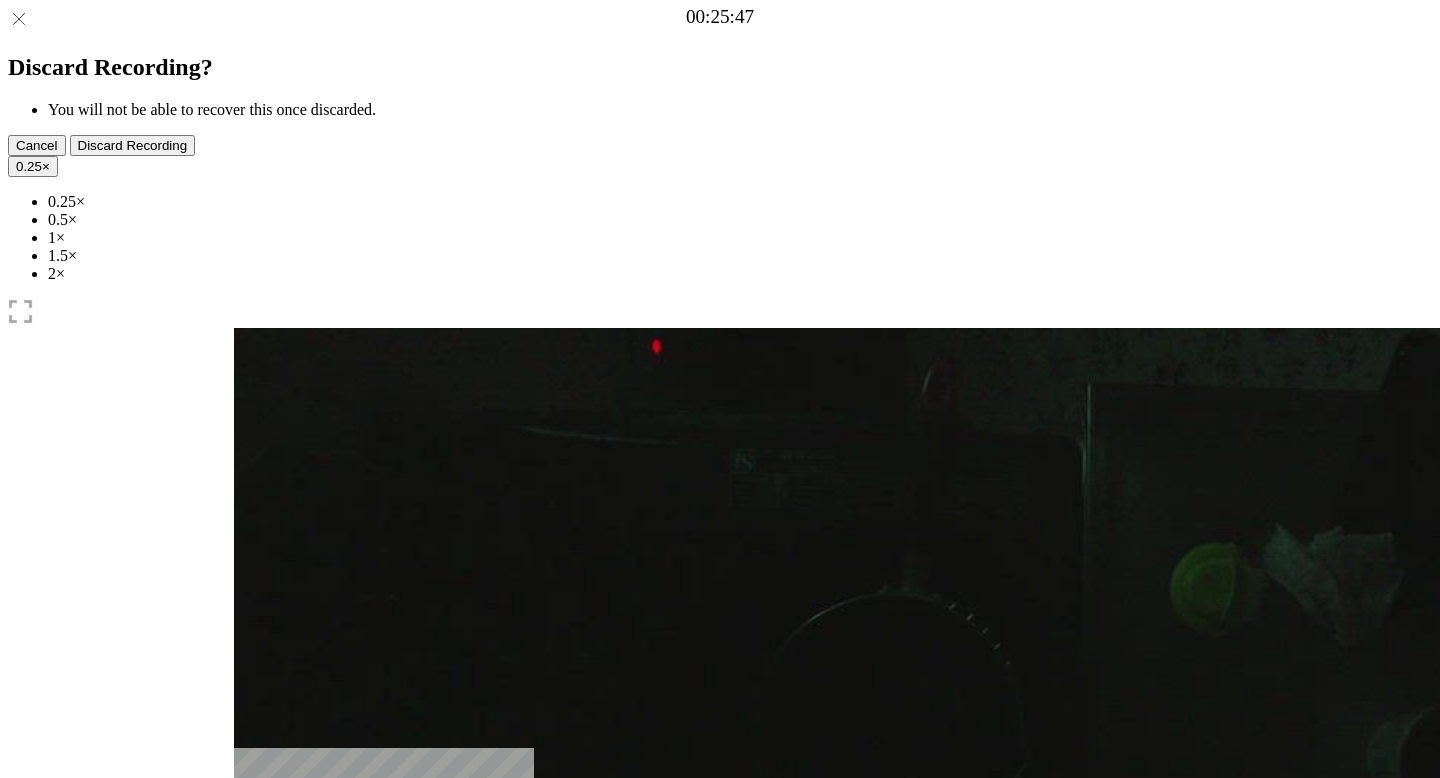 click at bounding box center (249, 954) 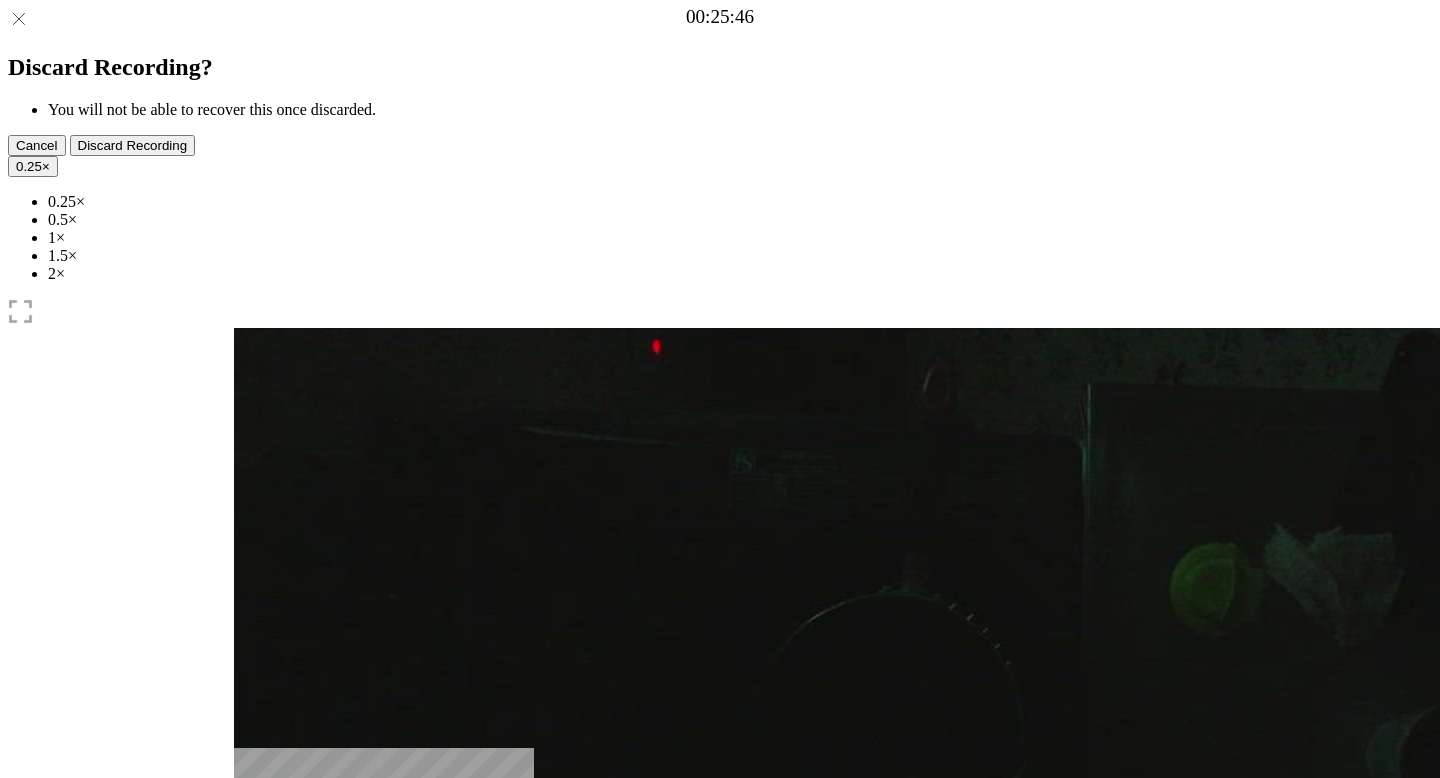 click at bounding box center [249, 954] 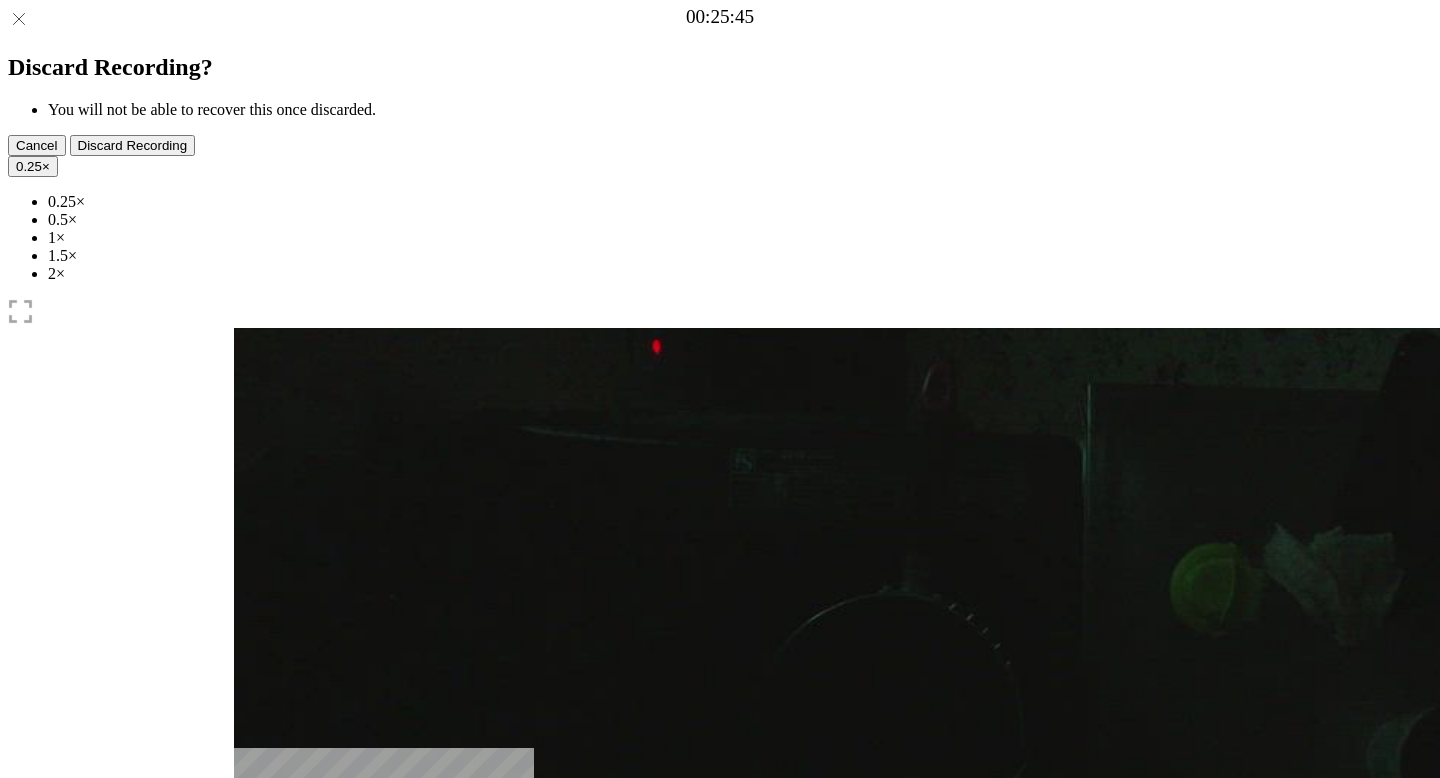 click at bounding box center [249, 954] 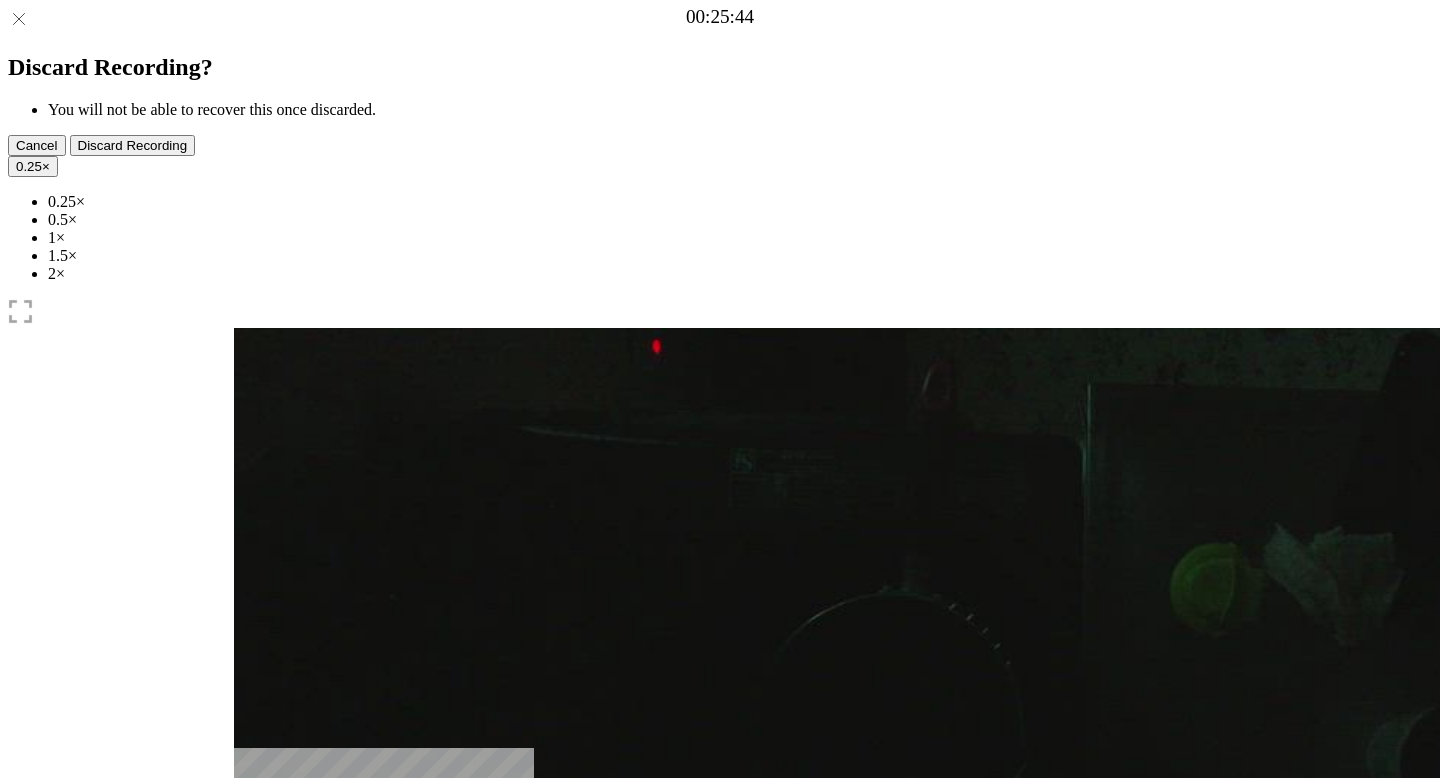click at bounding box center [249, 954] 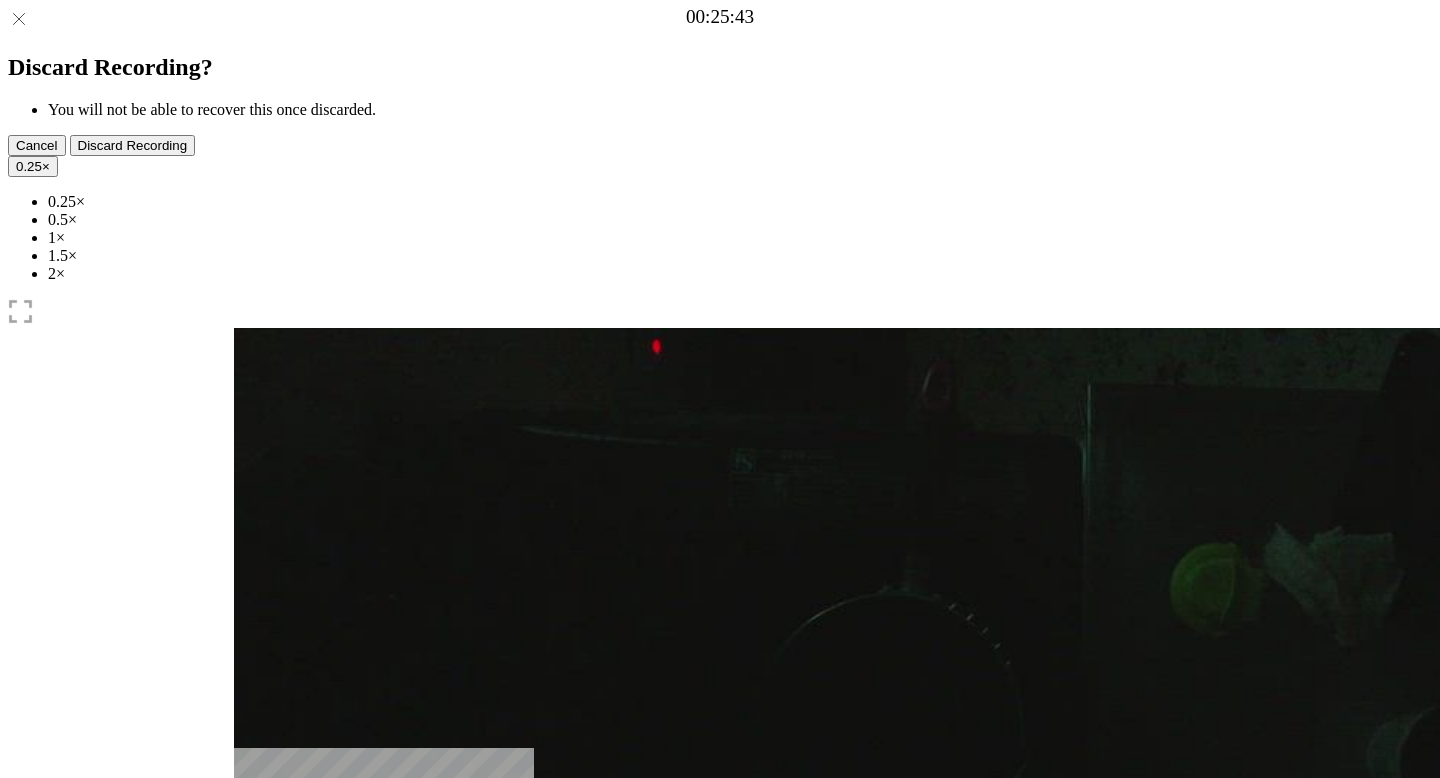 click at bounding box center [249, 954] 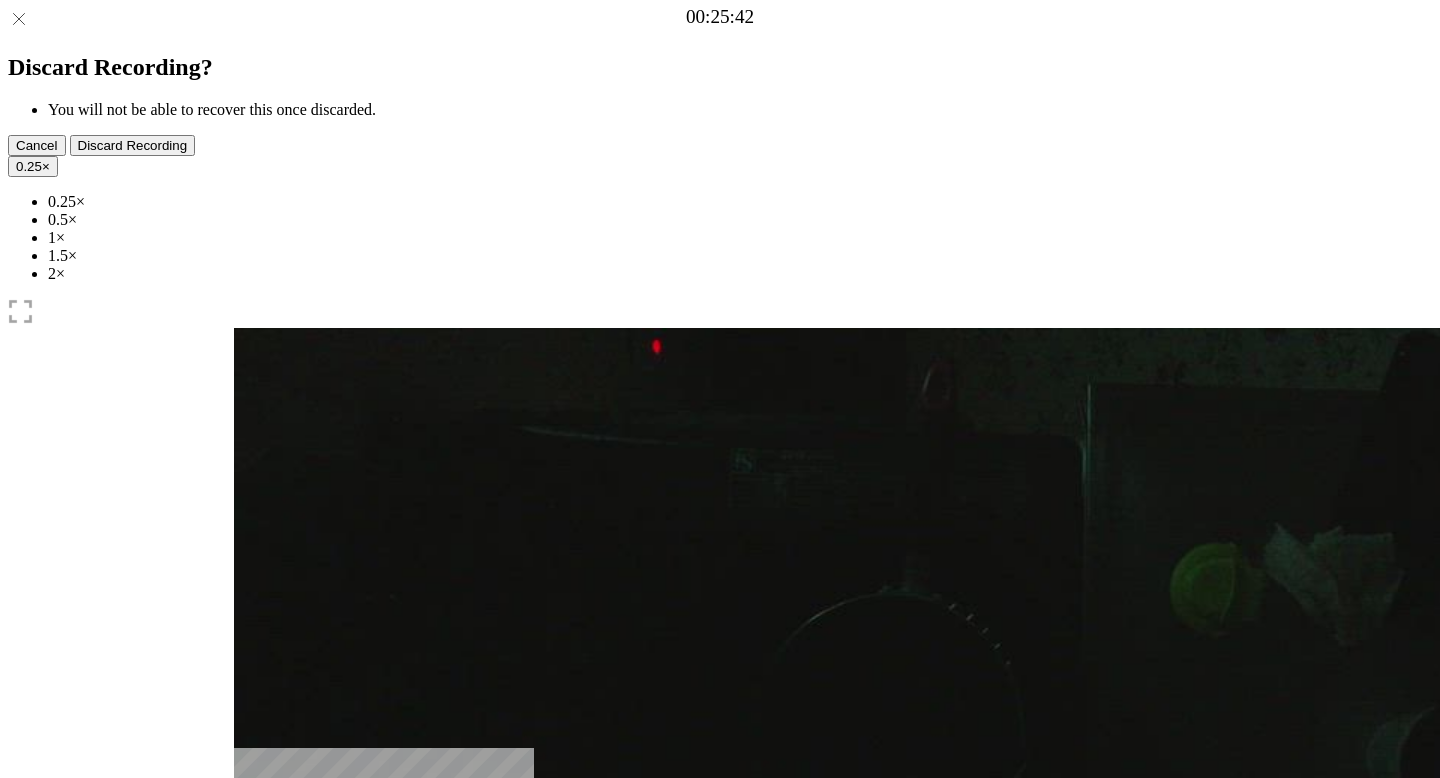 click at bounding box center [249, 954] 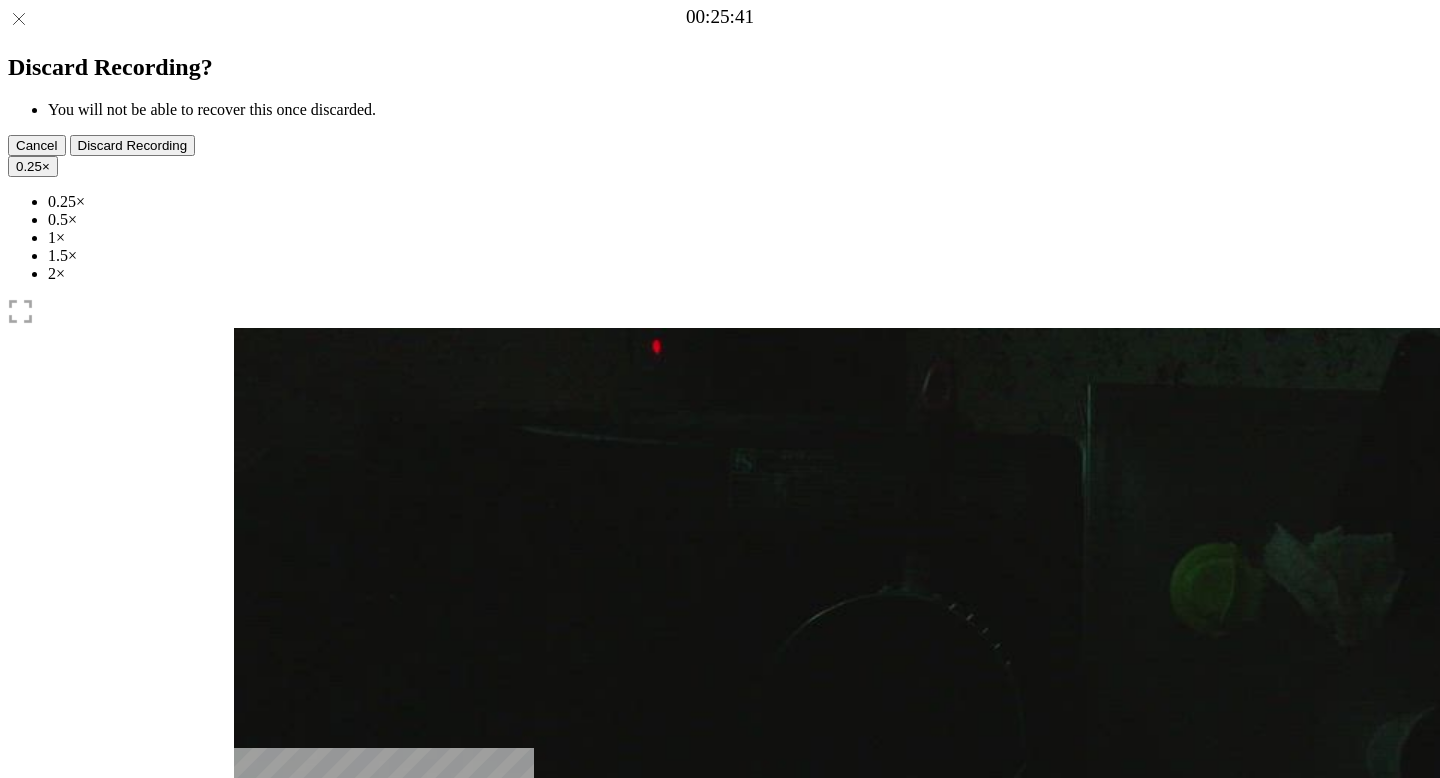 click at bounding box center [249, 954] 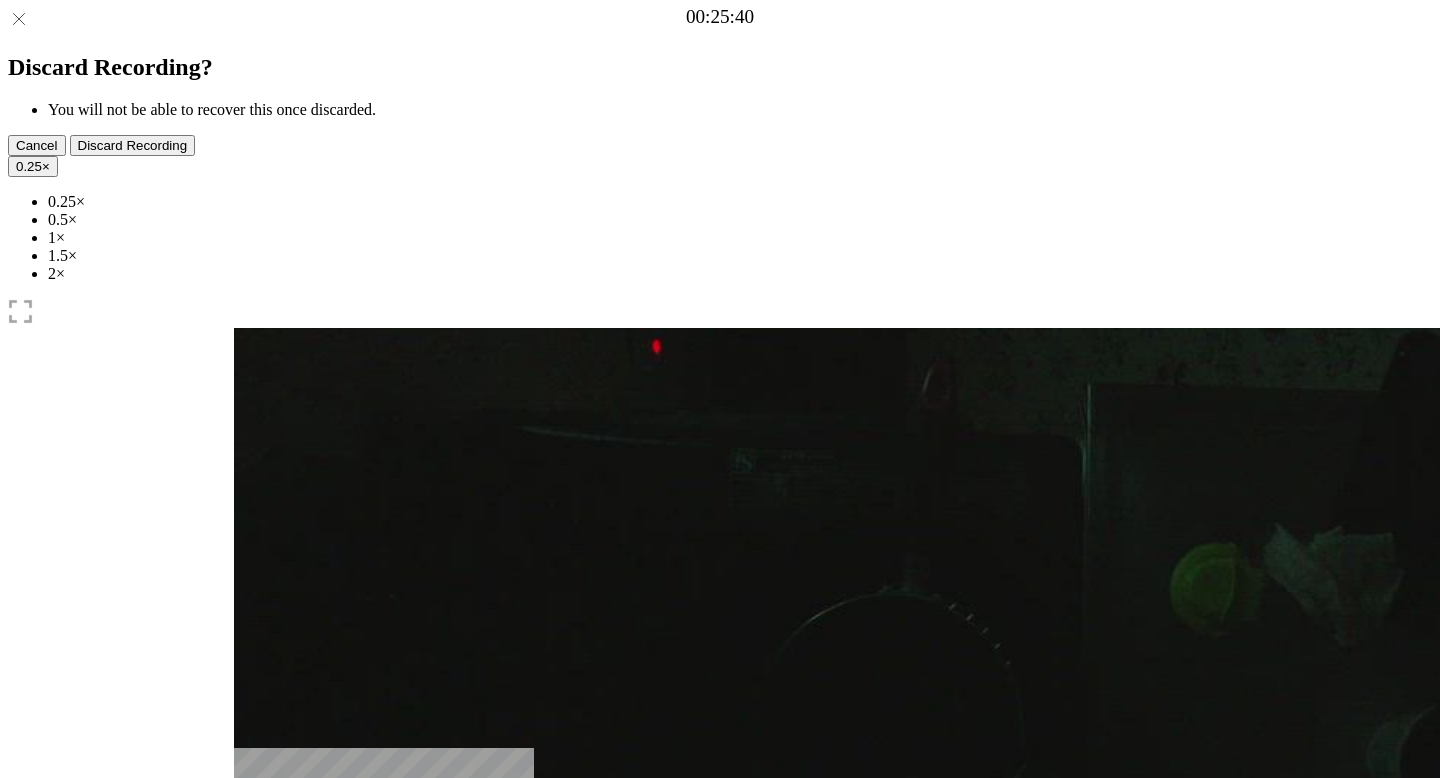 click at bounding box center [409, 1053] 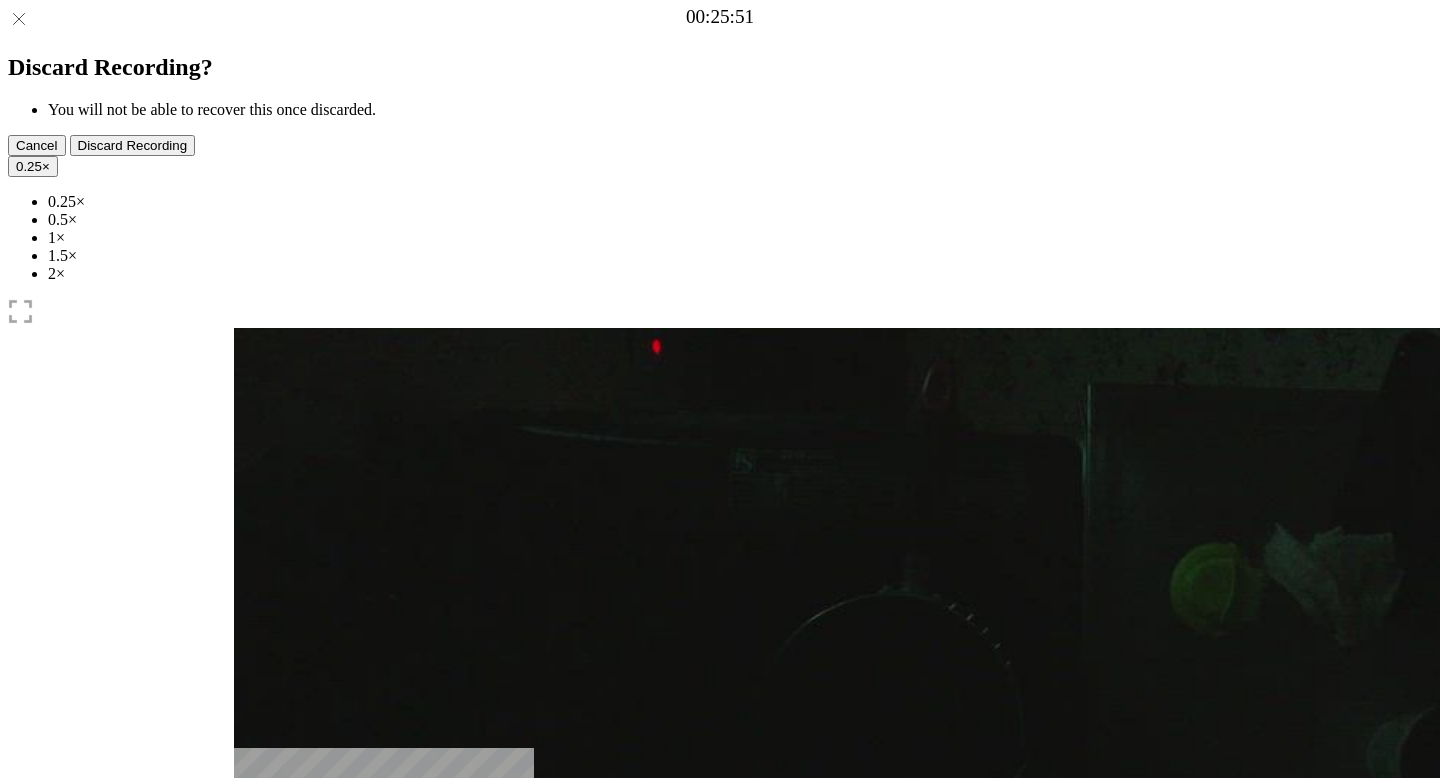 click at bounding box center [356, 1040] 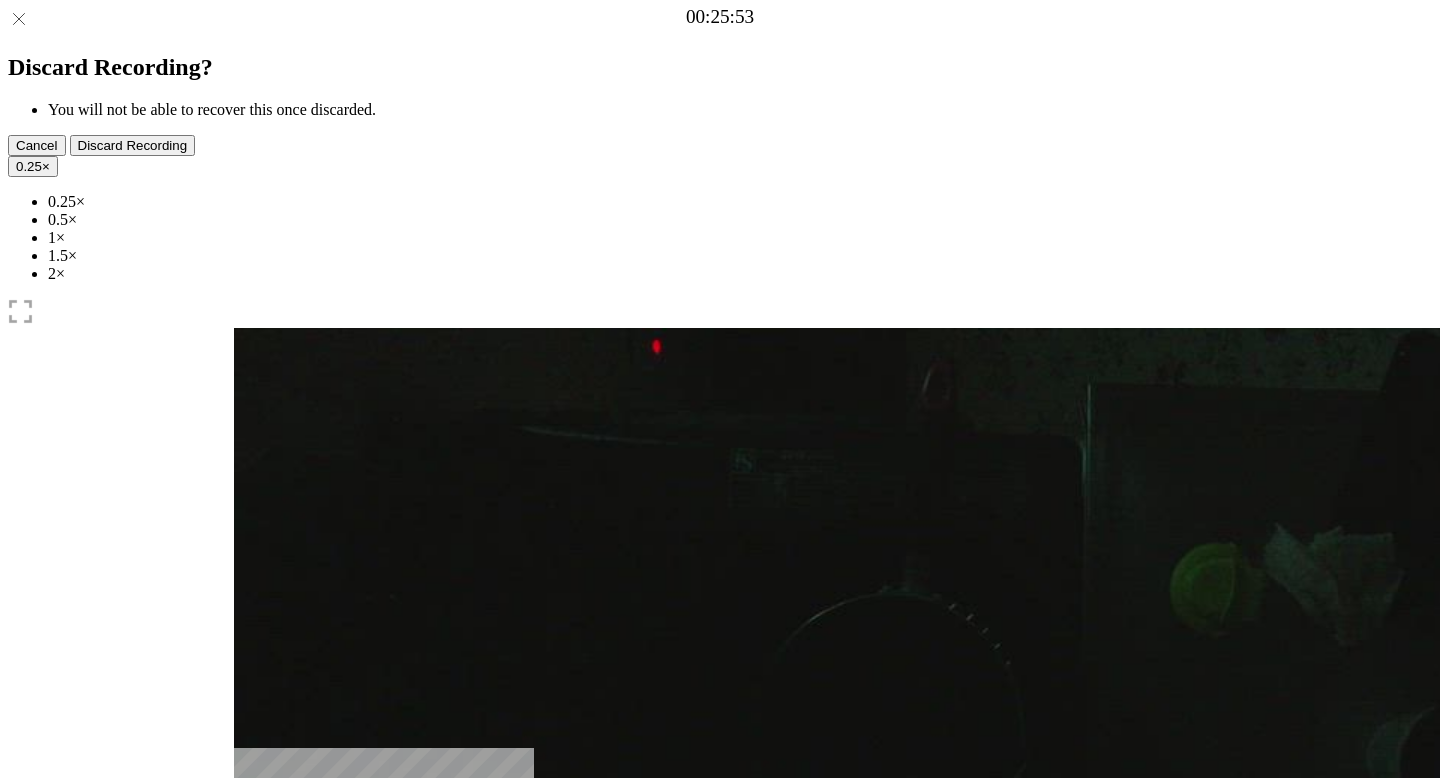 click at bounding box center (249, 954) 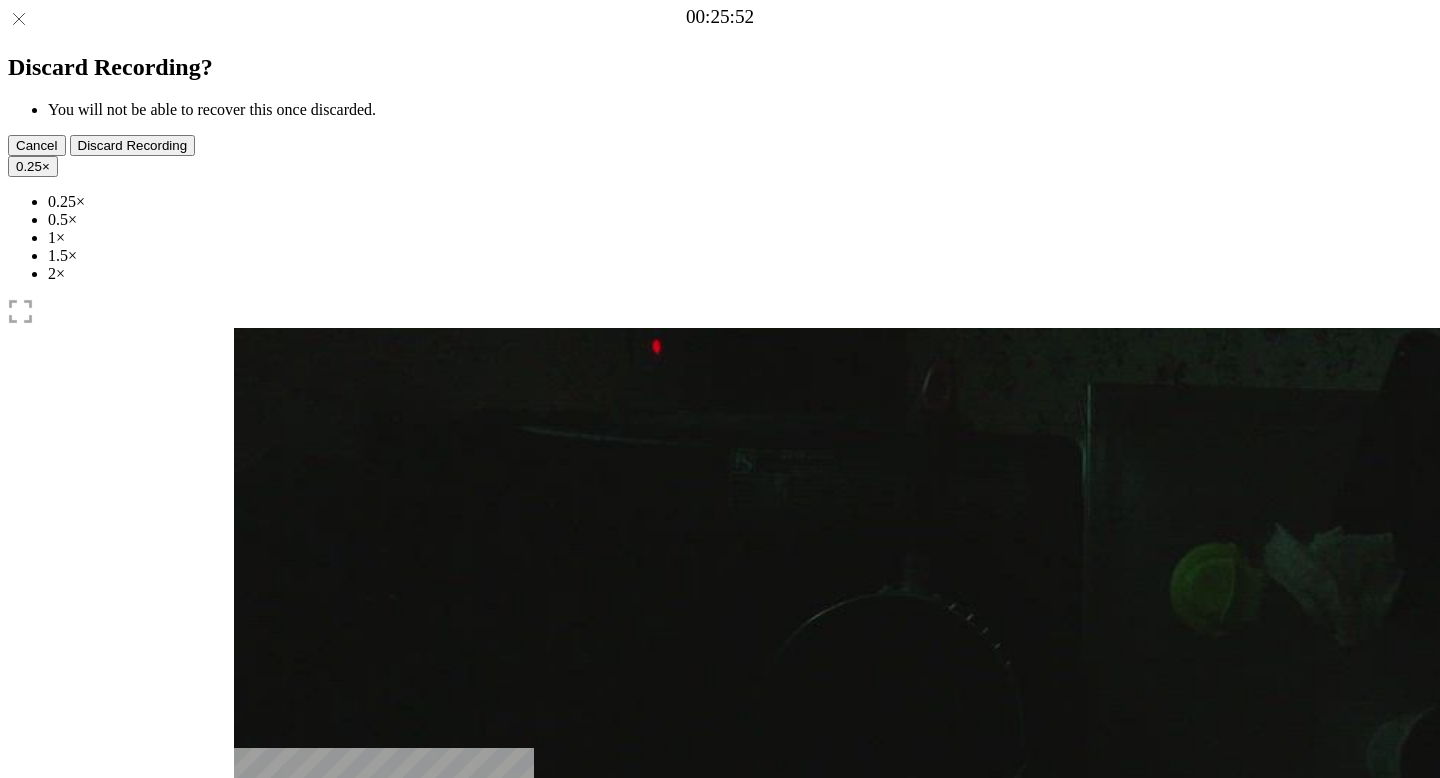 click at bounding box center [249, 954] 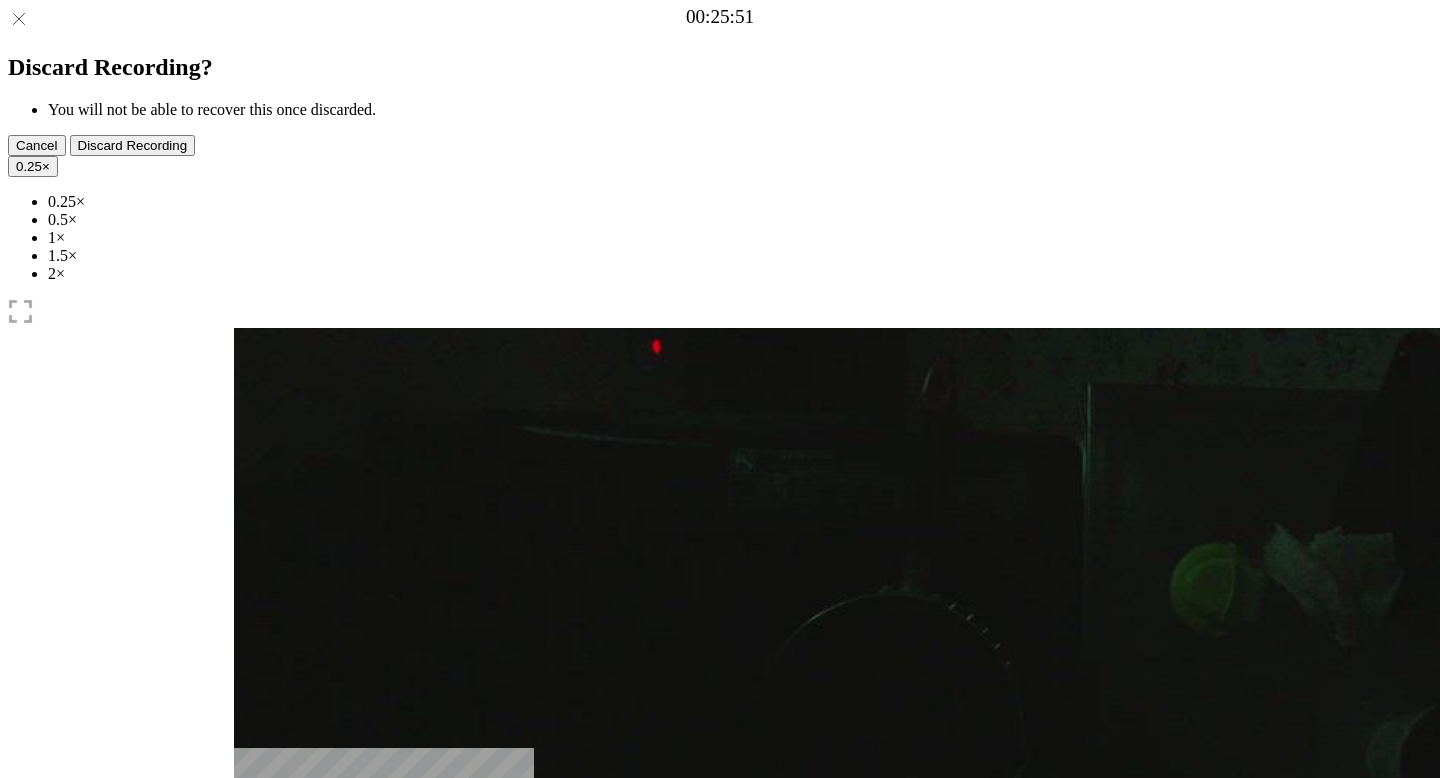 click at bounding box center [249, 954] 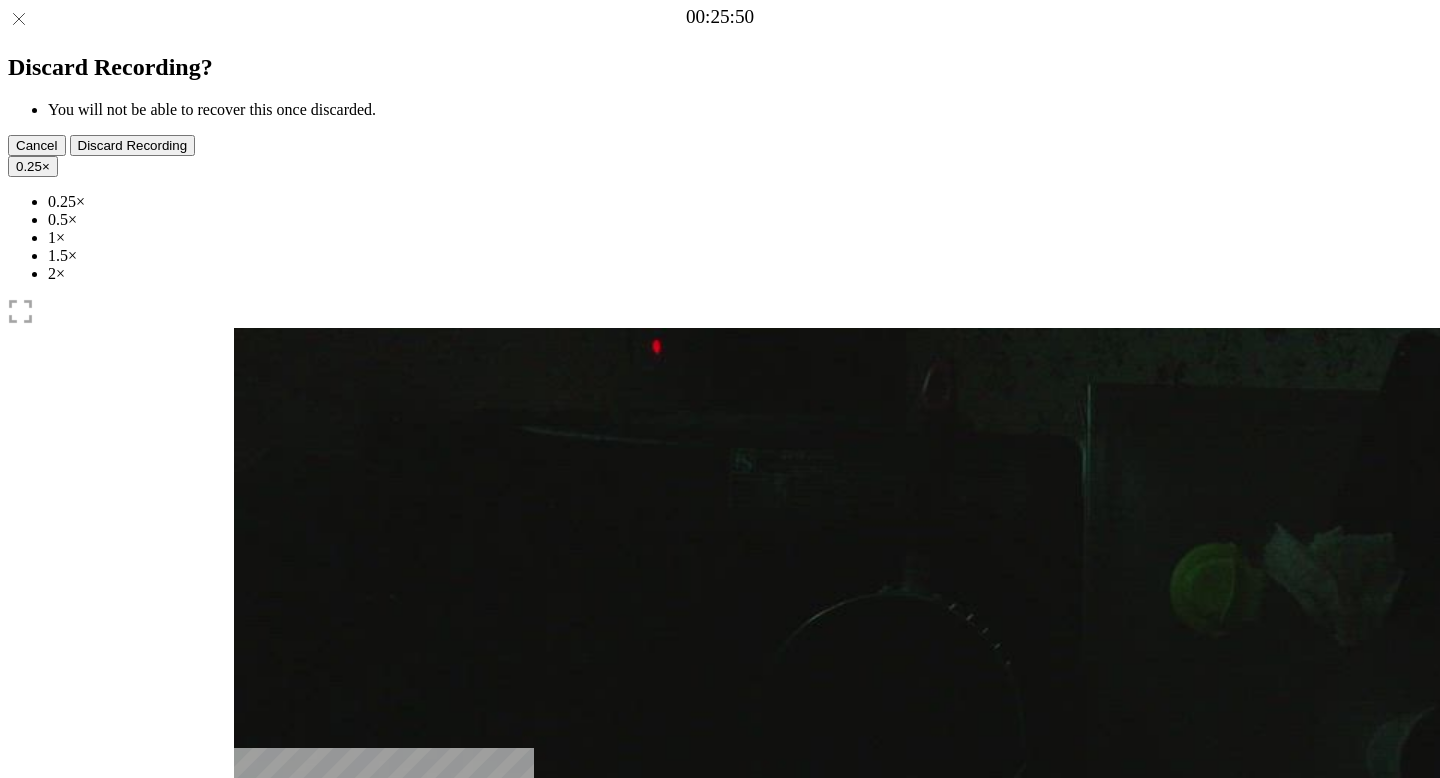 click at bounding box center [249, 954] 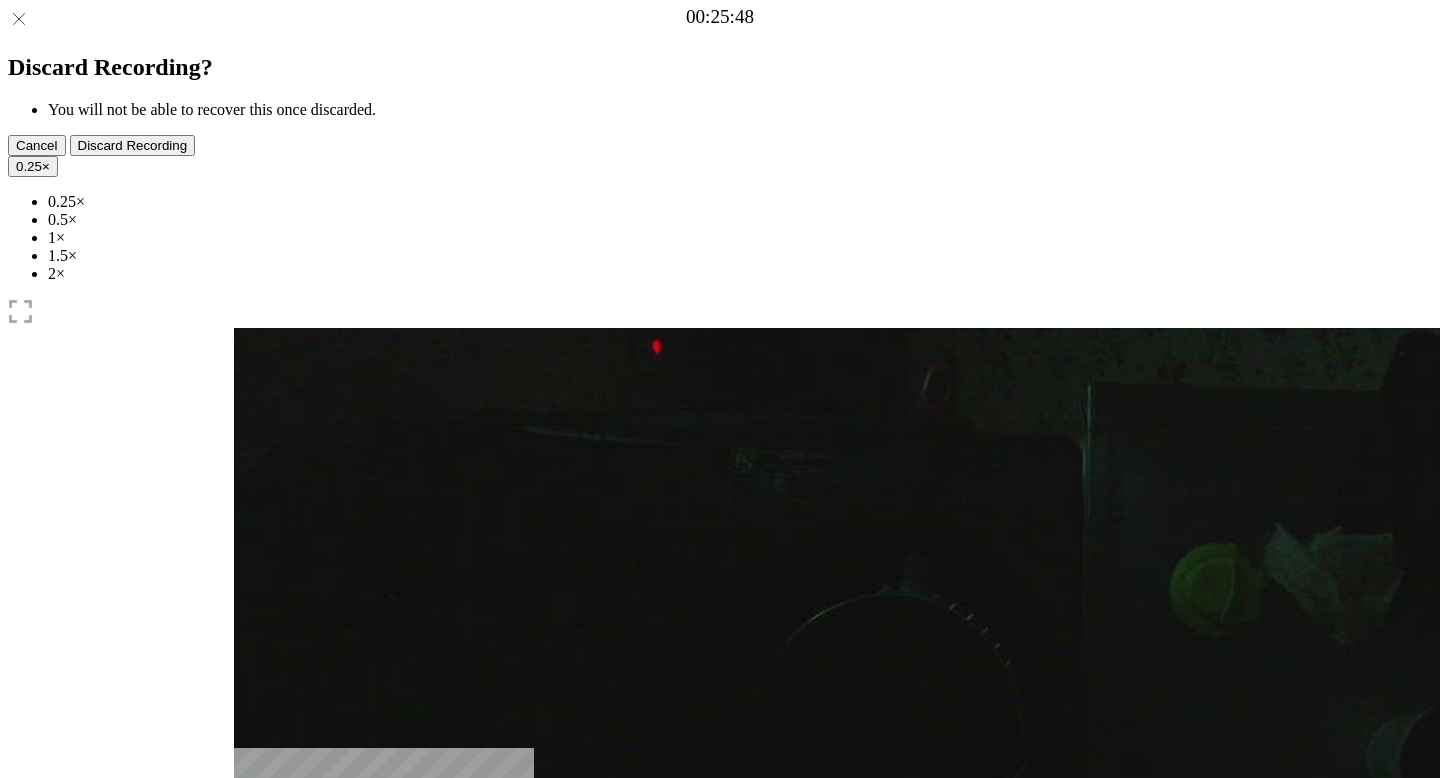 click at bounding box center [249, 954] 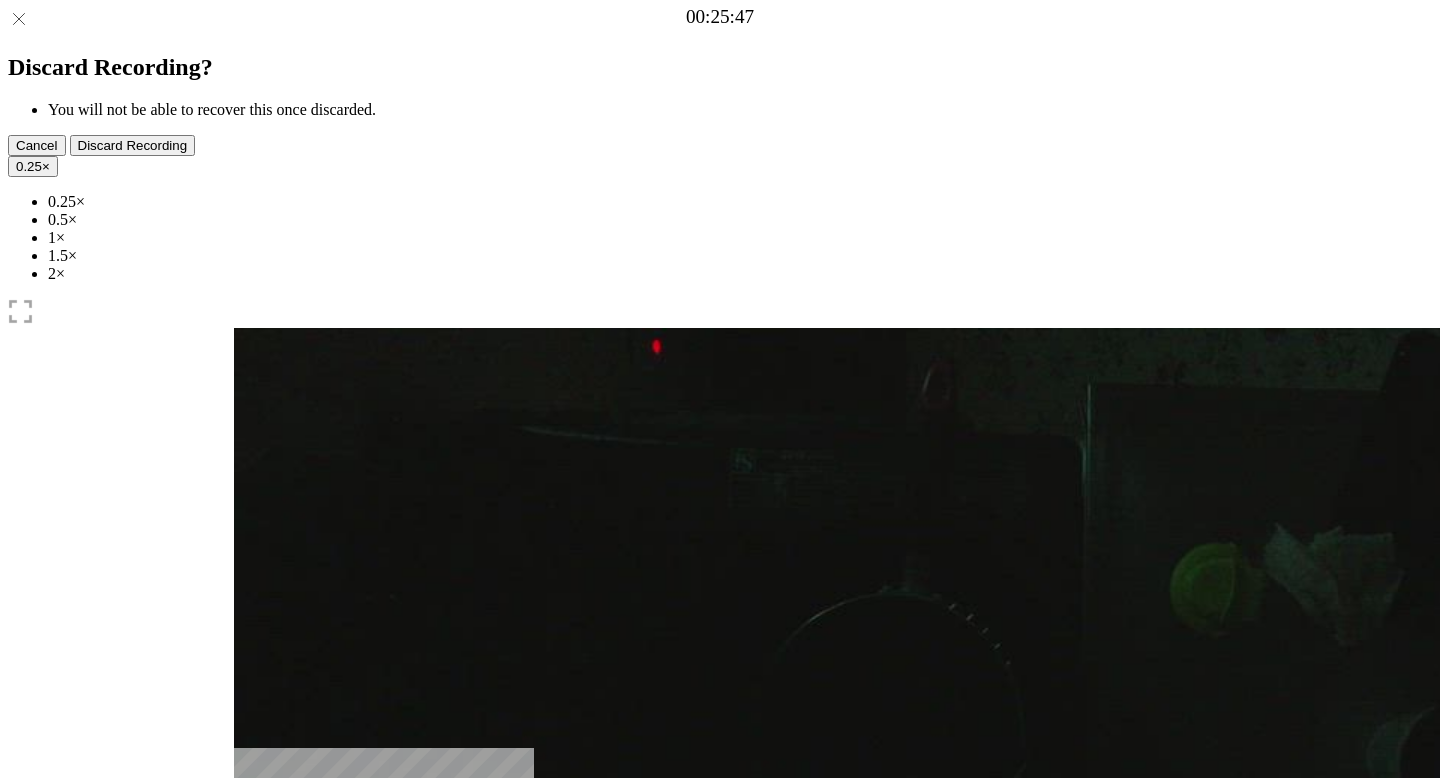 click at bounding box center (249, 954) 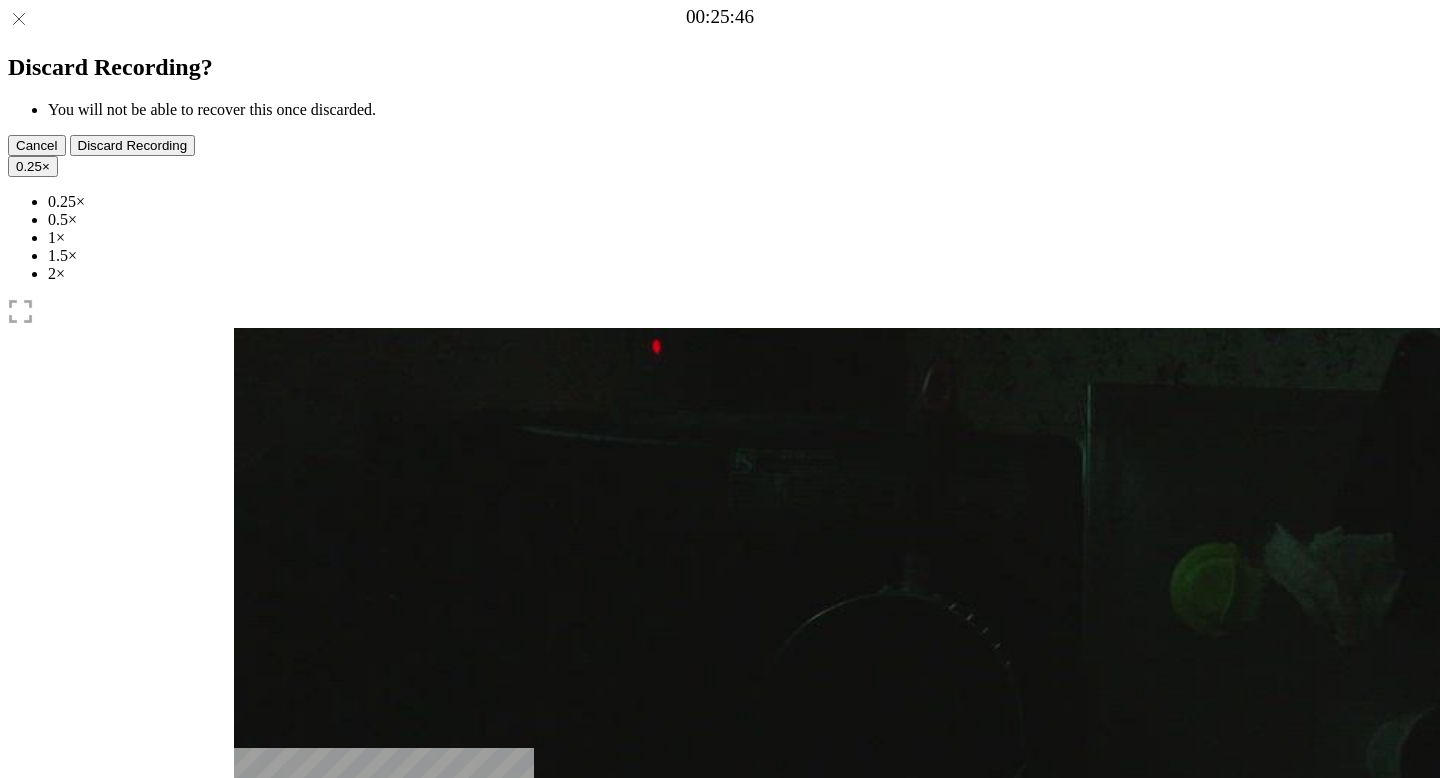 click at bounding box center [249, 954] 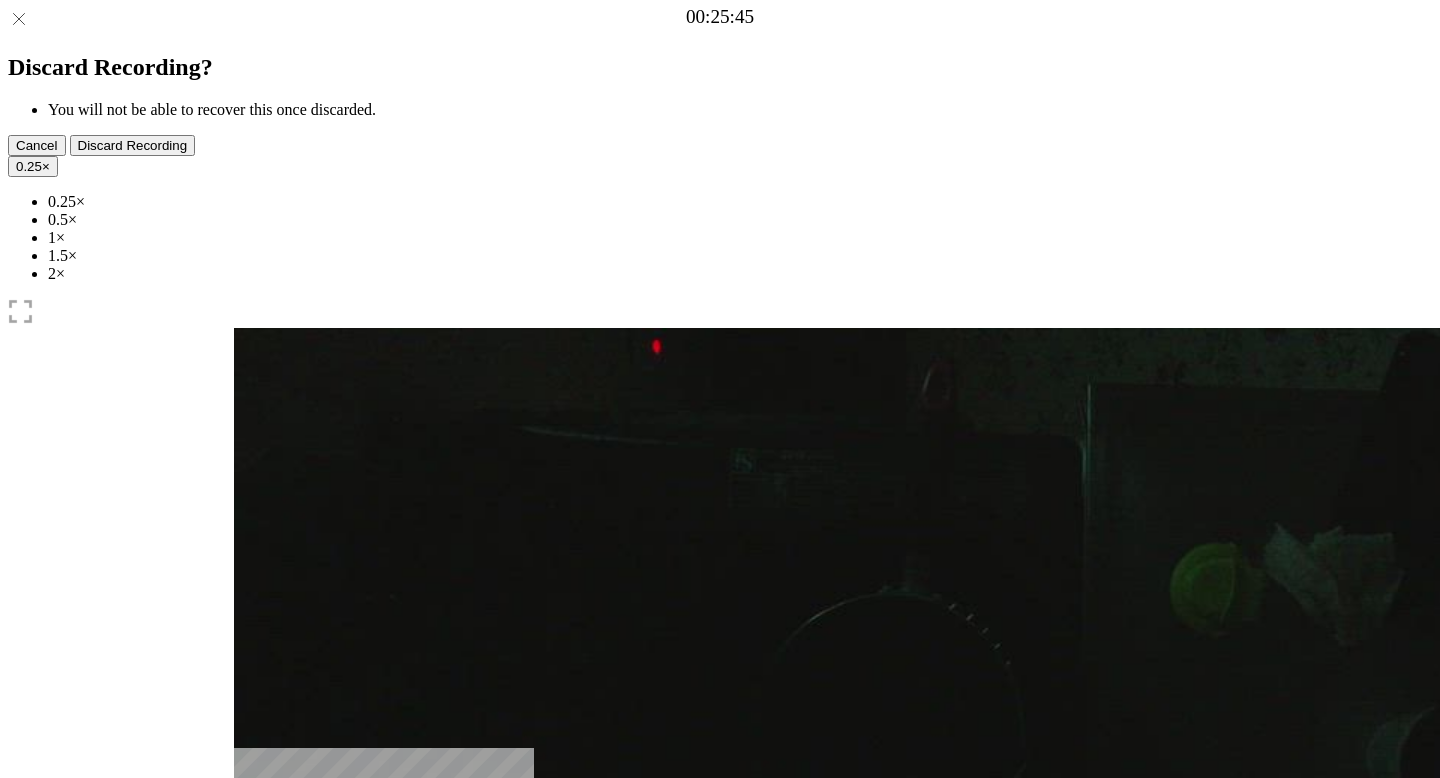 click at bounding box center (249, 954) 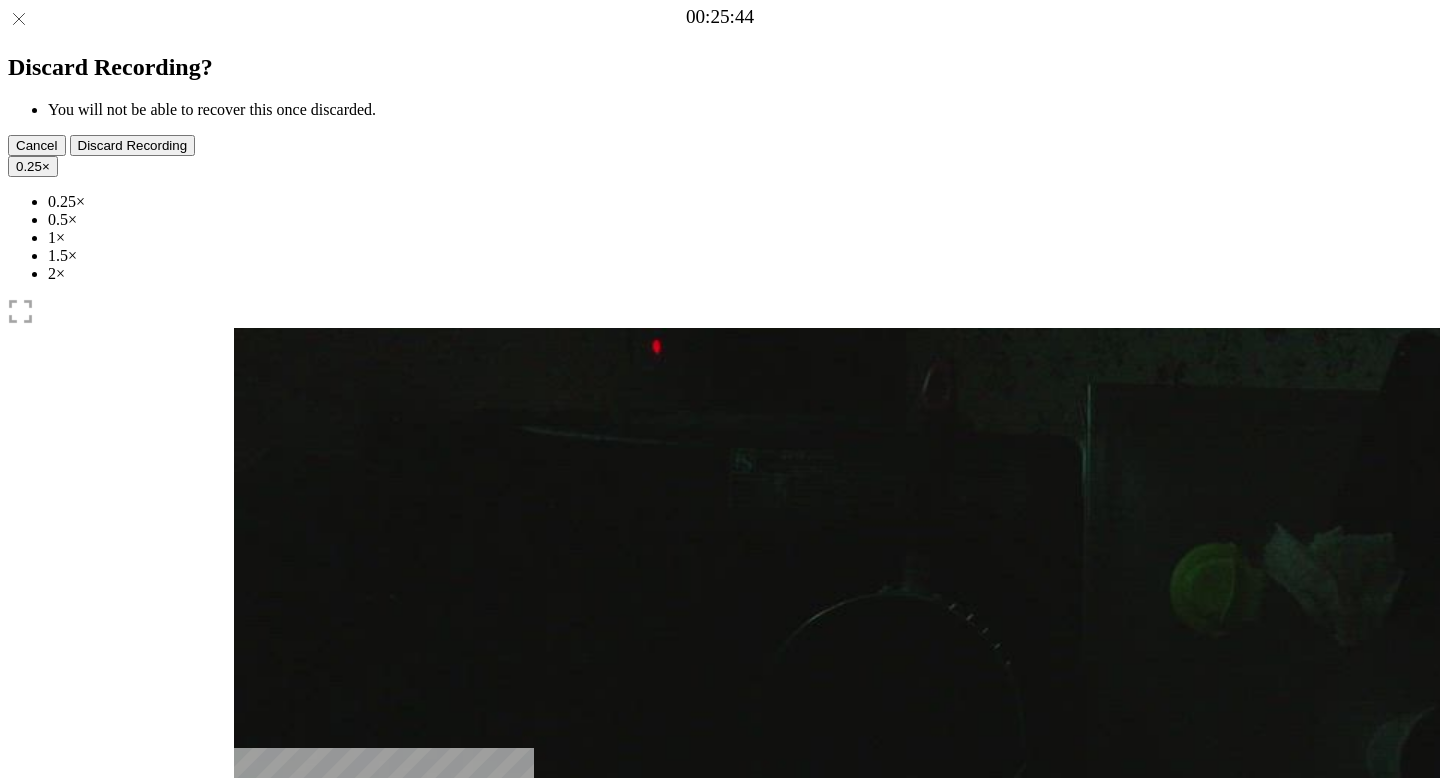 click at bounding box center (249, 954) 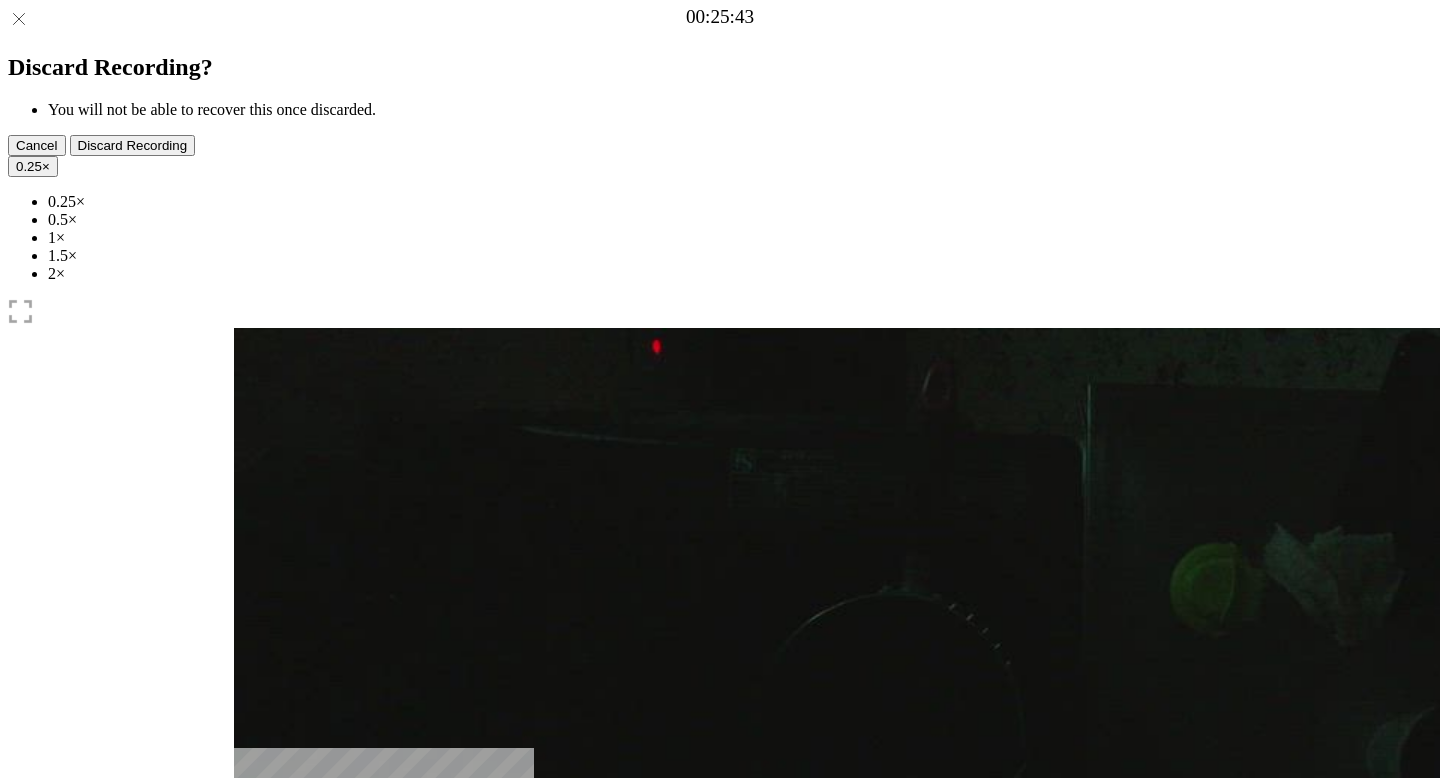 click at bounding box center [249, 954] 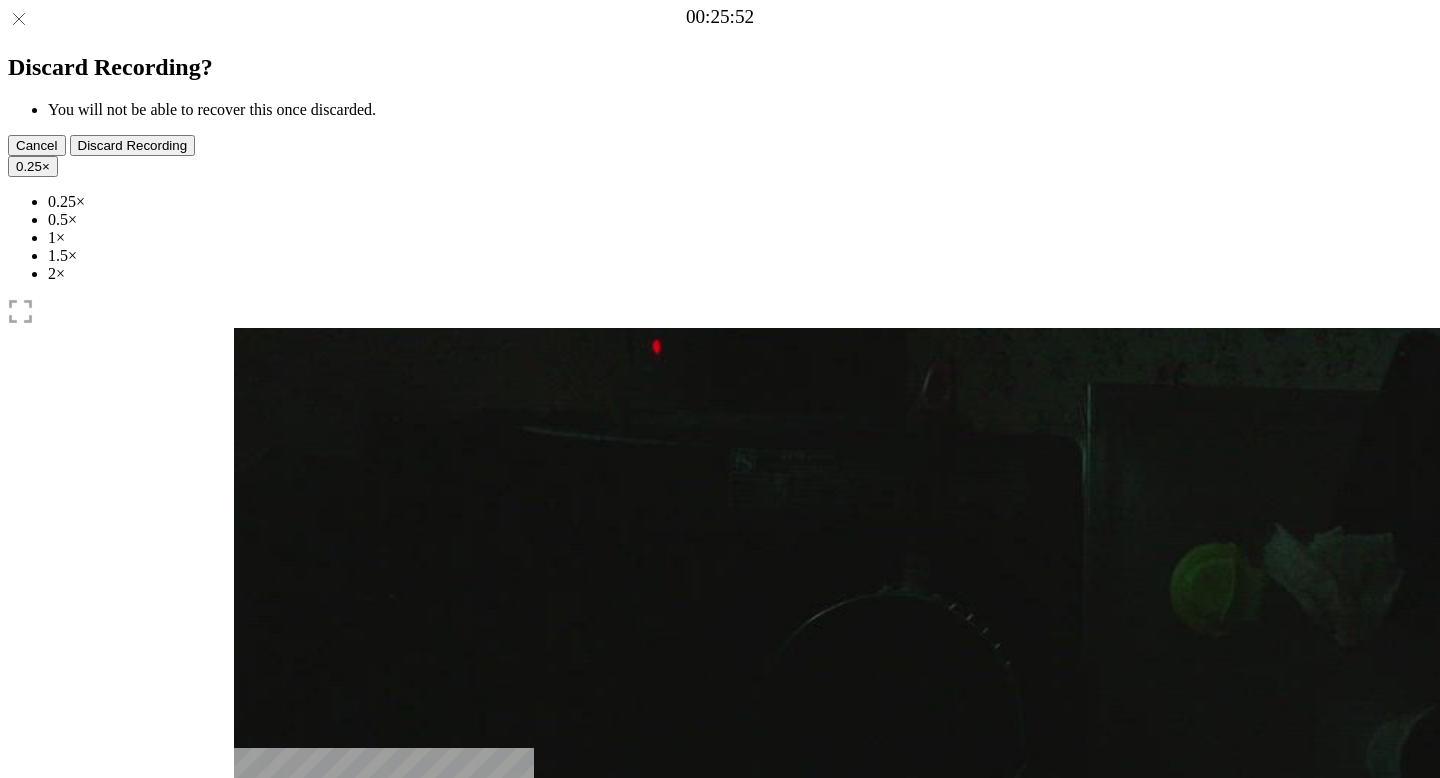 click at bounding box center (356, 1040) 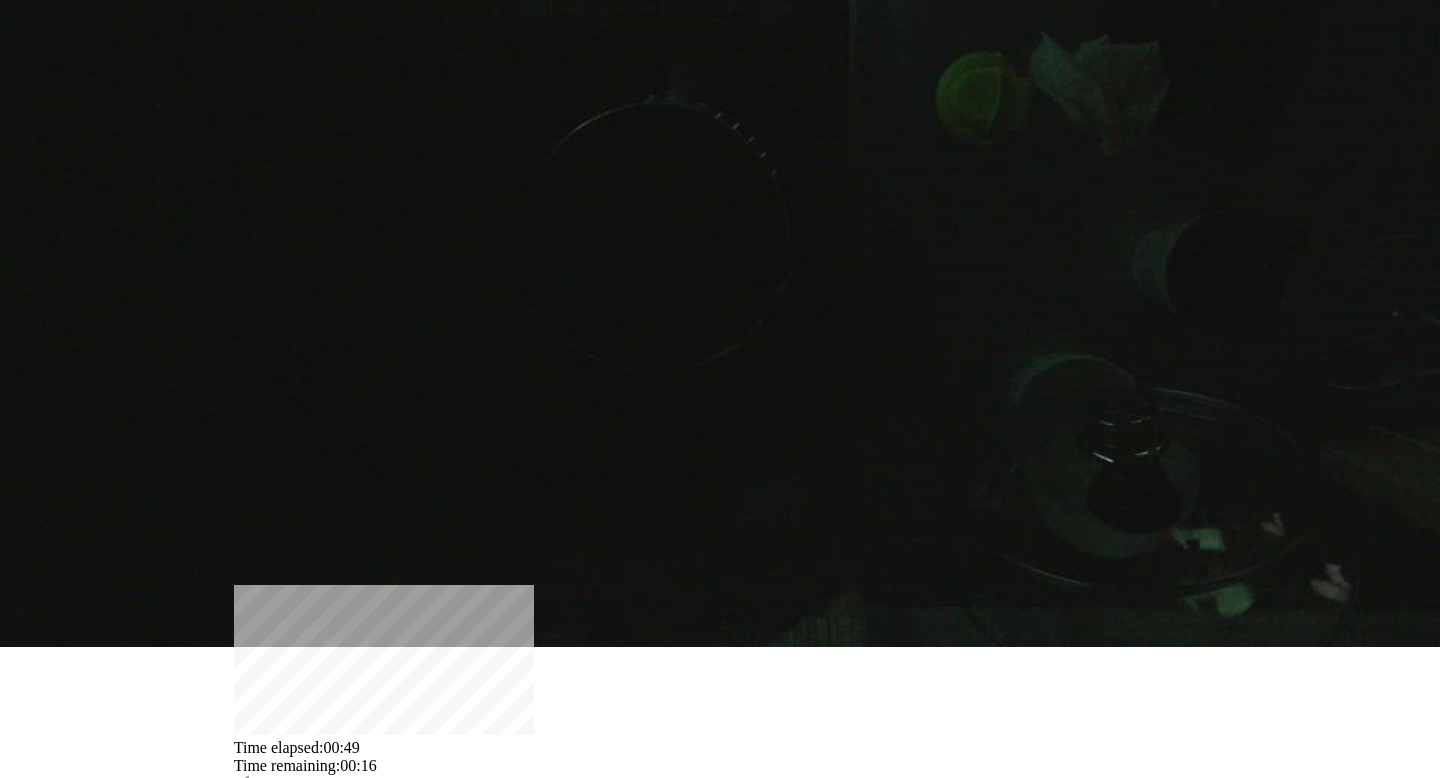 scroll, scrollTop: 155, scrollLeft: 0, axis: vertical 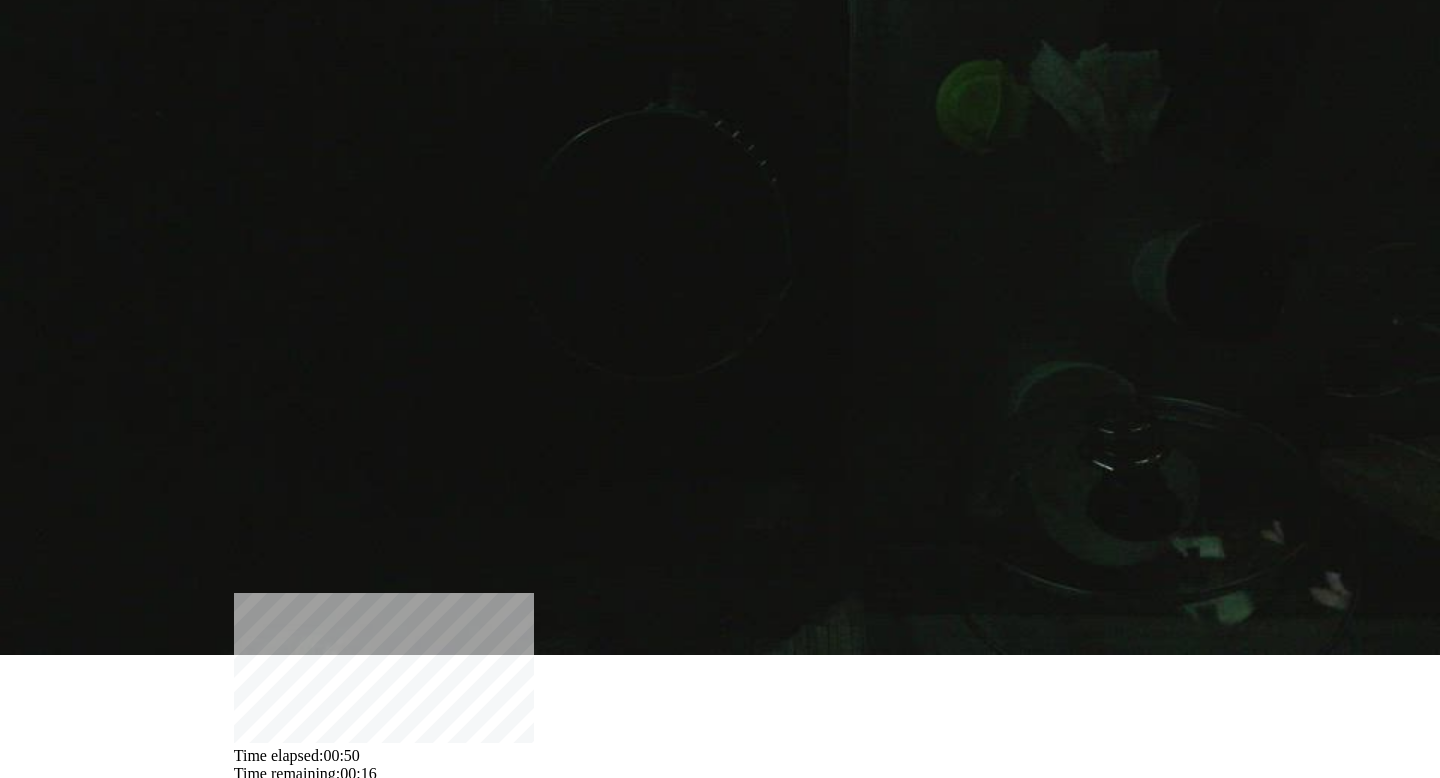 click at bounding box center [346, 886] 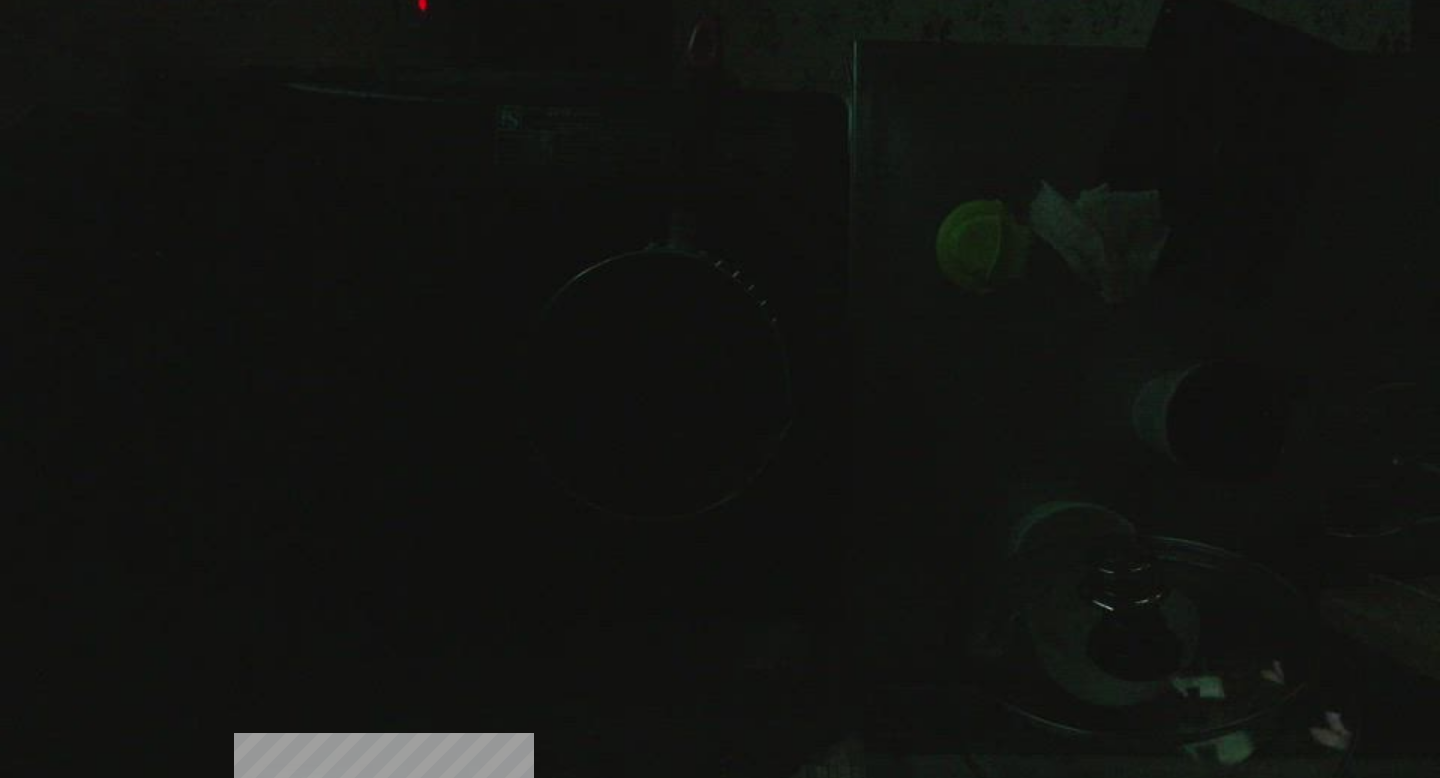 scroll, scrollTop: 0, scrollLeft: 0, axis: both 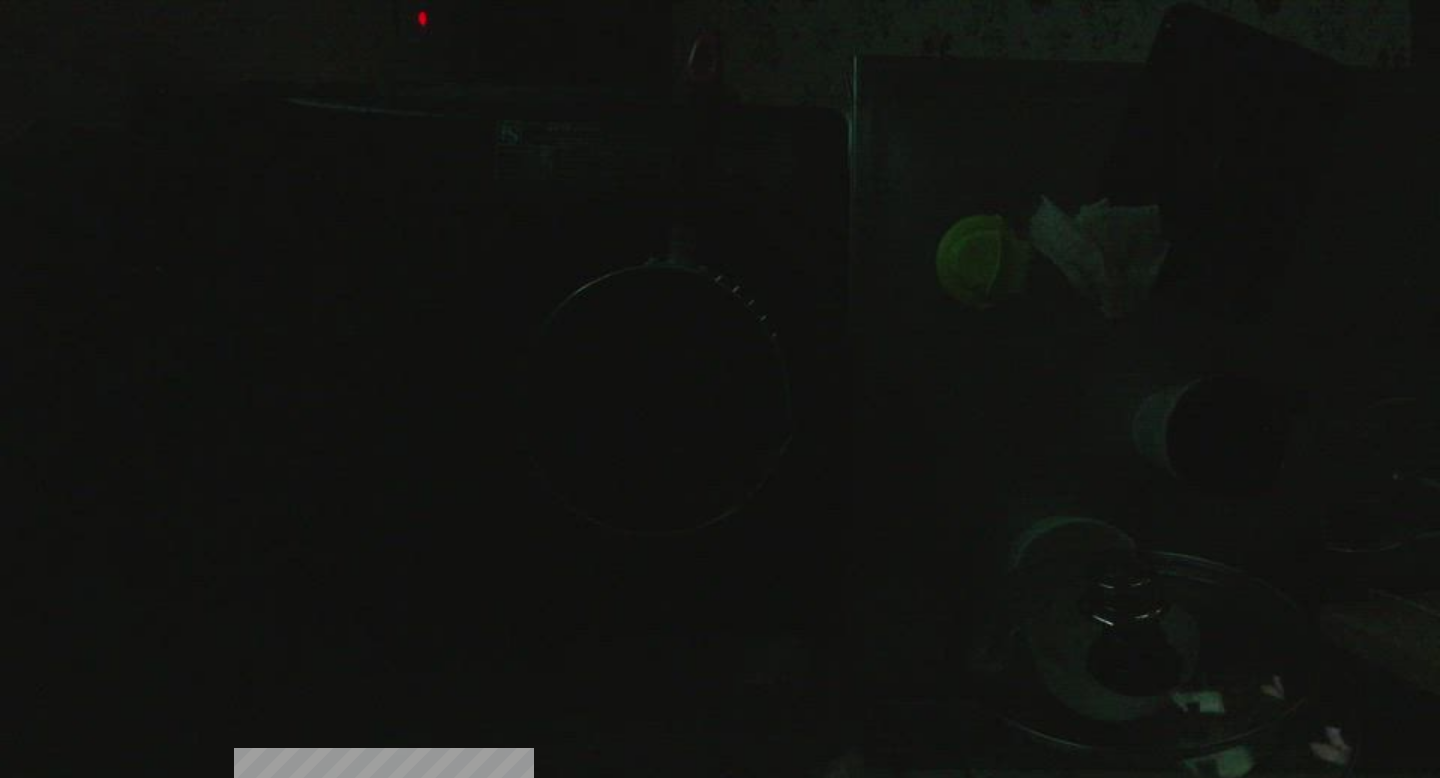 drag, startPoint x: 964, startPoint y: 601, endPoint x: 945, endPoint y: 604, distance: 19.235384 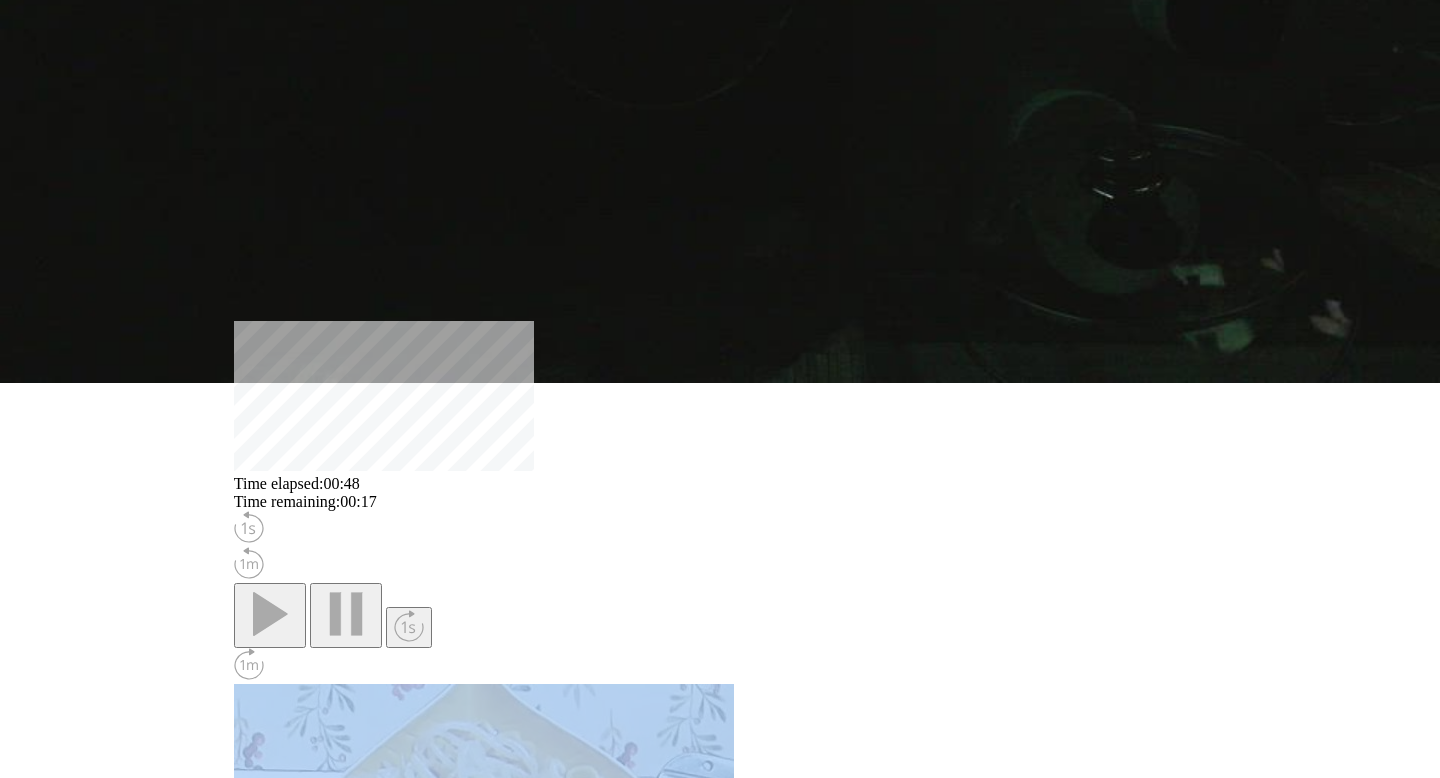 scroll, scrollTop: 433, scrollLeft: 0, axis: vertical 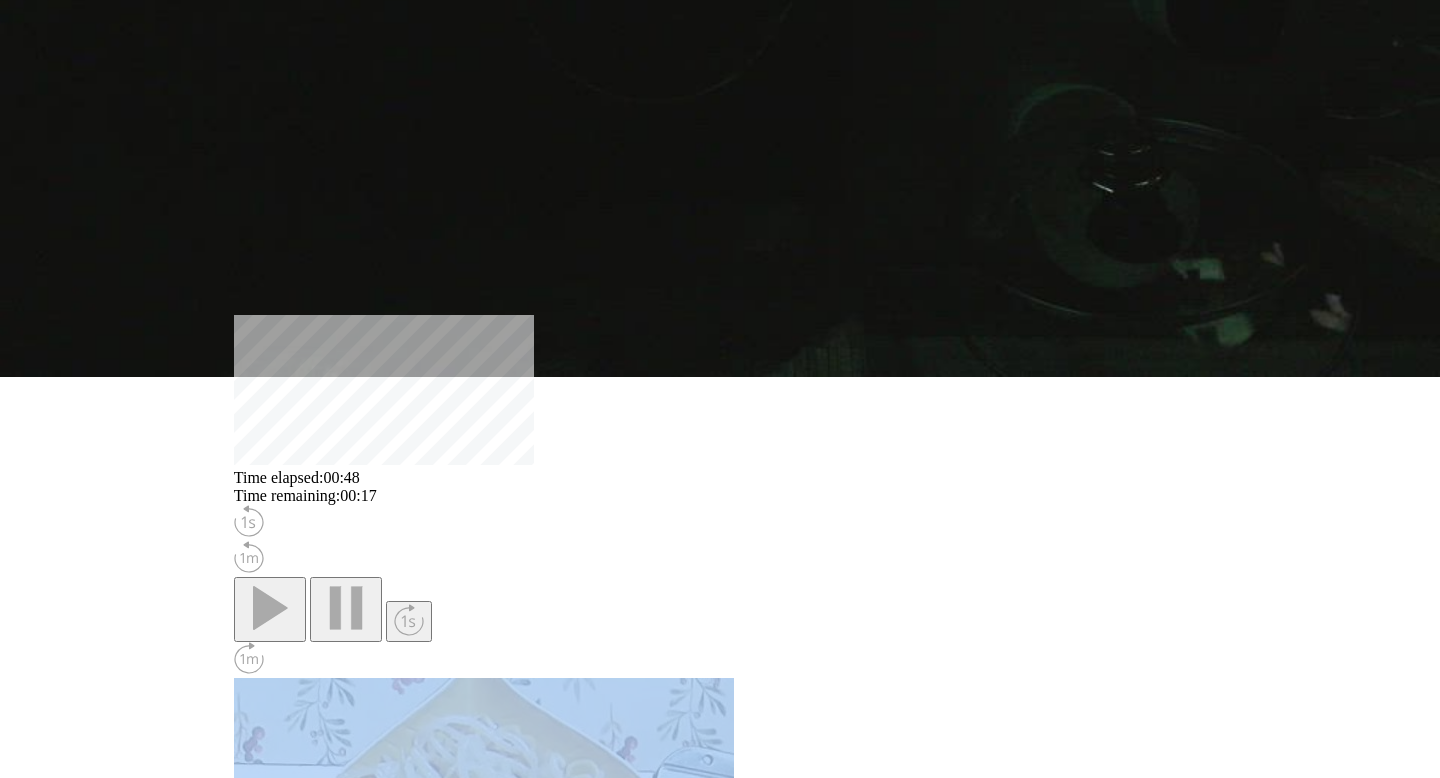 click on "**********" at bounding box center (327, 1457) 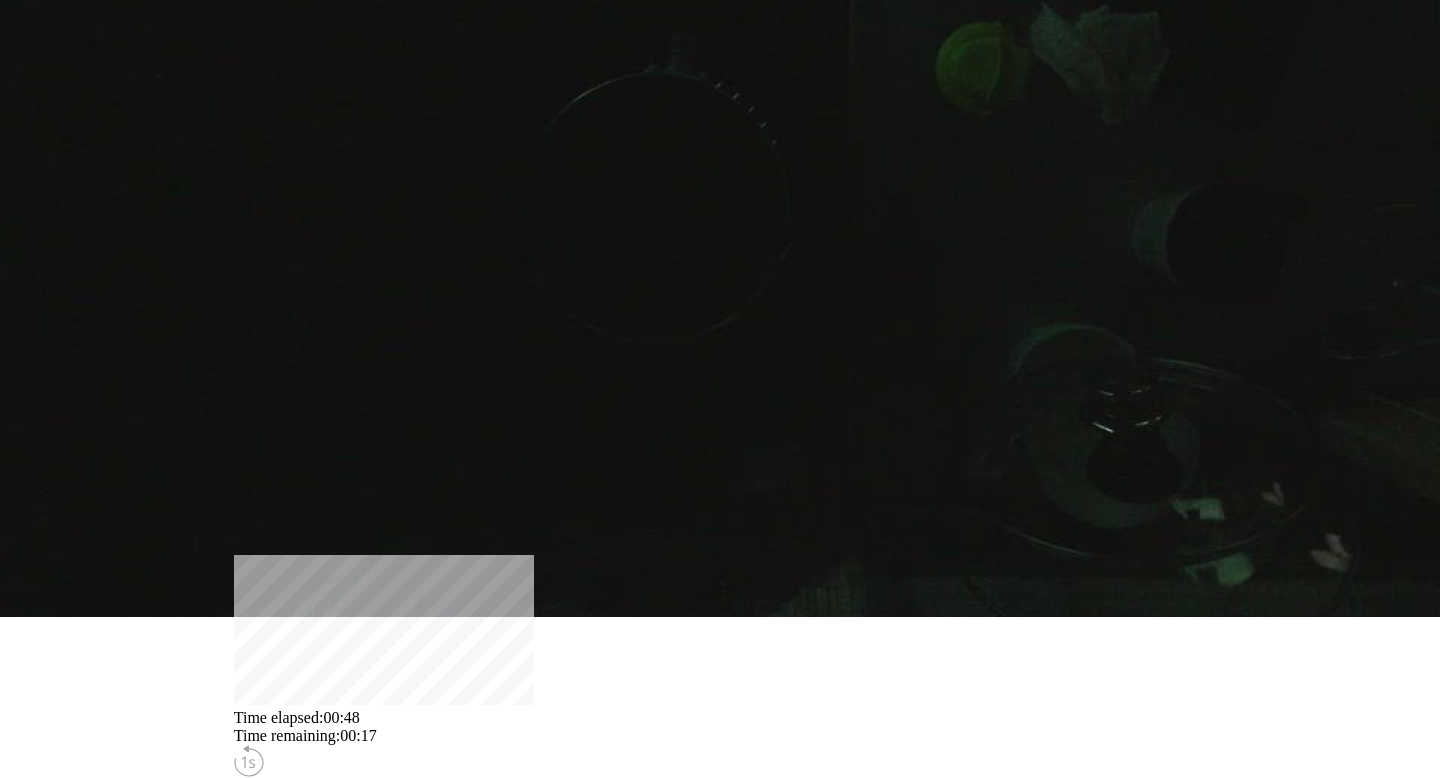 scroll, scrollTop: 177, scrollLeft: 0, axis: vertical 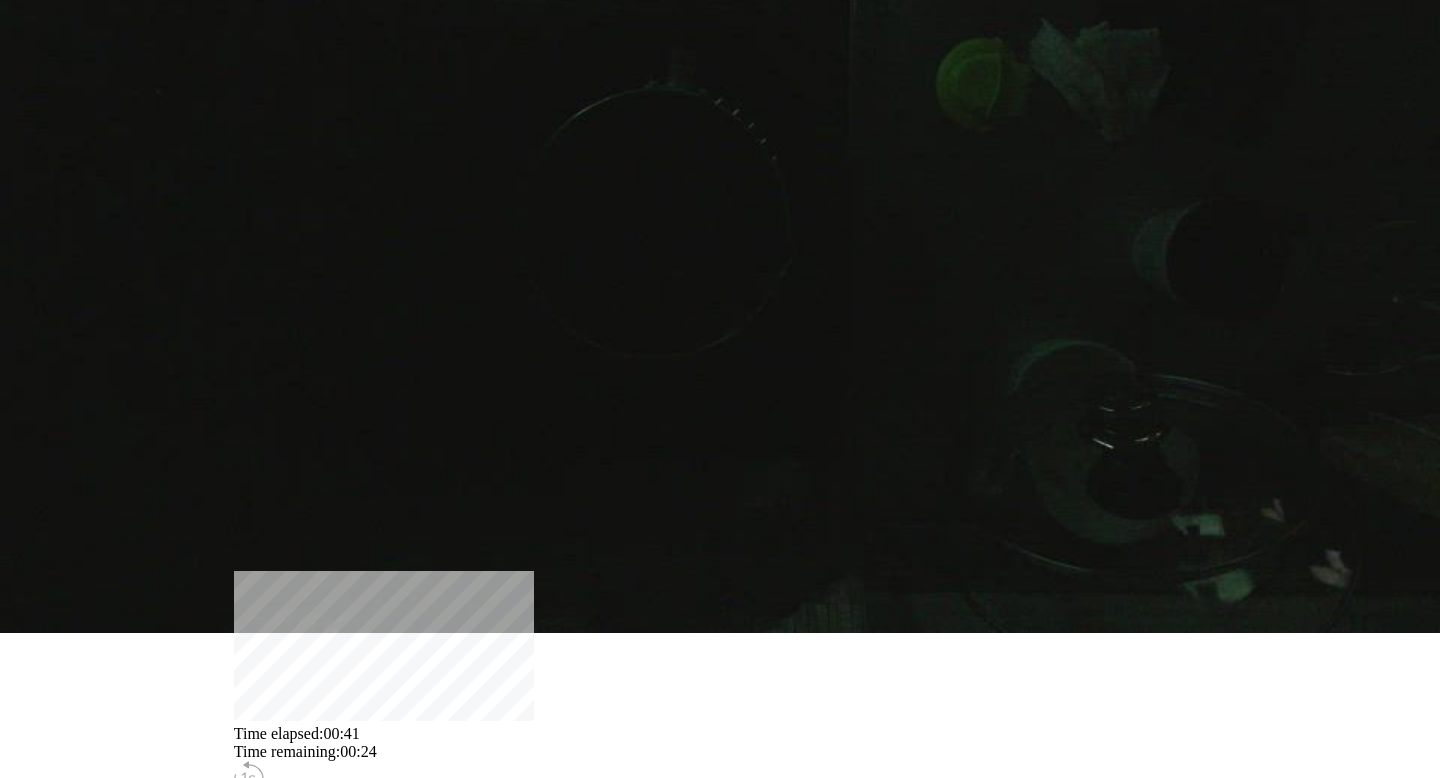 drag, startPoint x: 941, startPoint y: 419, endPoint x: 848, endPoint y: 433, distance: 94.04786 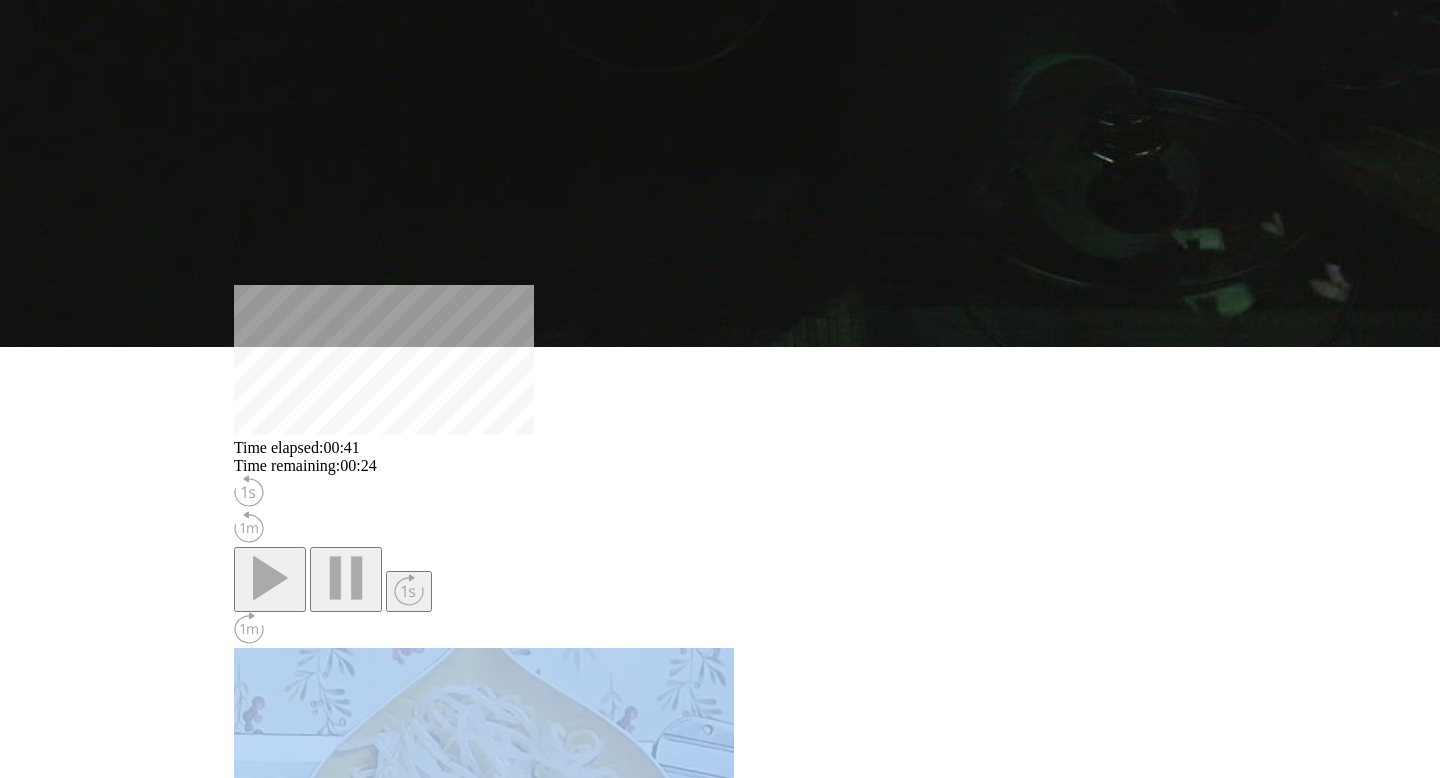 scroll, scrollTop: 481, scrollLeft: 0, axis: vertical 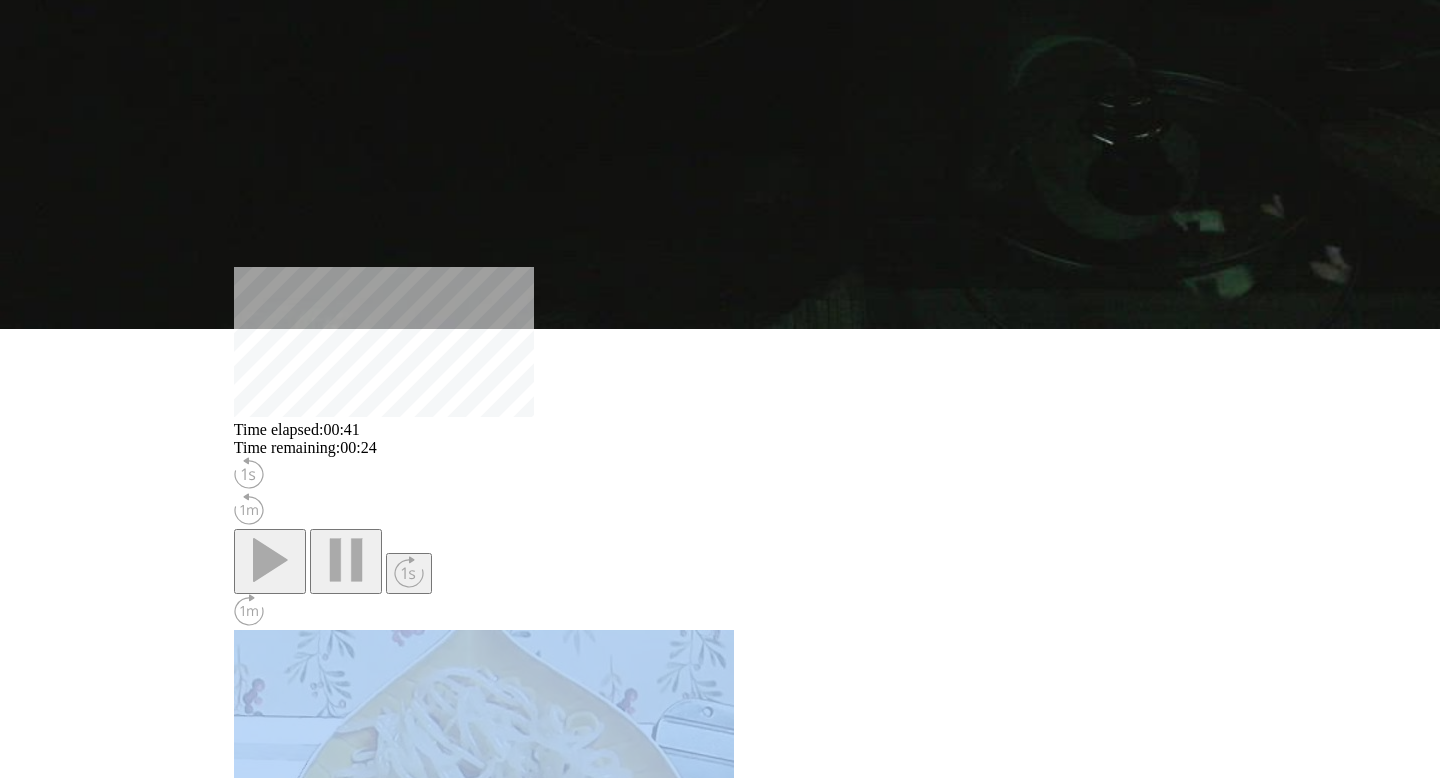 click on "**********" at bounding box center [327, 1409] 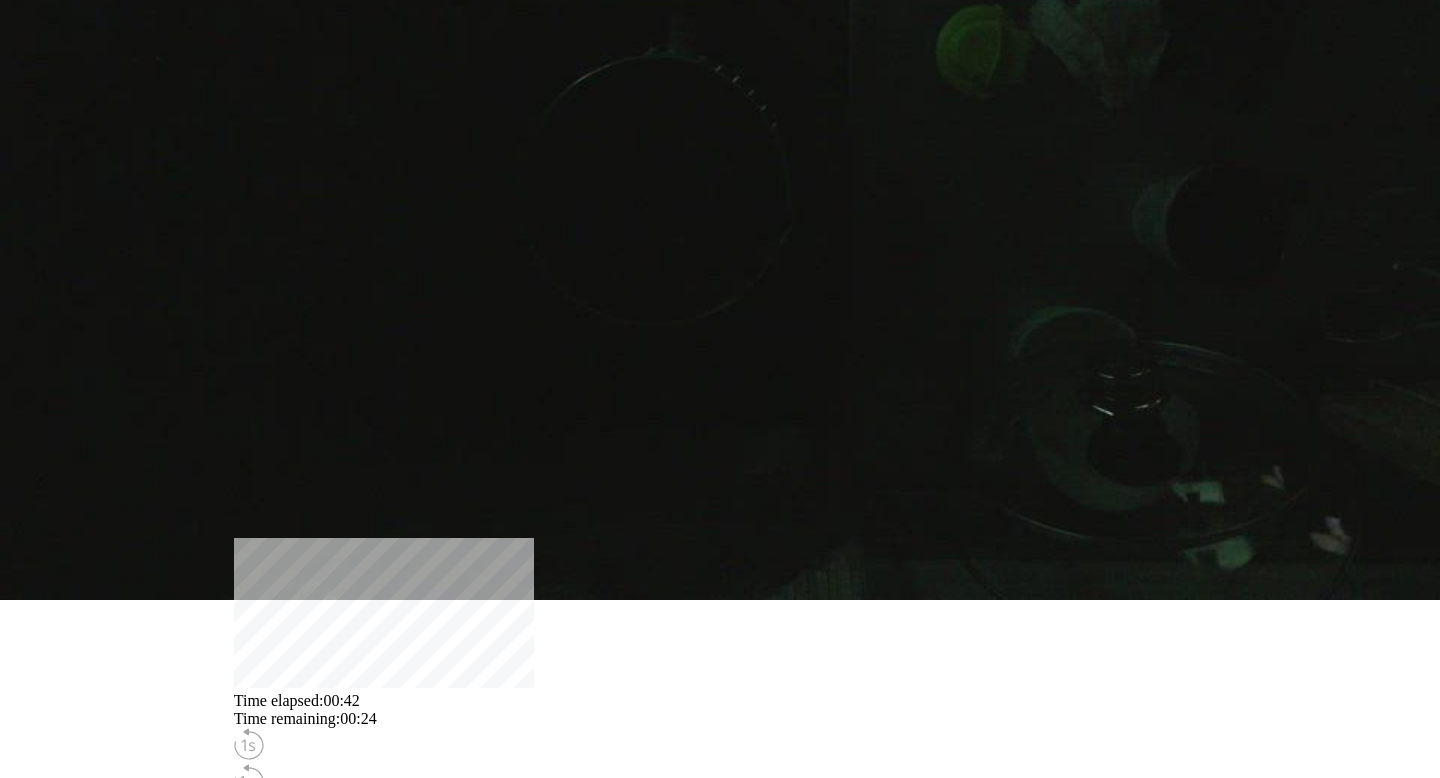 scroll, scrollTop: 162, scrollLeft: 0, axis: vertical 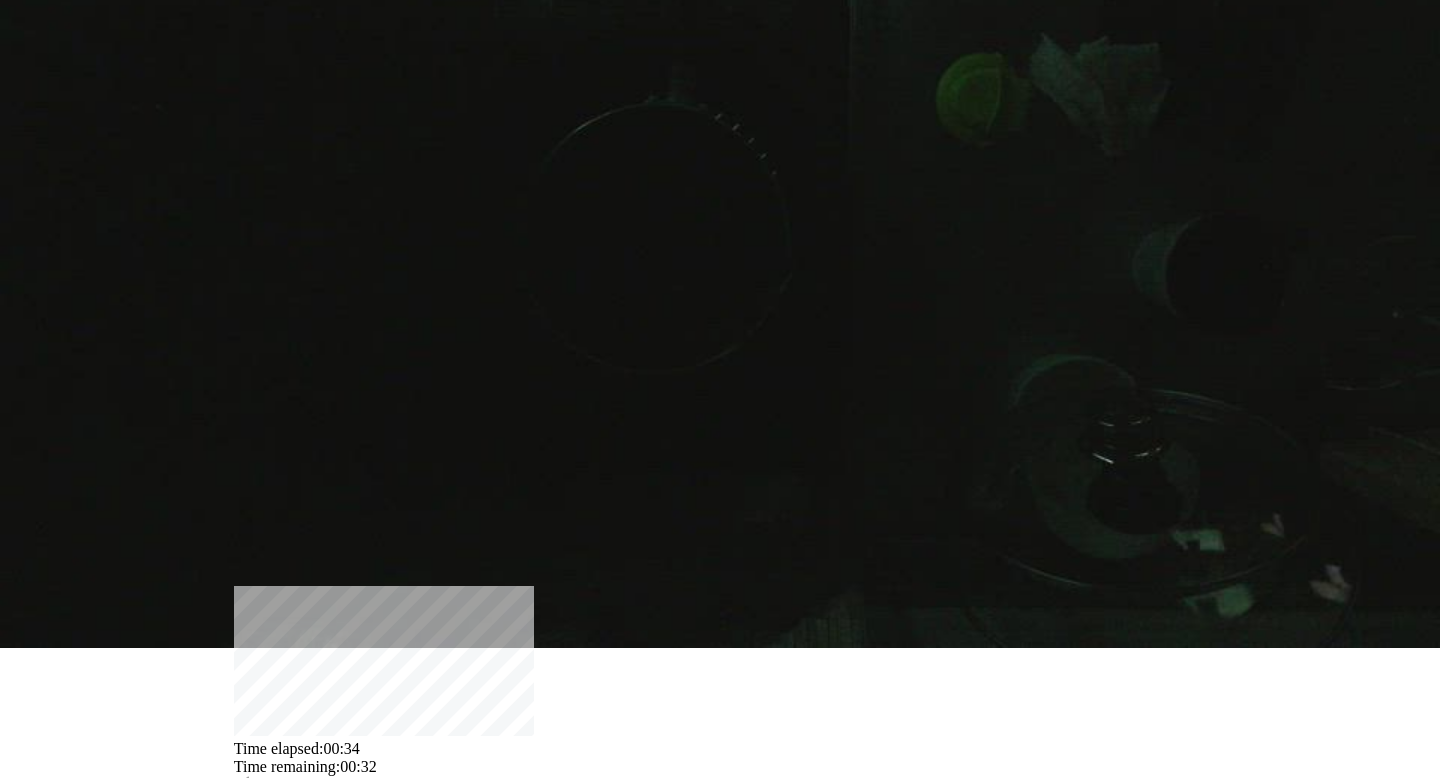 drag, startPoint x: 850, startPoint y: 438, endPoint x: 744, endPoint y: 435, distance: 106.04244 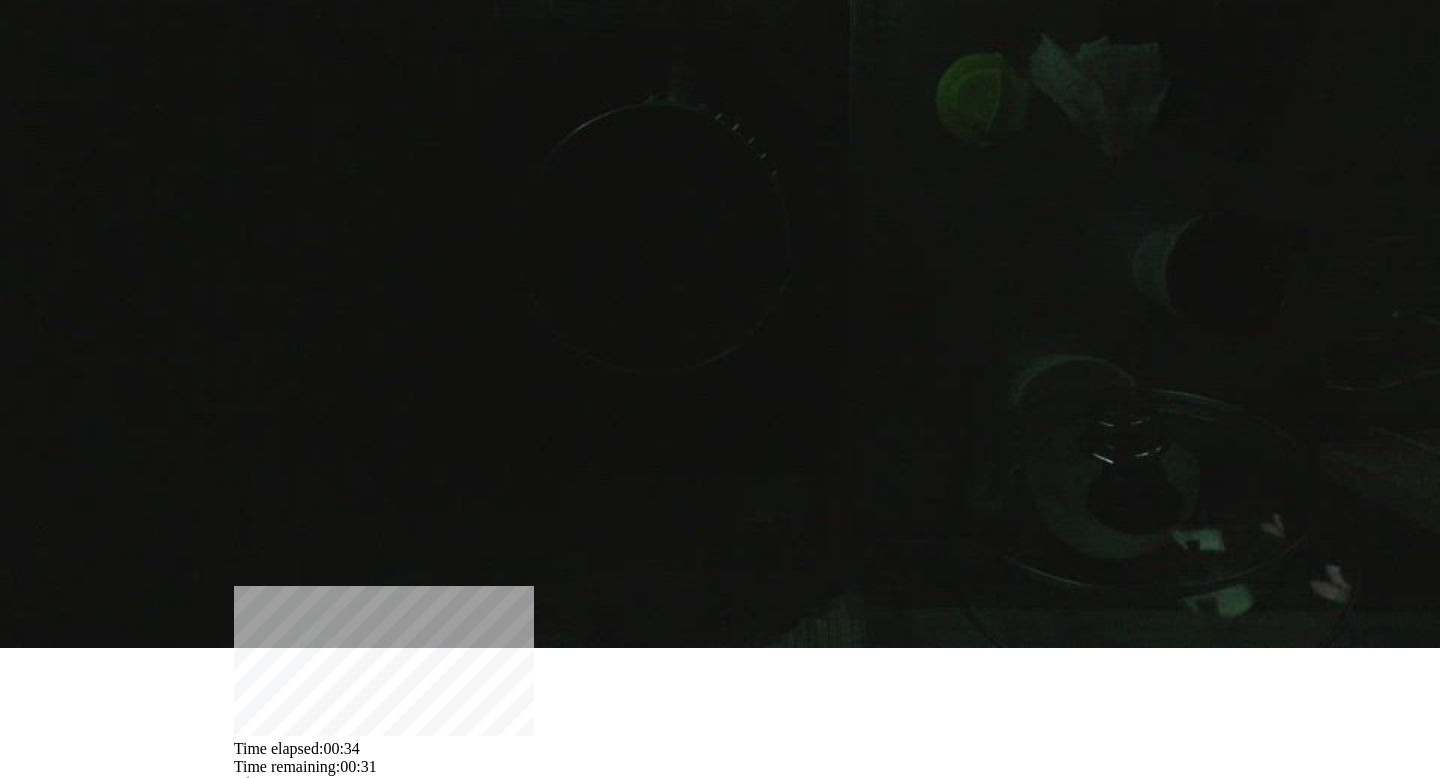 click at bounding box center [346, 879] 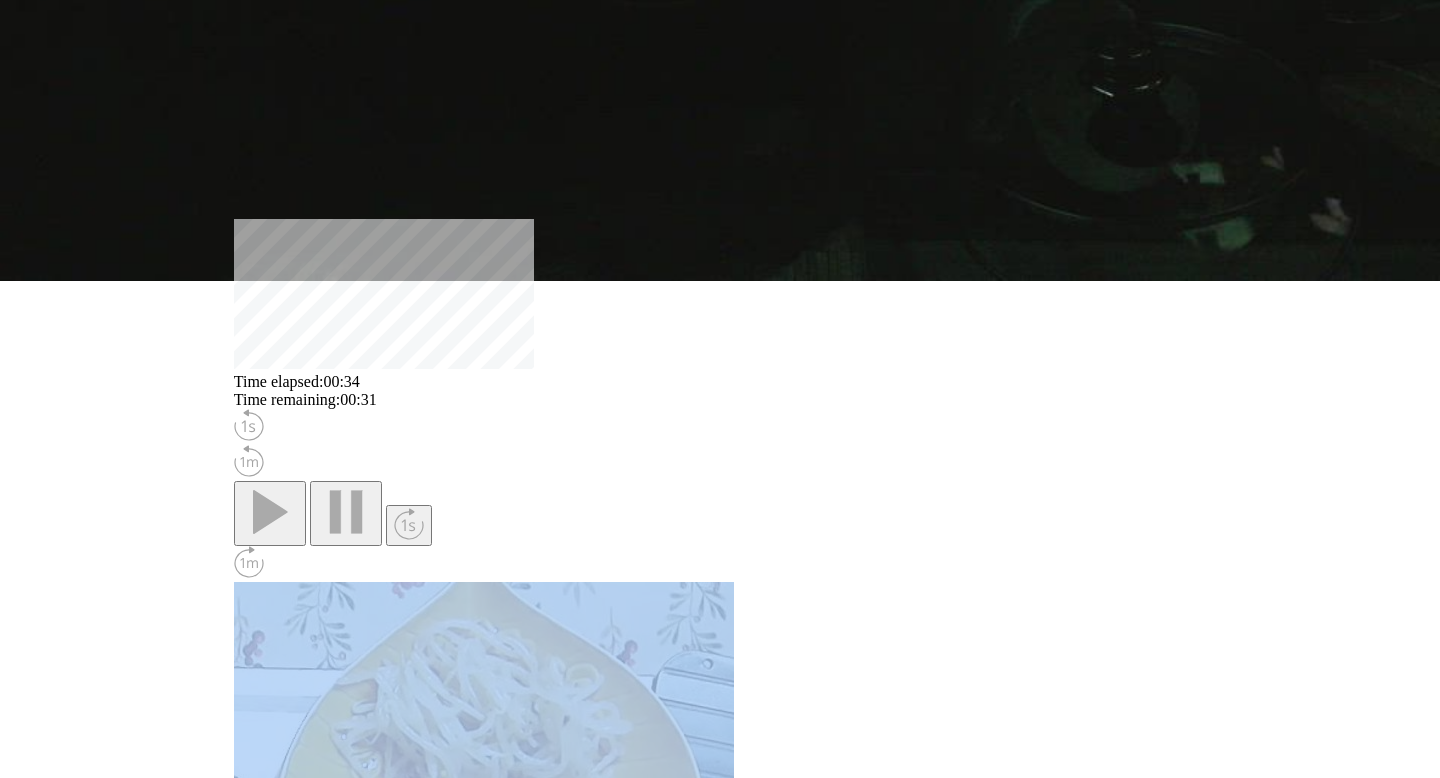 click on "**********" at bounding box center (327, 1361) 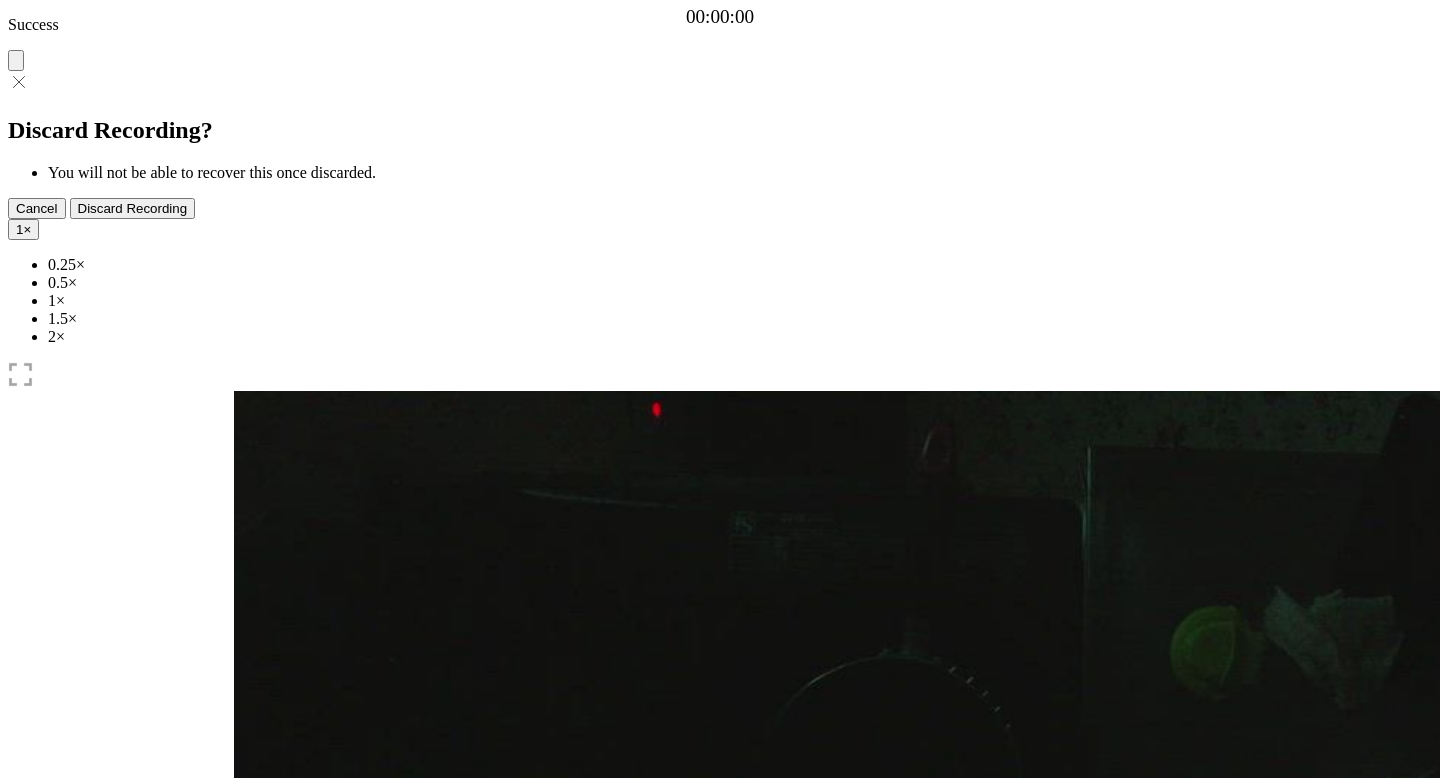 scroll, scrollTop: 0, scrollLeft: 0, axis: both 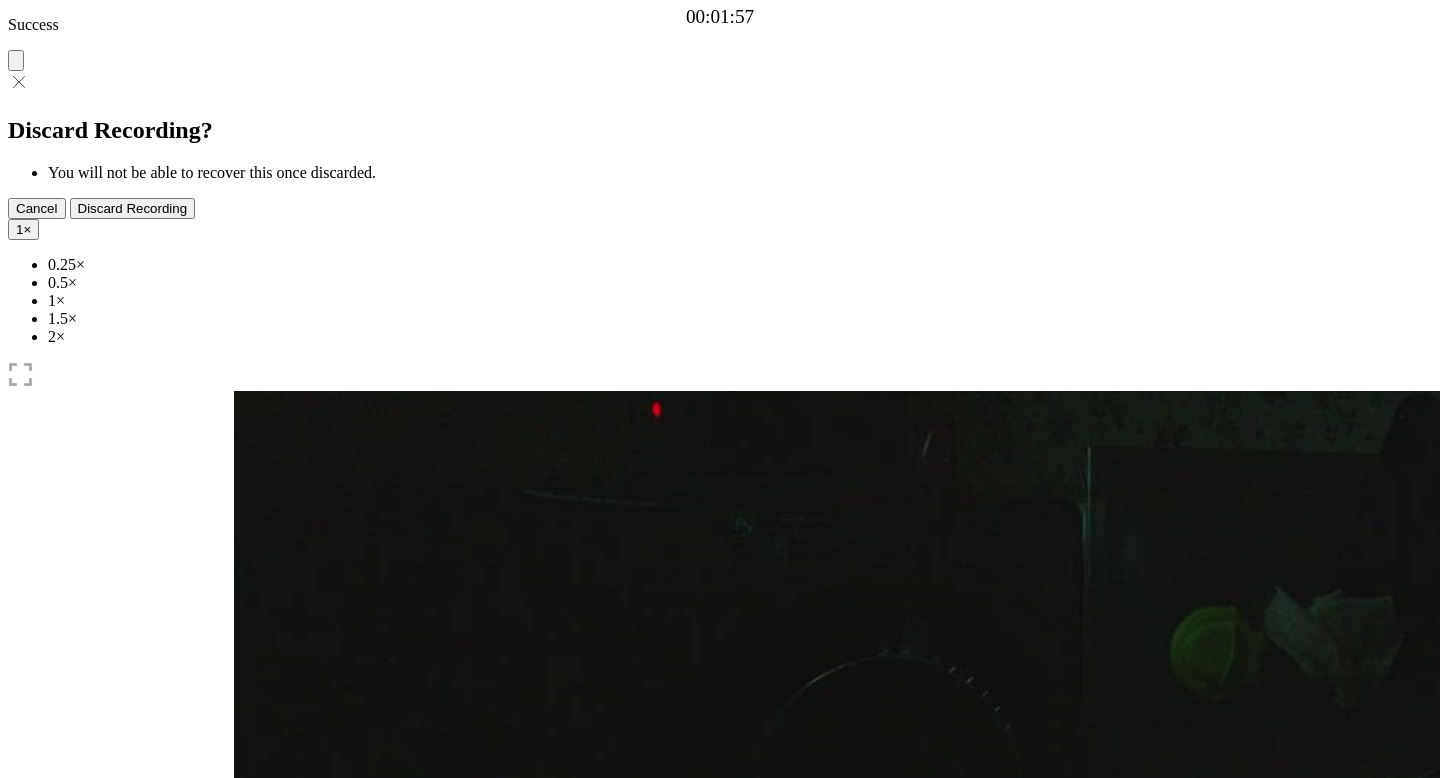 click on "[WORD] [DURATION]
[WORD]:  [DURATION]" at bounding box center [720, 983] 